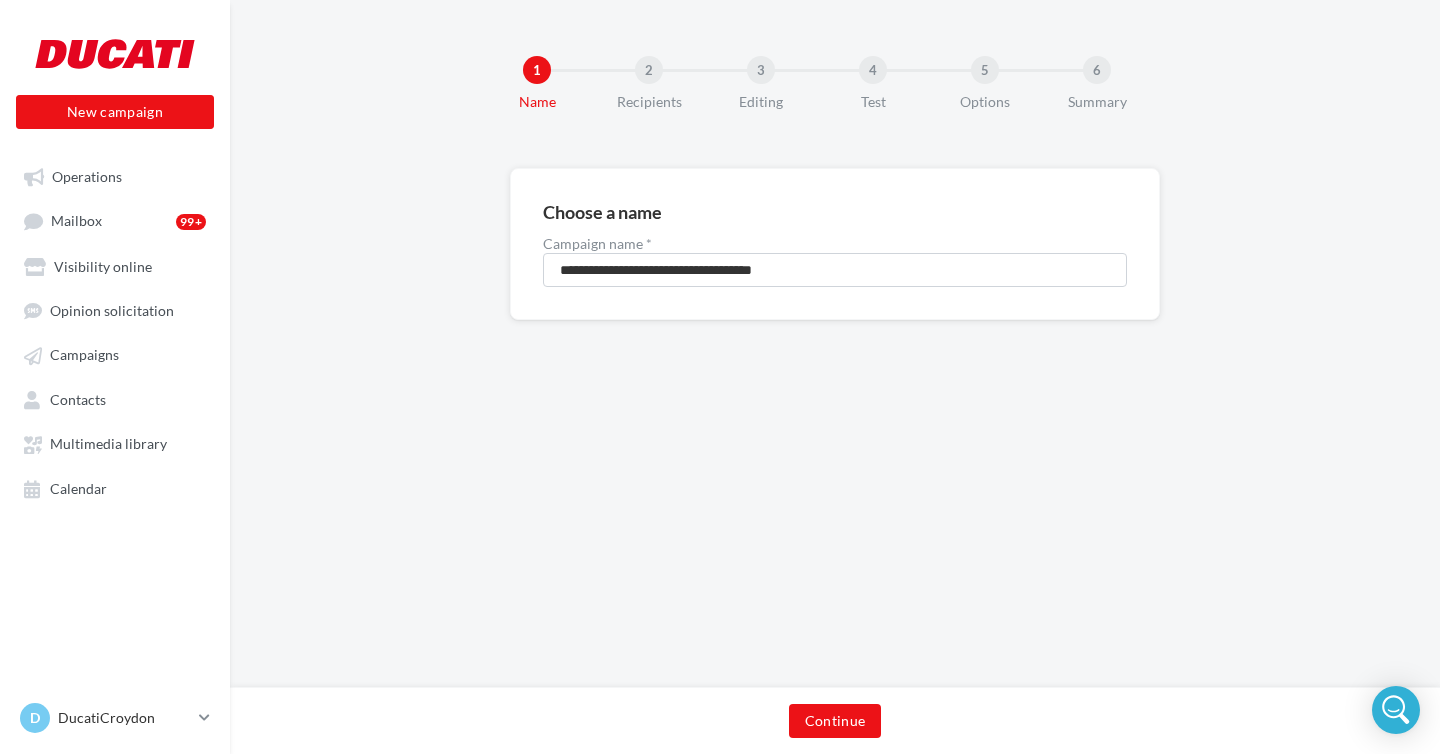 scroll, scrollTop: 0, scrollLeft: 0, axis: both 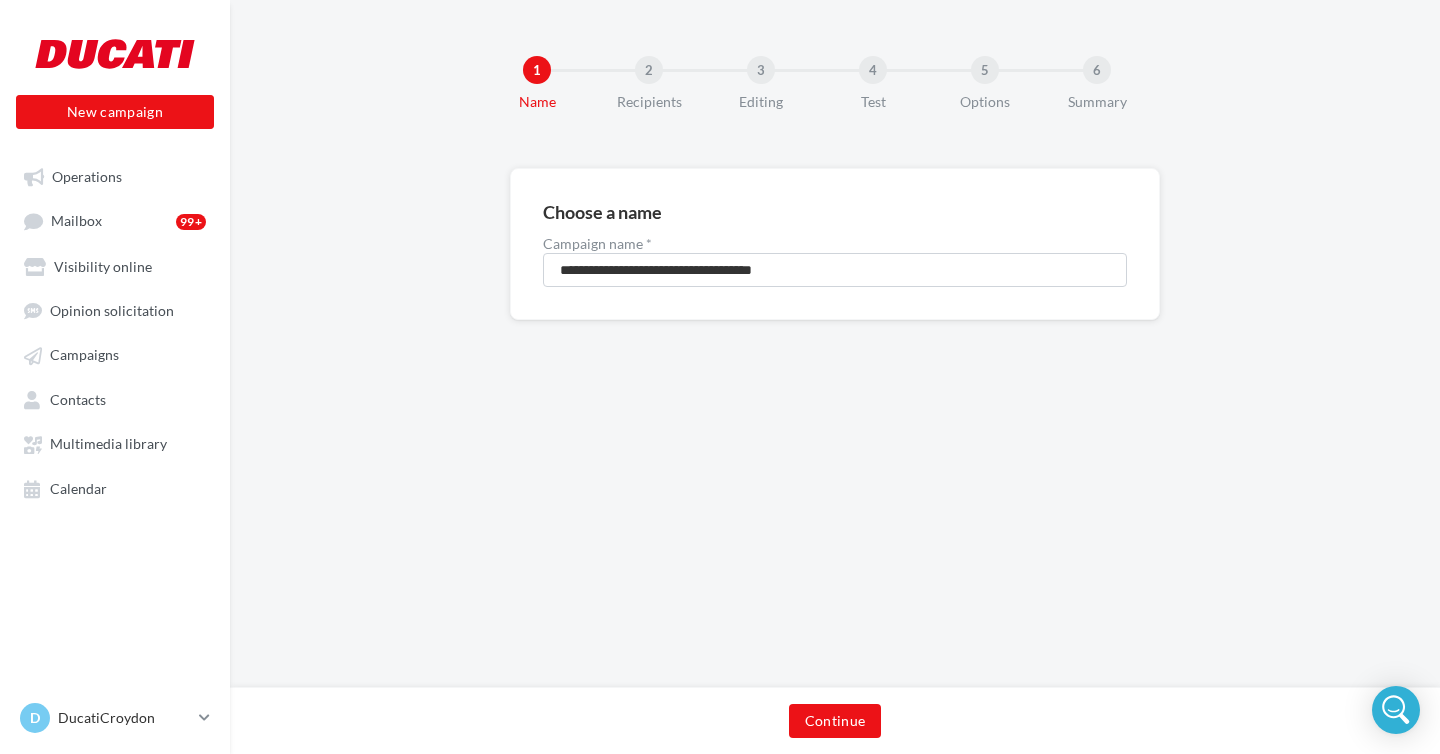 click on "**********" at bounding box center [835, 344] 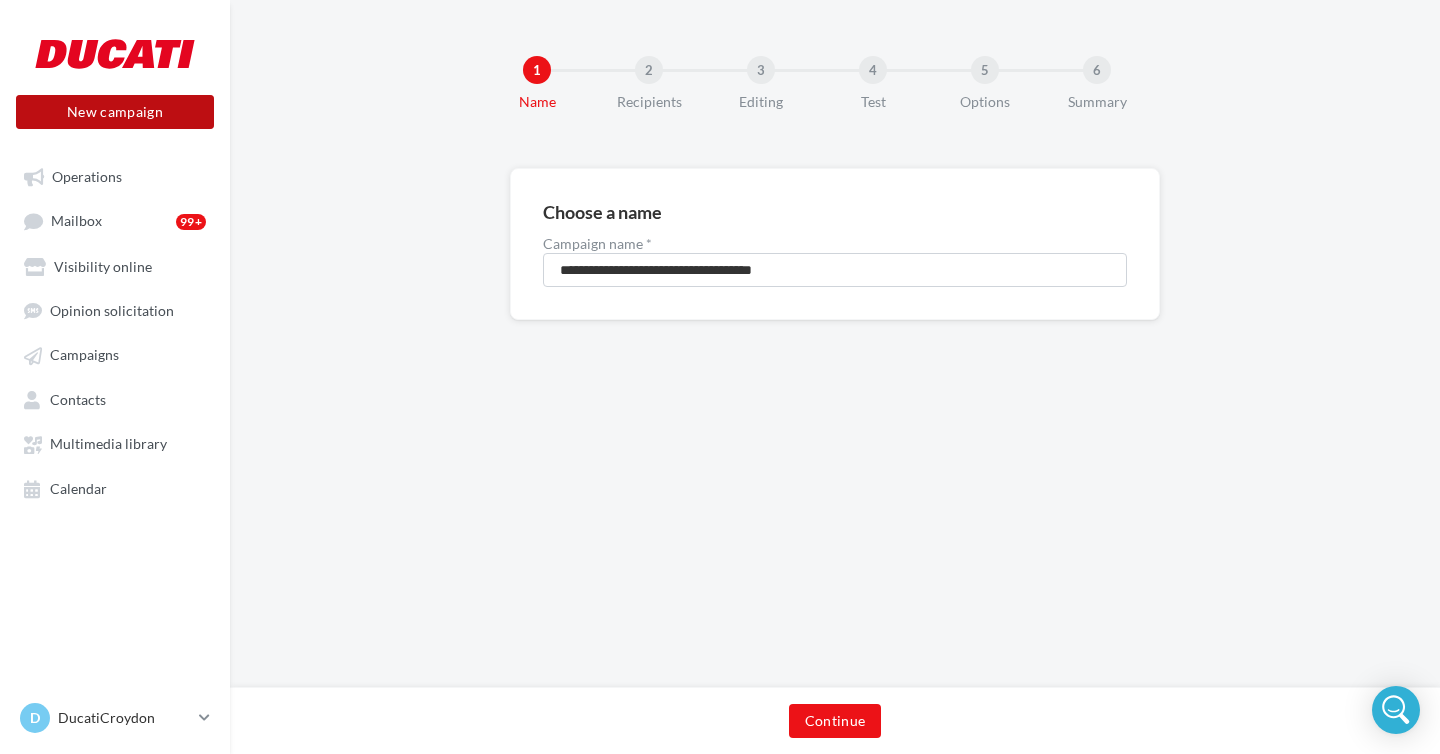 click on "New campaign" at bounding box center [115, 112] 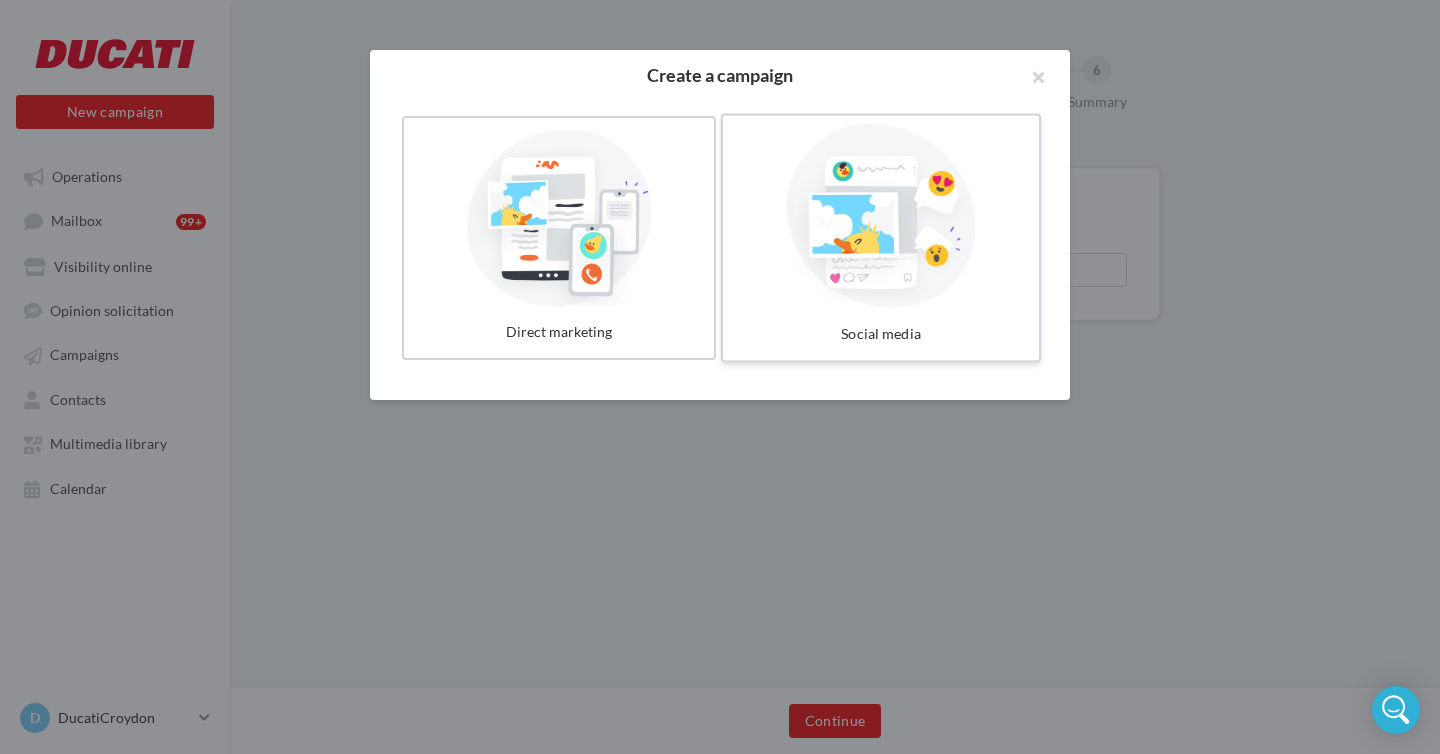 click at bounding box center (881, 216) 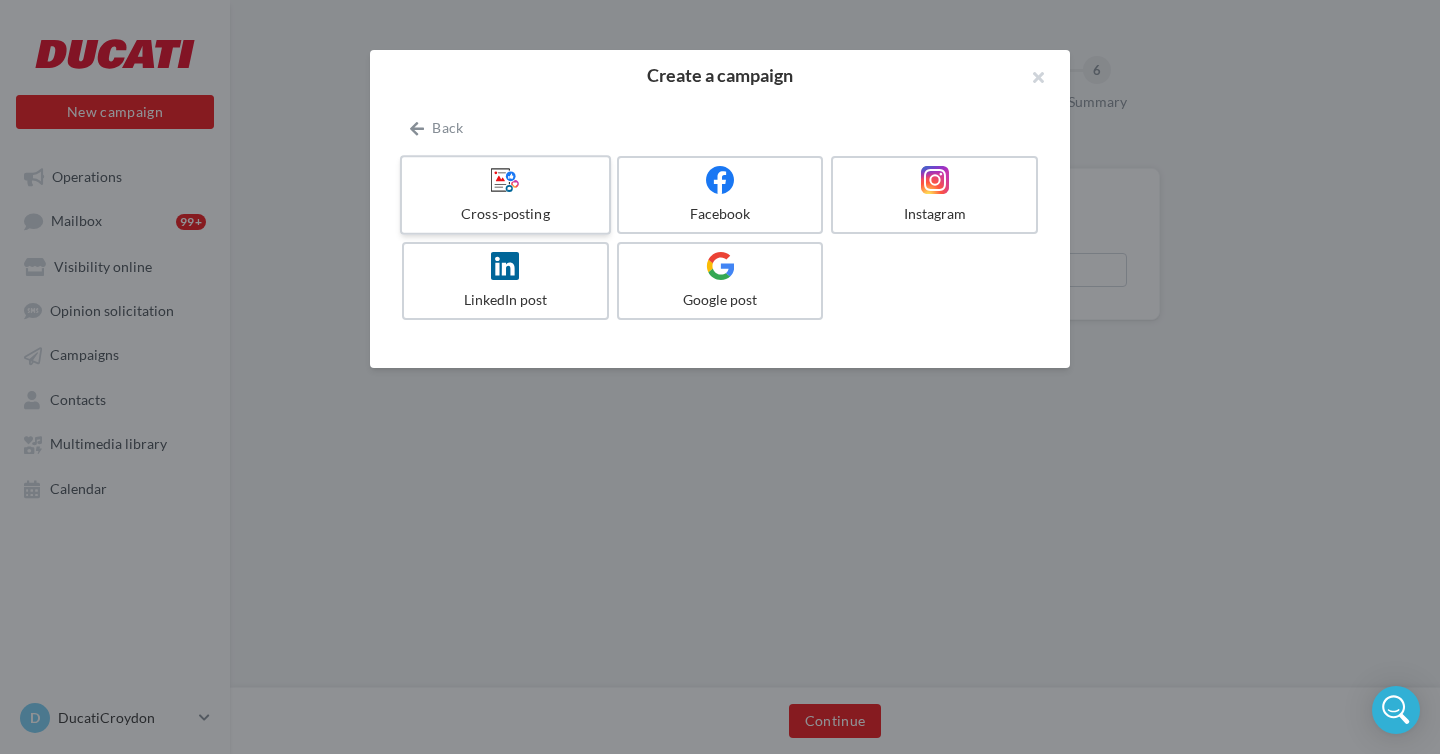 click at bounding box center [505, 180] 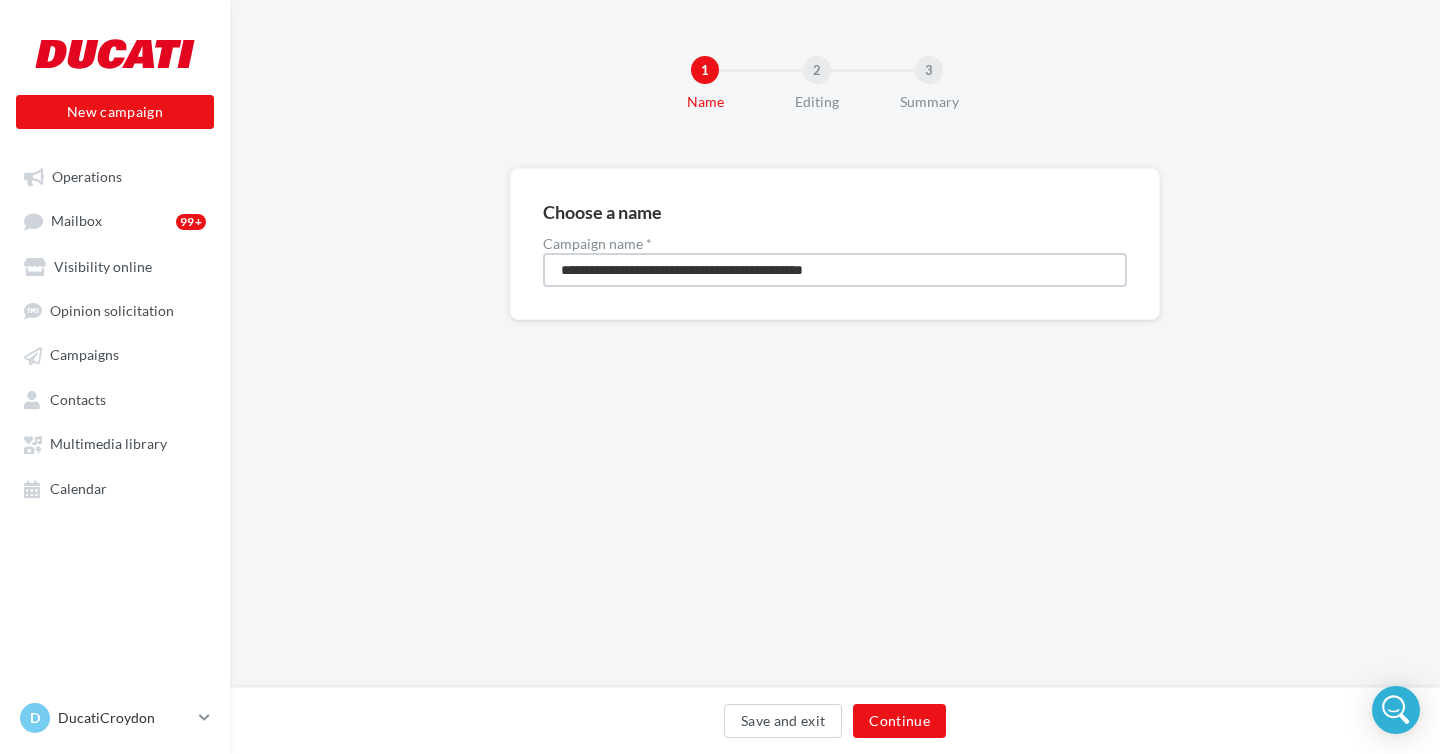 drag, startPoint x: 926, startPoint y: 266, endPoint x: 508, endPoint y: 260, distance: 418.04306 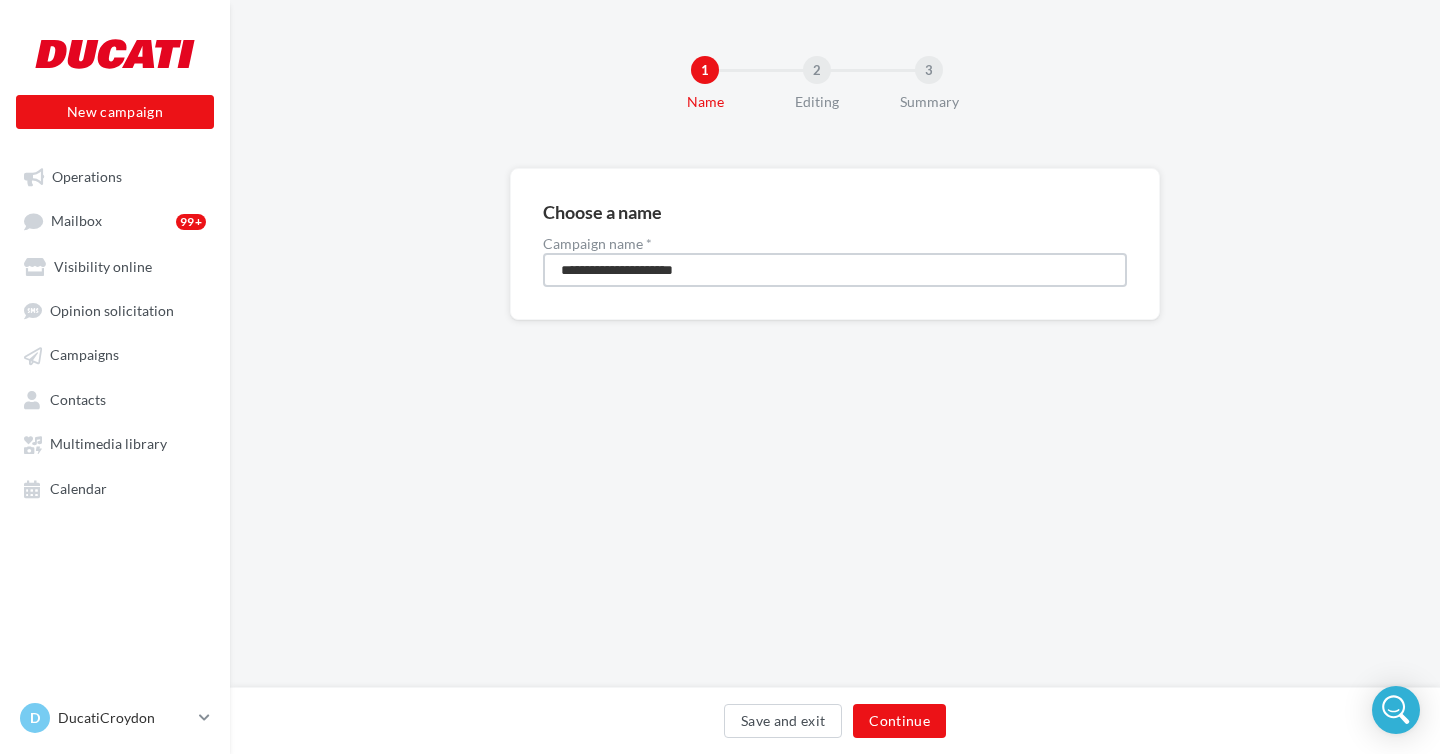 type on "**********" 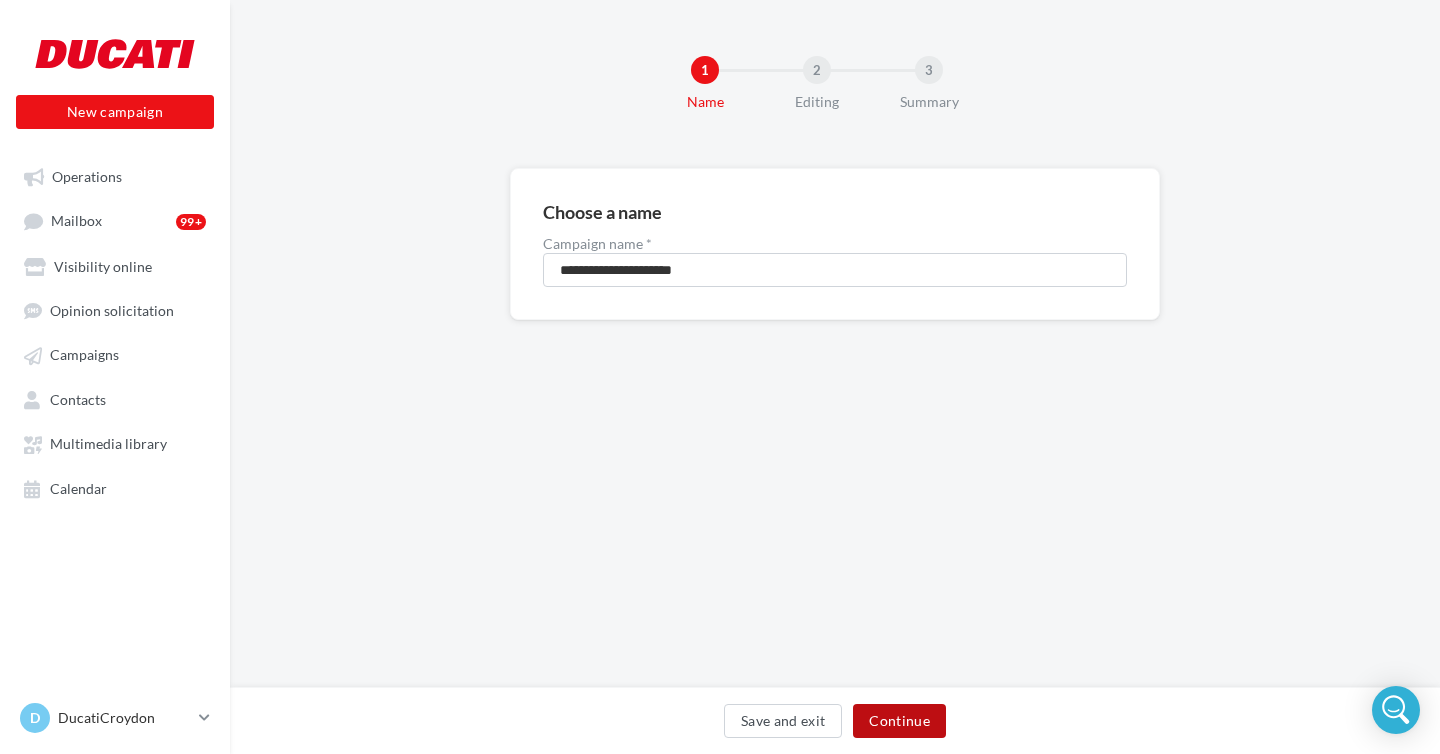 click on "Continue" at bounding box center (899, 721) 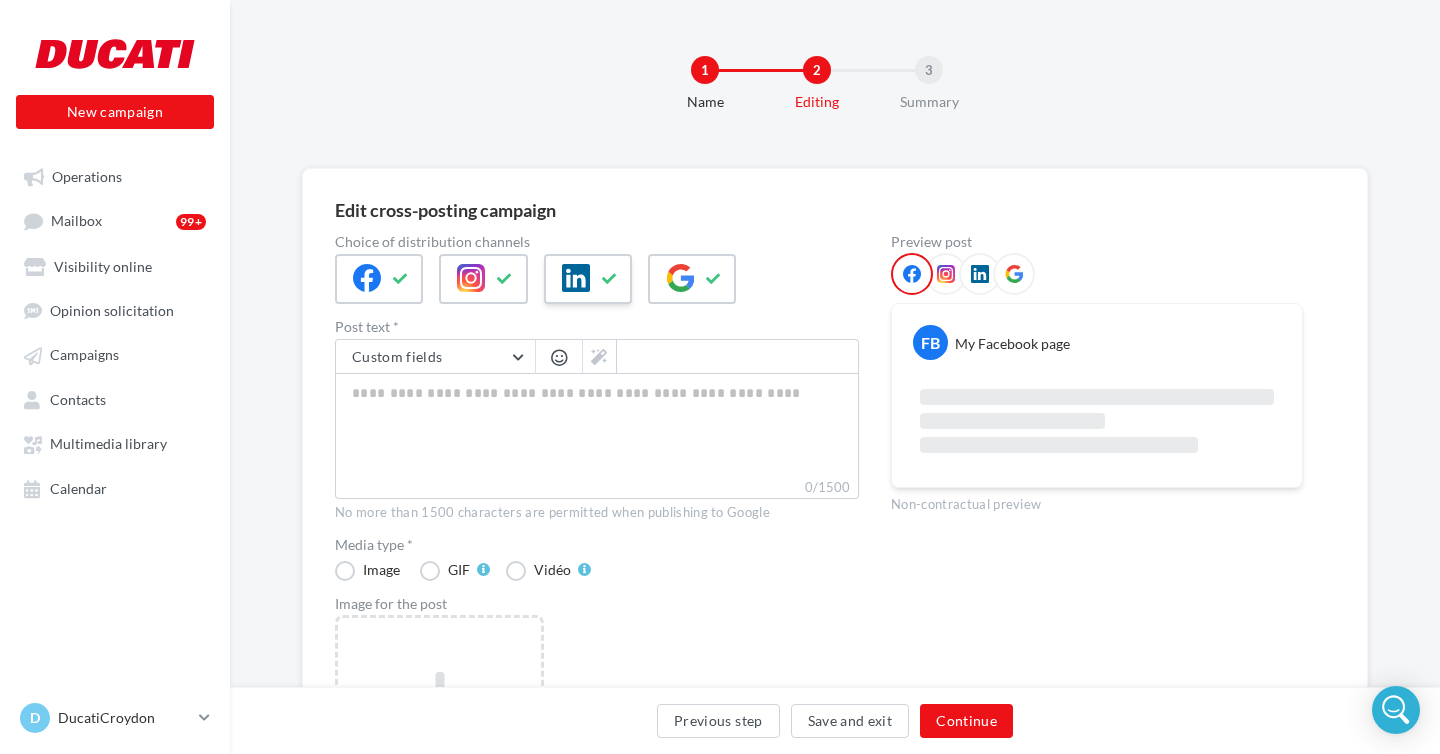 click at bounding box center [610, 279] 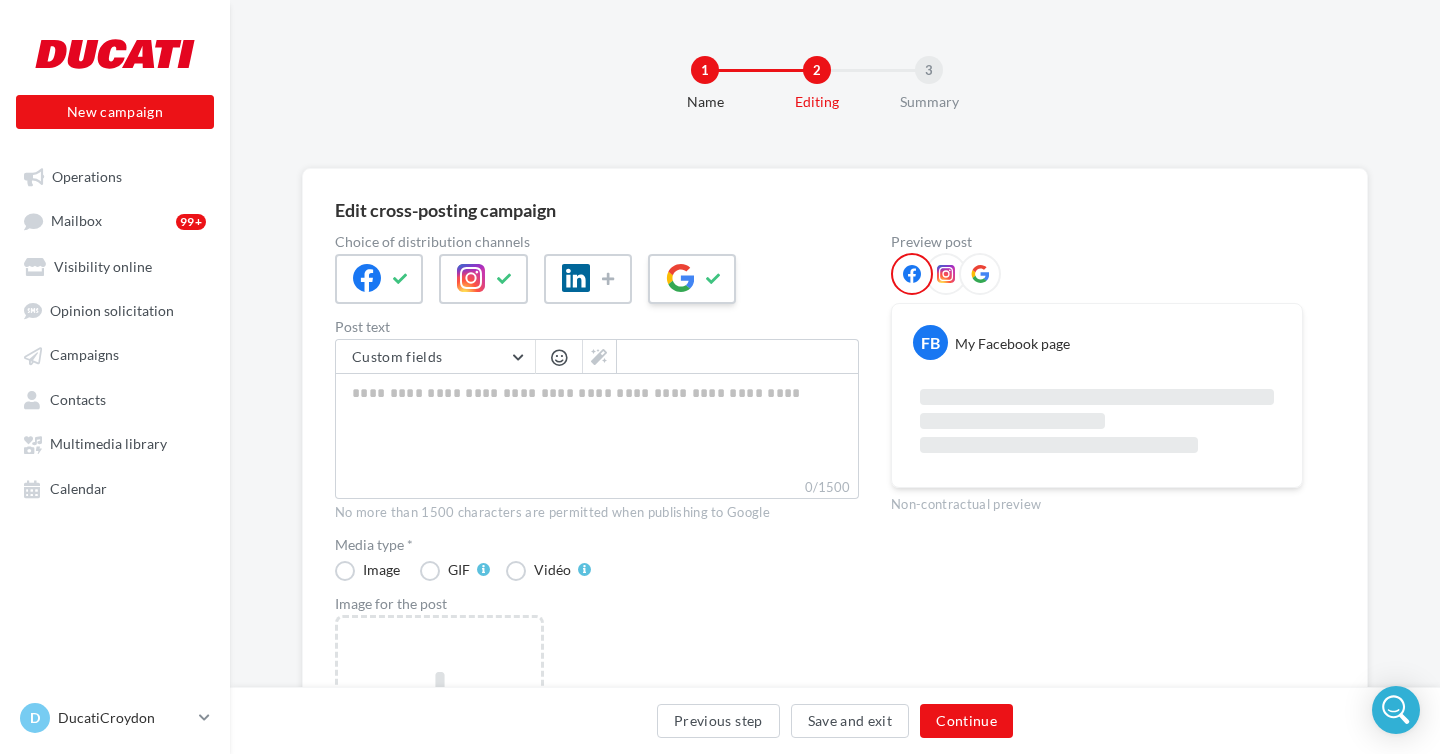 click at bounding box center (680, 278) 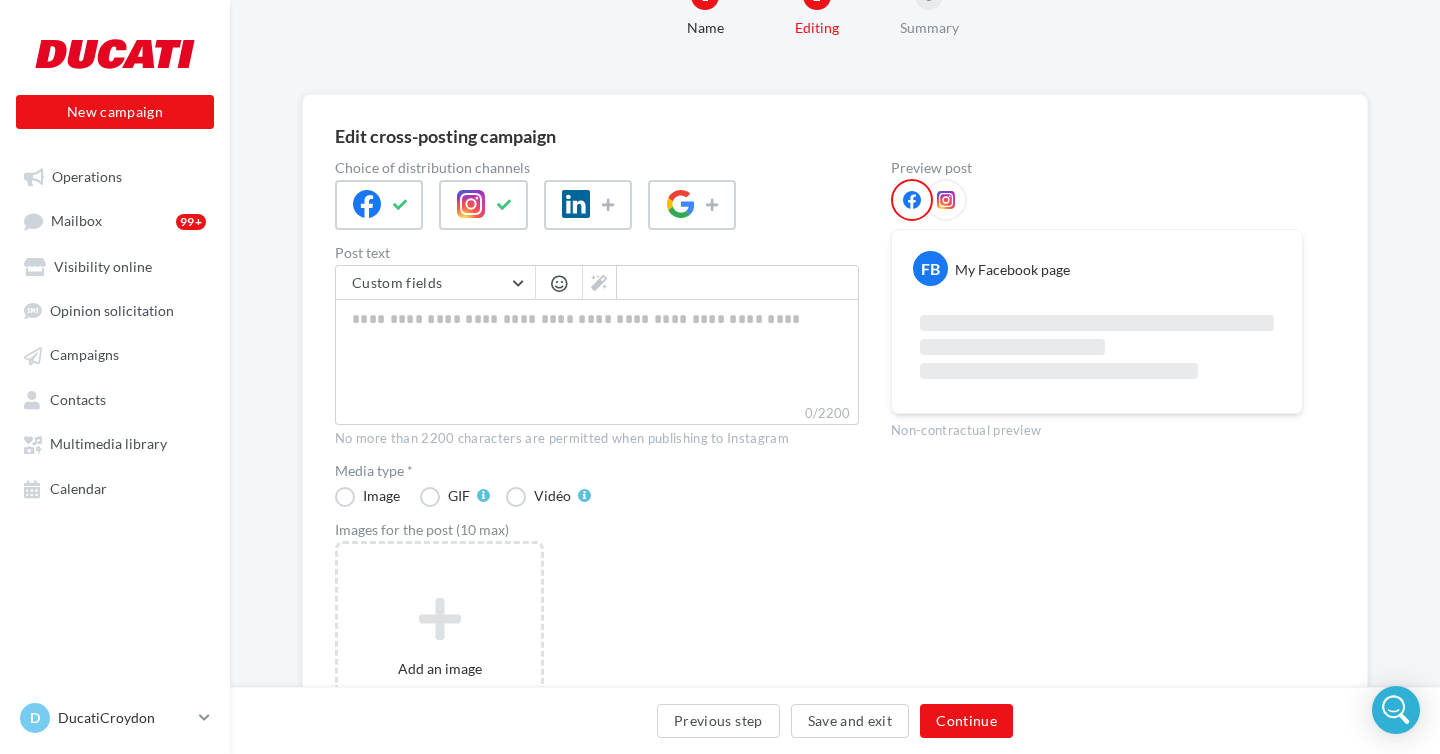 scroll, scrollTop: 125, scrollLeft: 0, axis: vertical 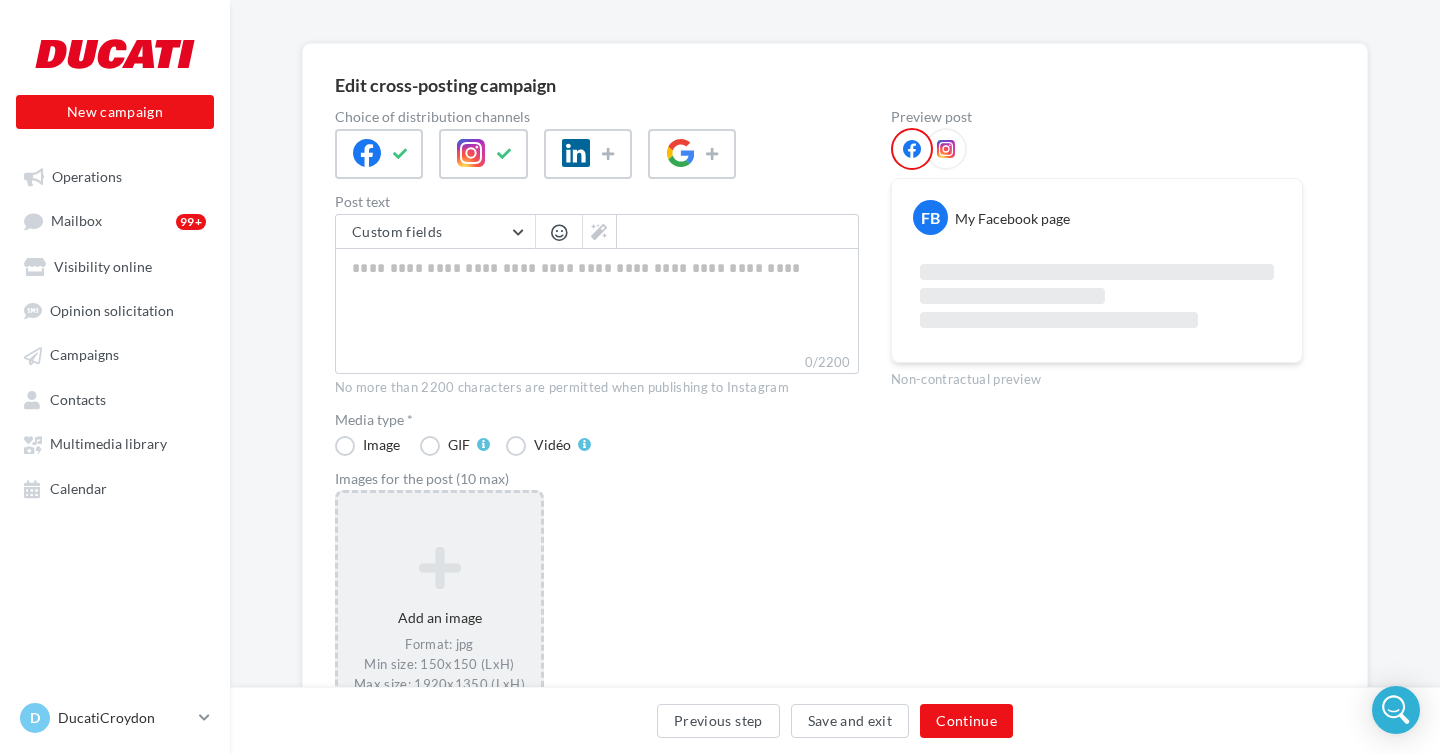 click at bounding box center (439, 568) 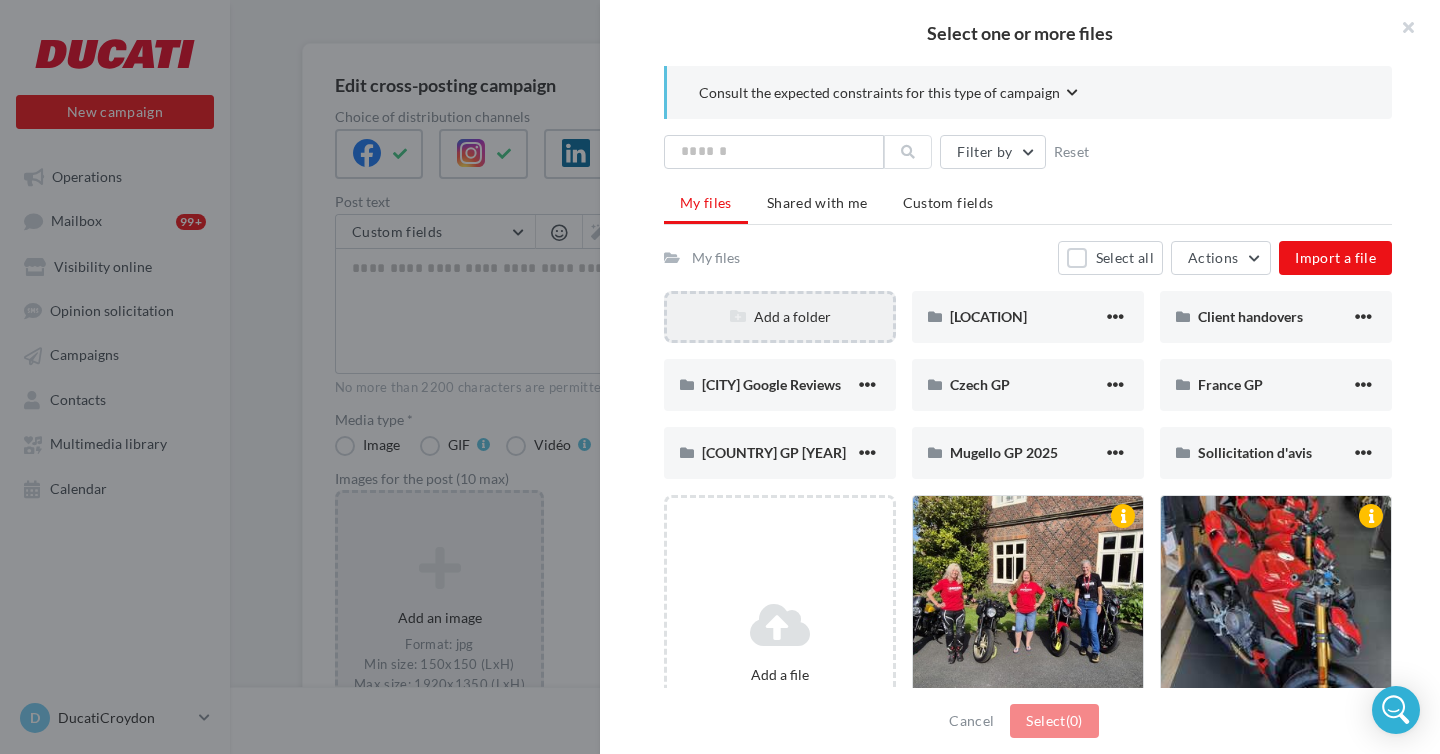click on "Add a folder" at bounding box center (780, 317) 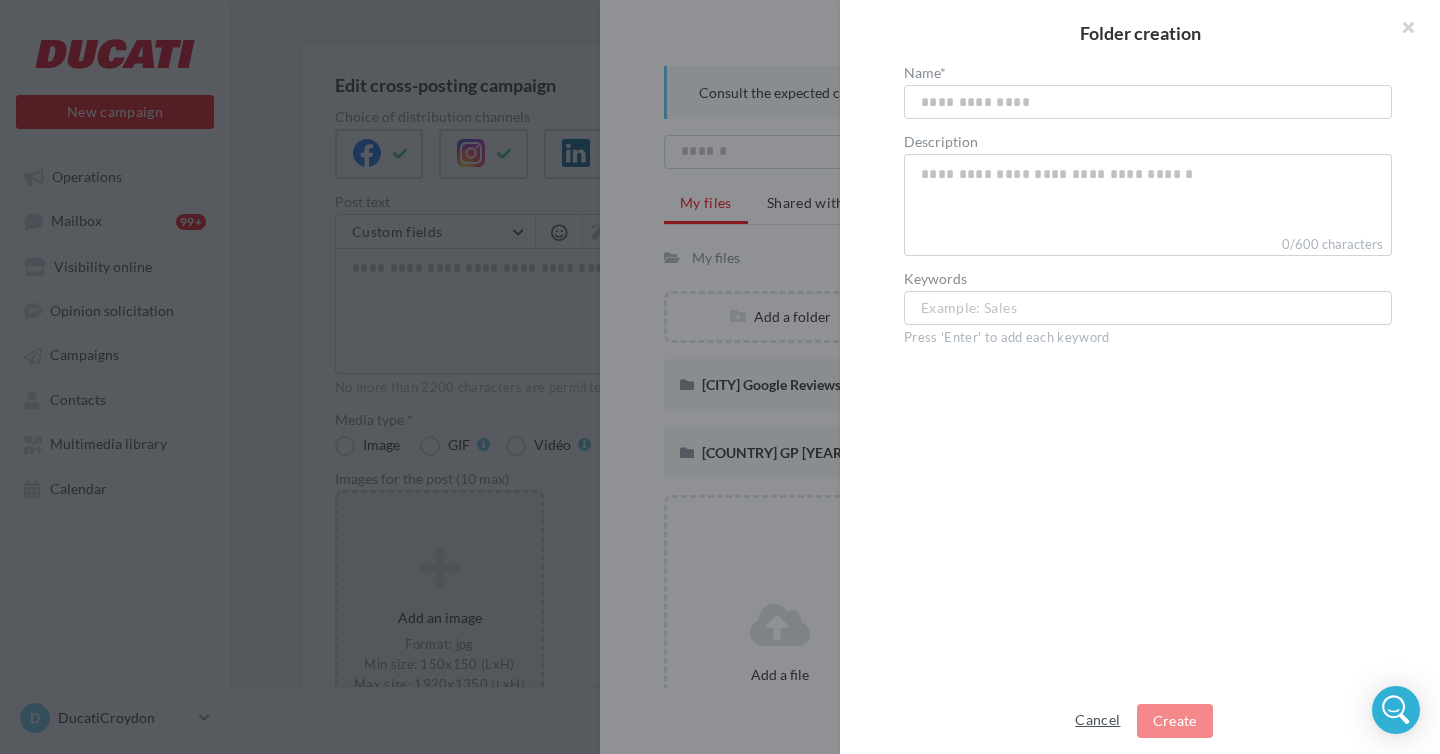 click on "Cancel" at bounding box center (1097, 720) 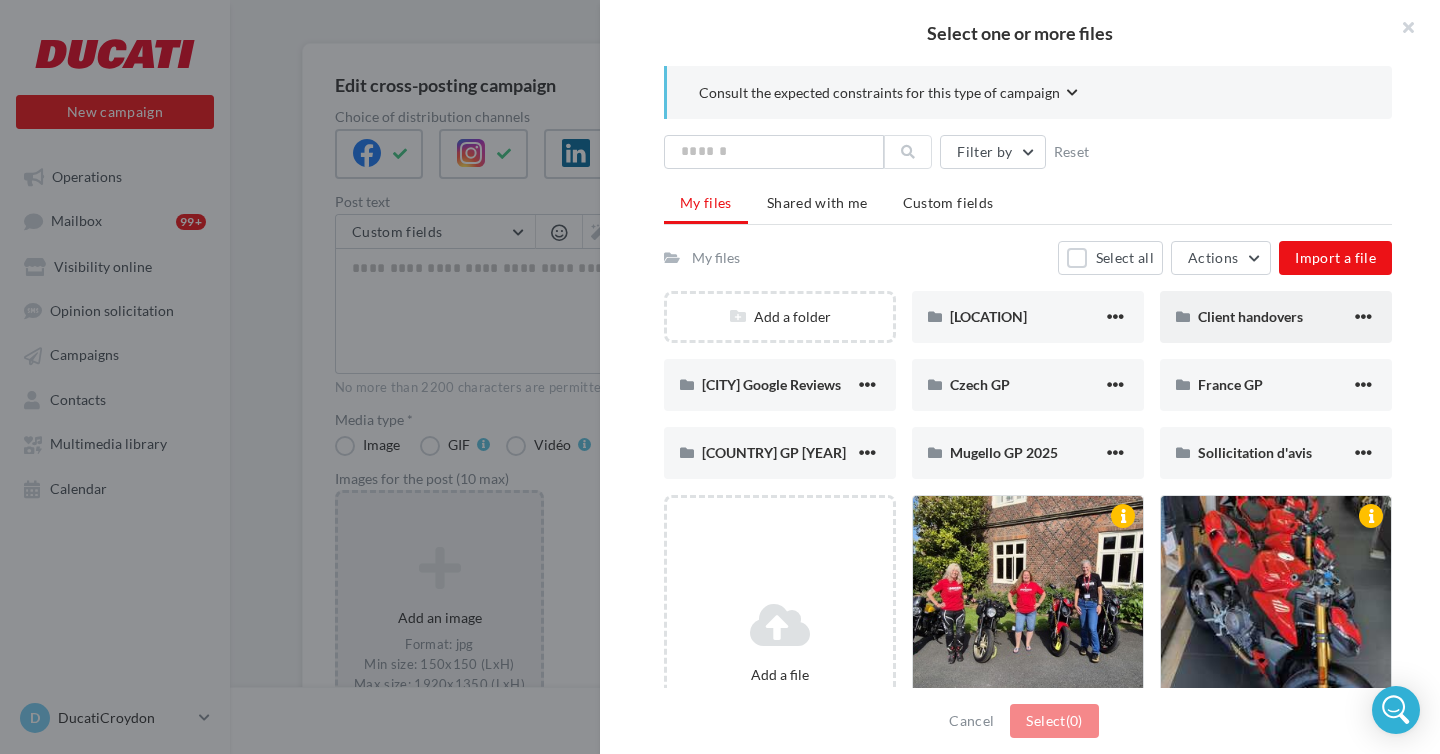 click on "Client handovers" at bounding box center (1250, 316) 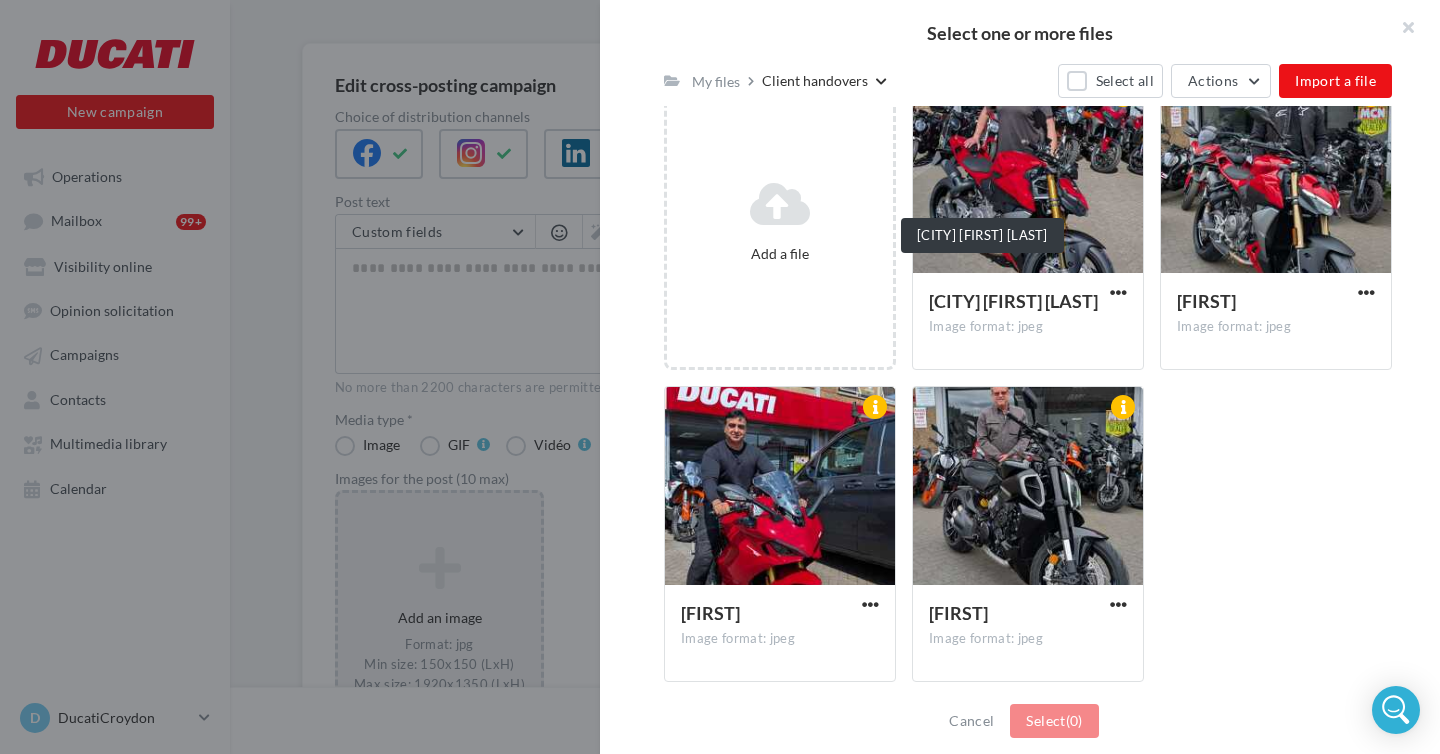 scroll, scrollTop: 292, scrollLeft: 0, axis: vertical 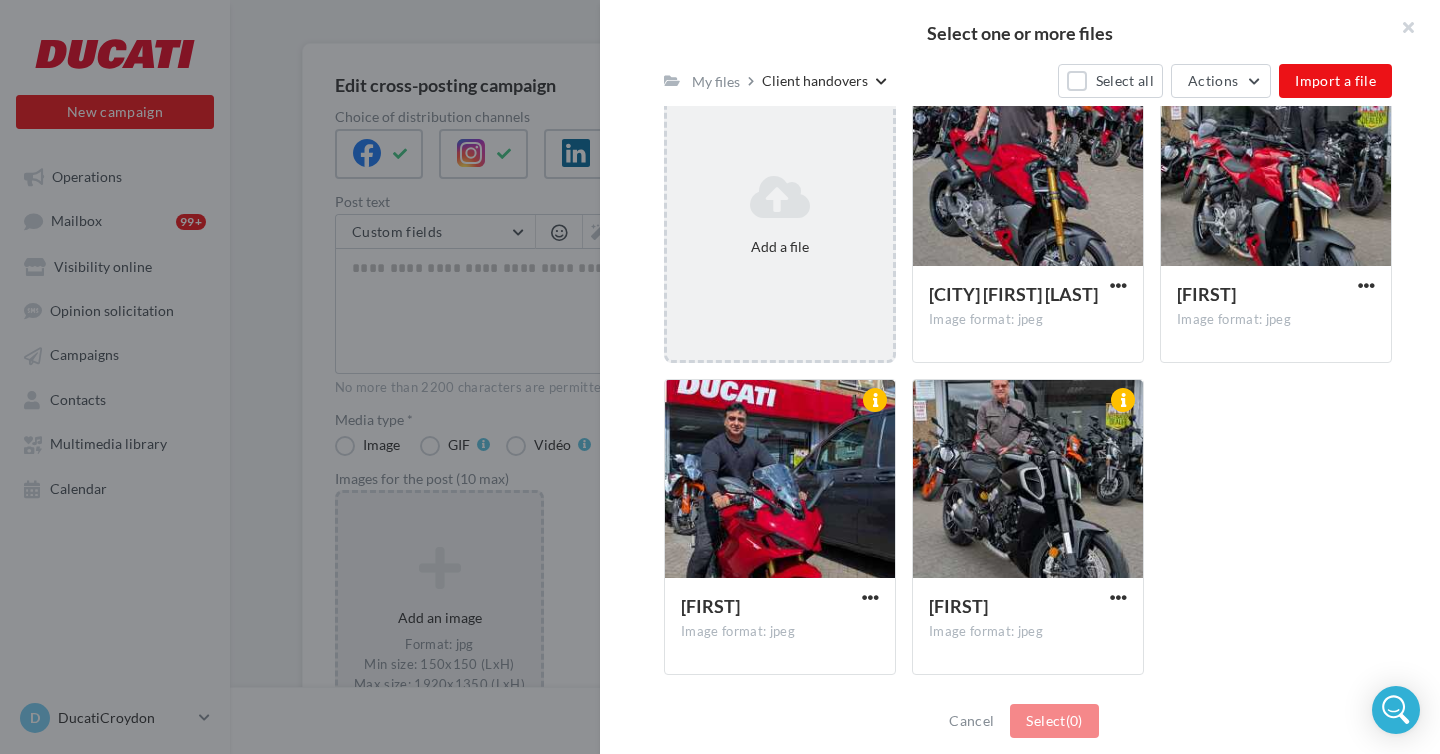 click on "Add a file" at bounding box center (780, 247) 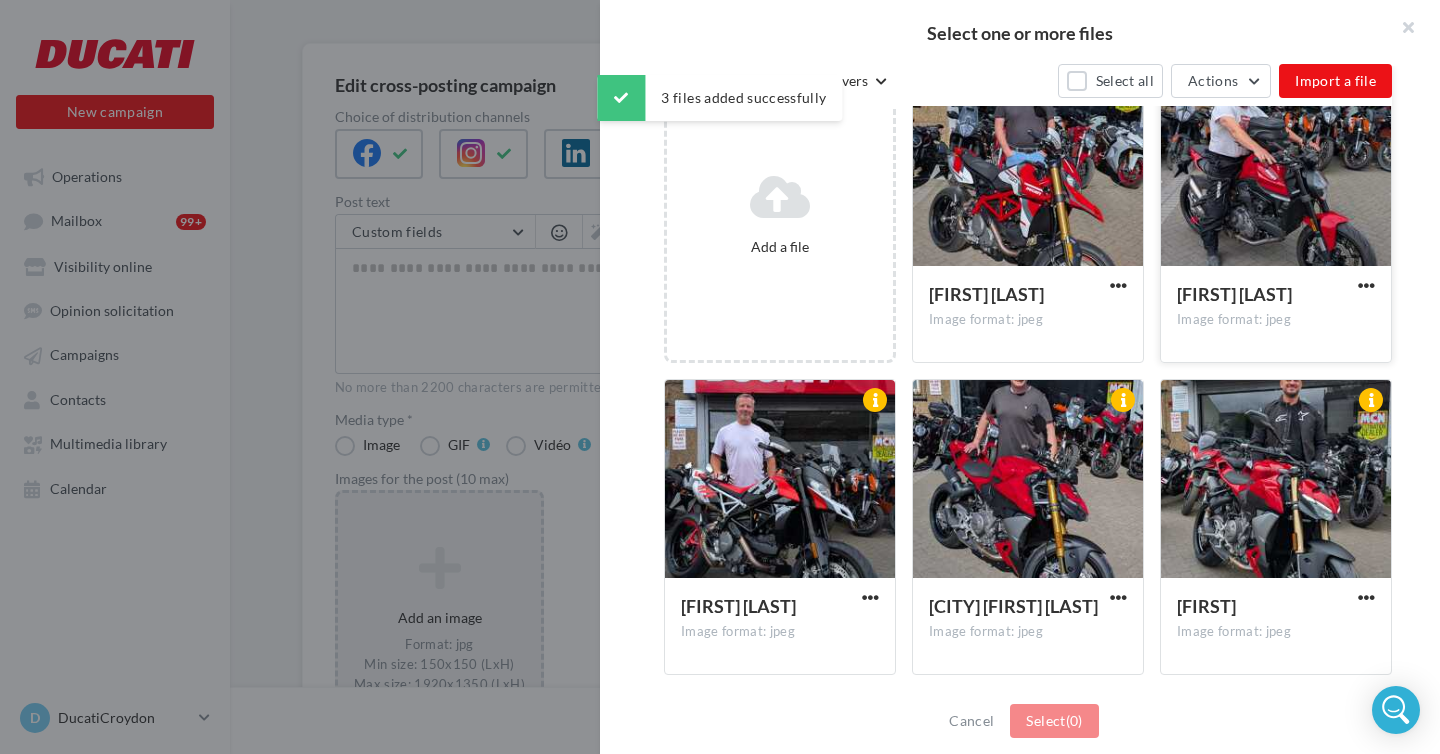 click at bounding box center [1276, 168] 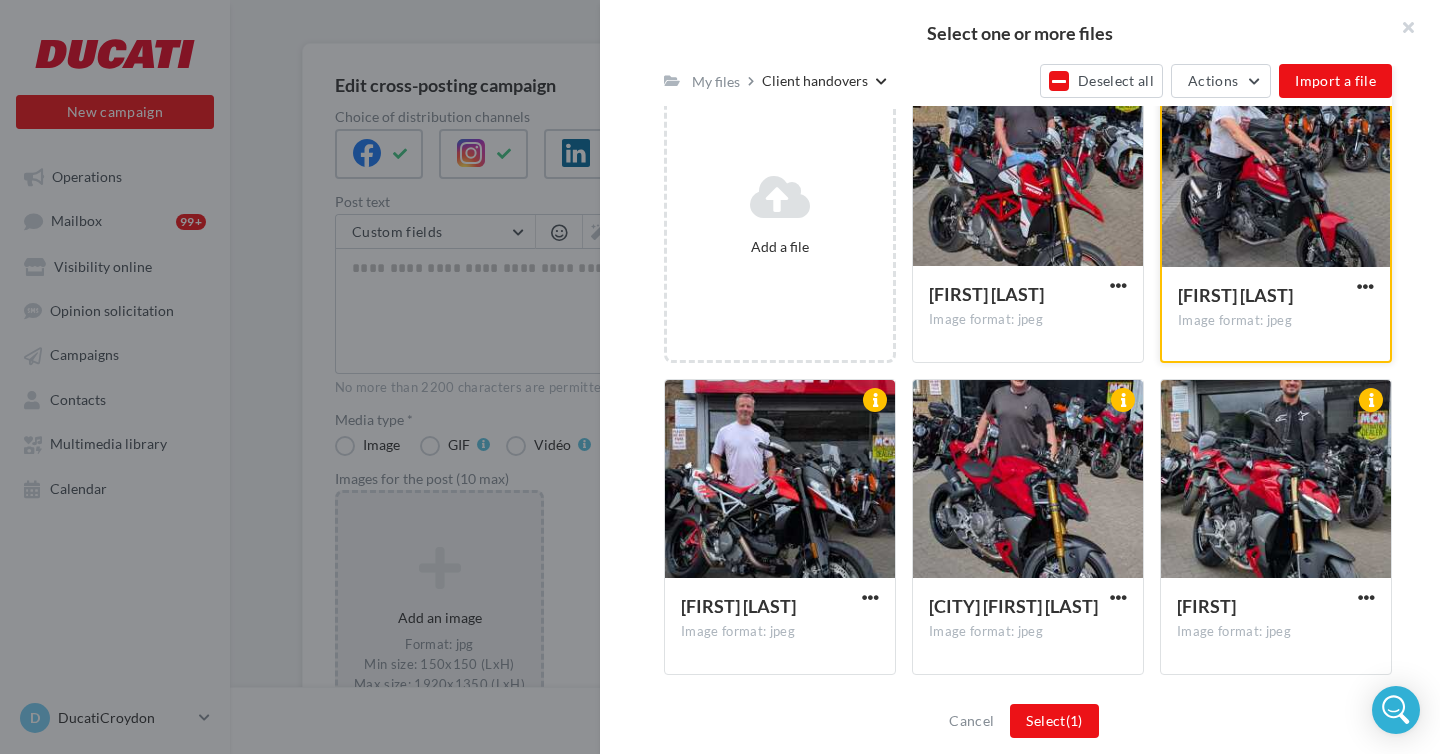 click at bounding box center [1276, 169] 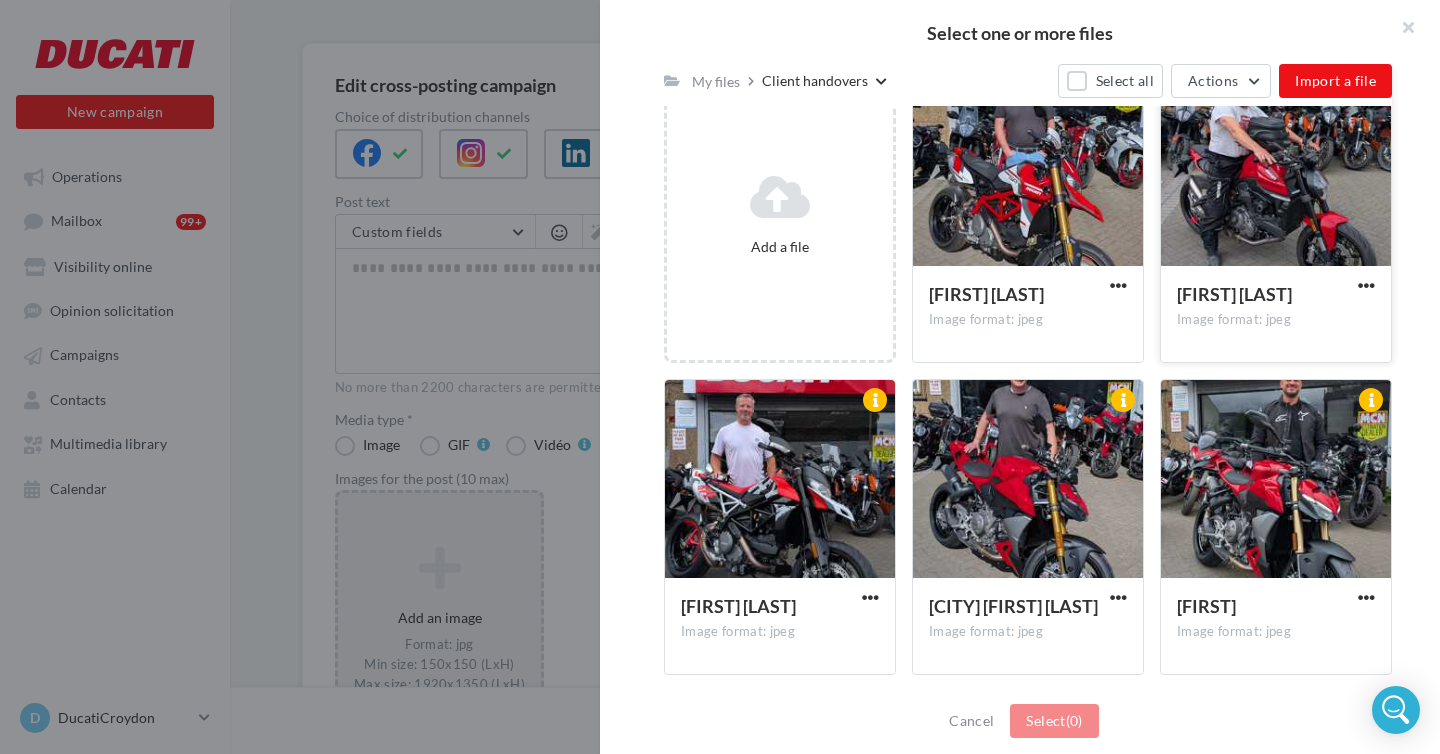 click at bounding box center (1276, 168) 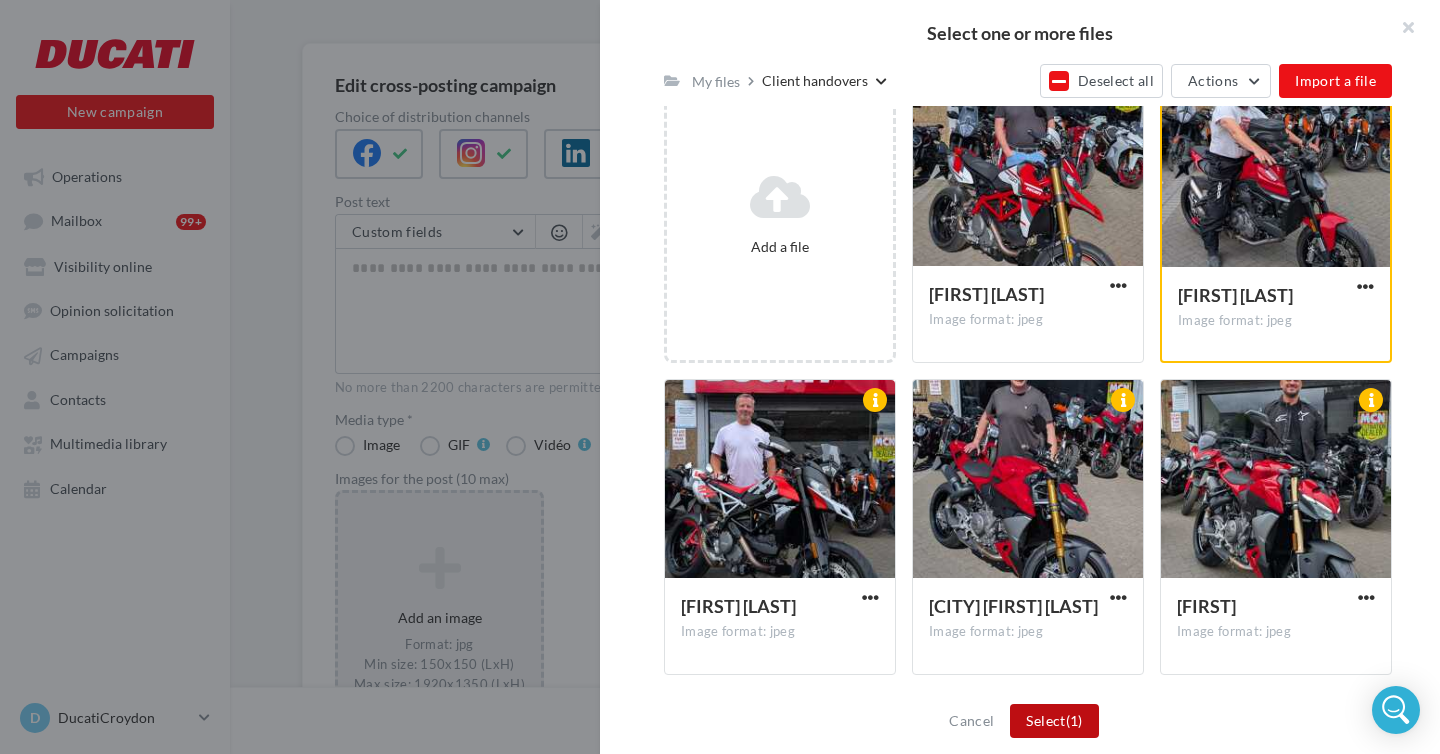 click on "Select   (1)" at bounding box center [1054, 721] 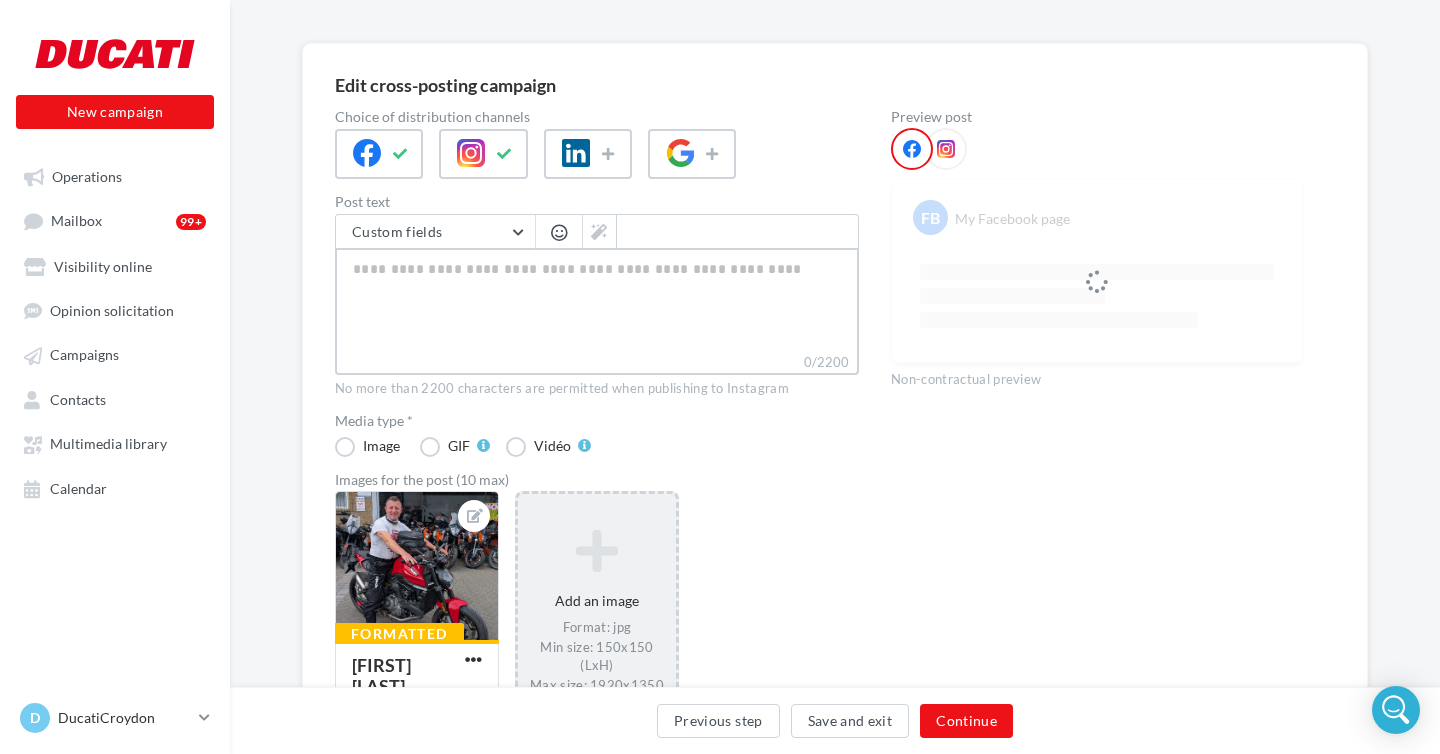 click on "0/2200" at bounding box center (597, 300) 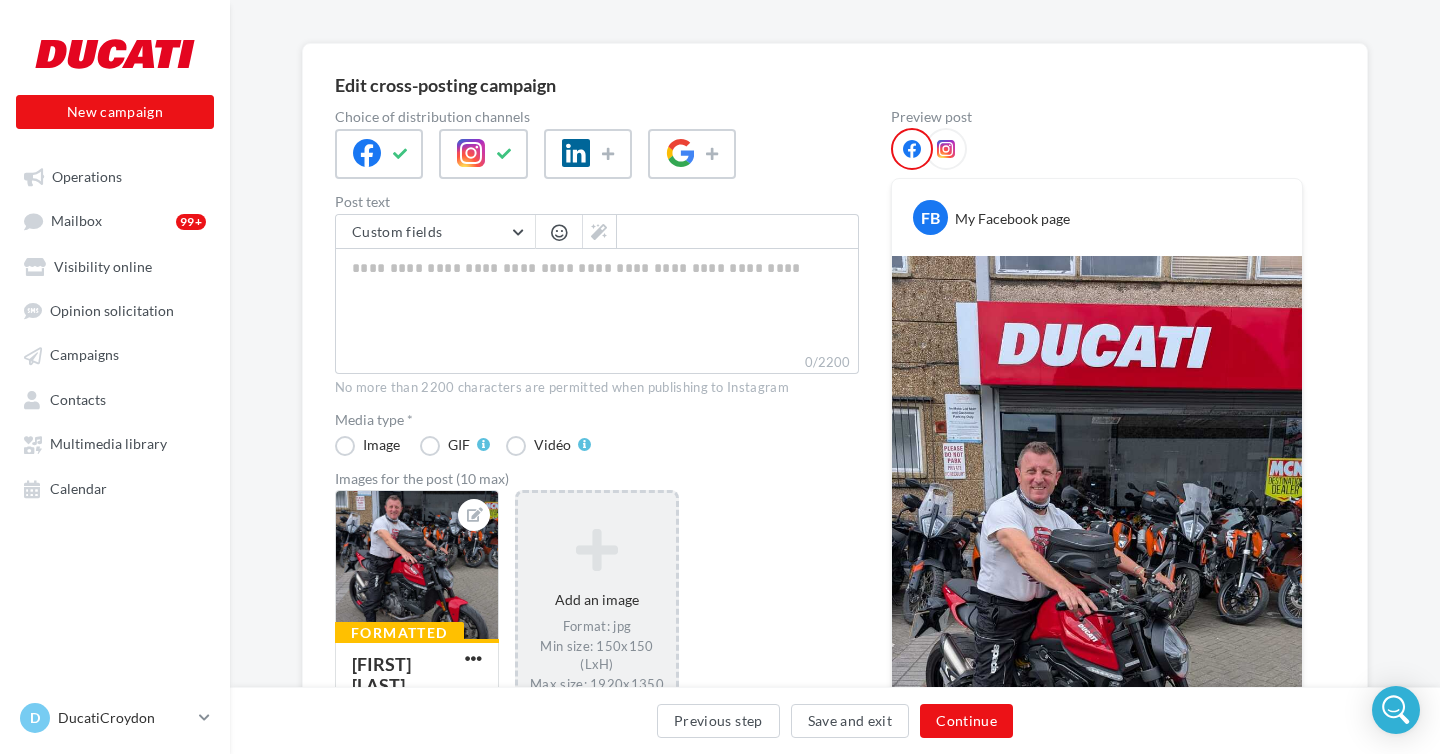 click at bounding box center [1097, 620] 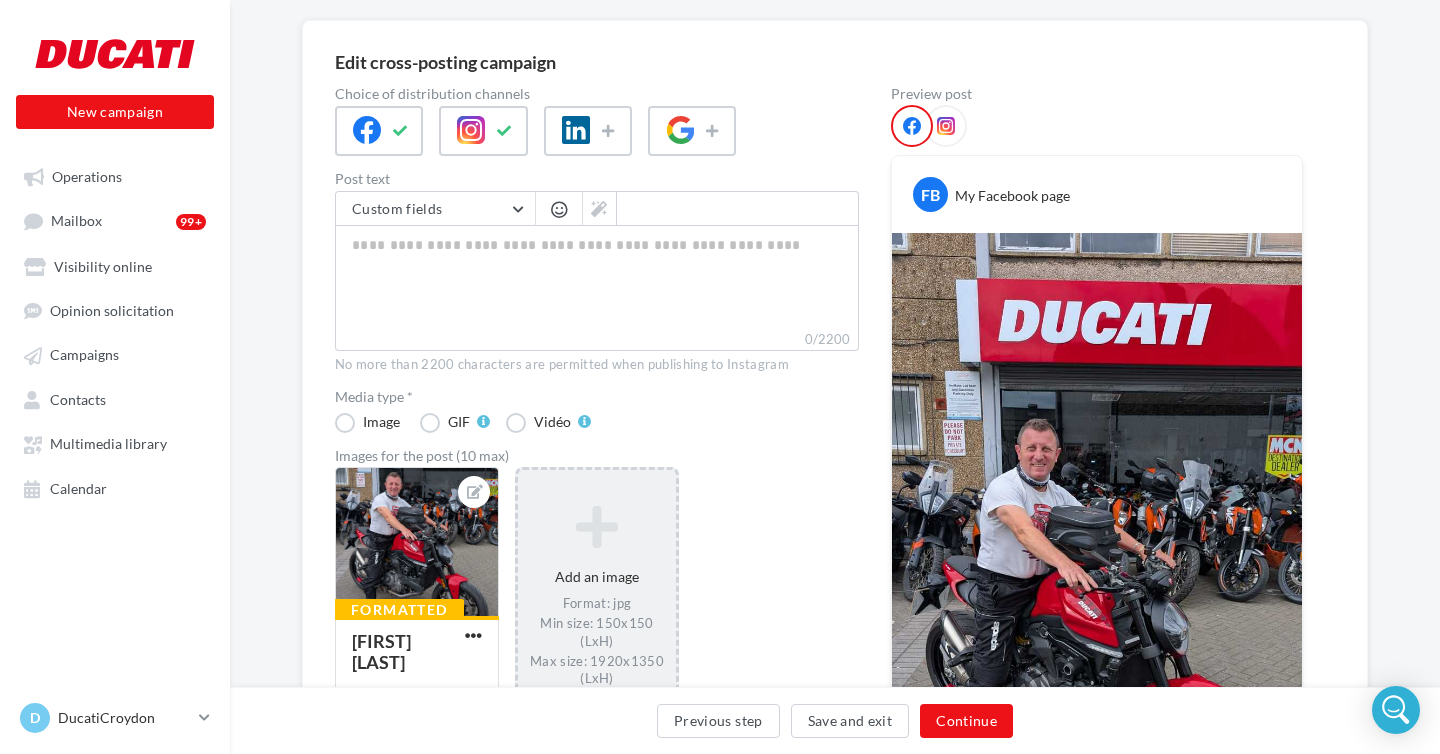 scroll, scrollTop: 0, scrollLeft: 0, axis: both 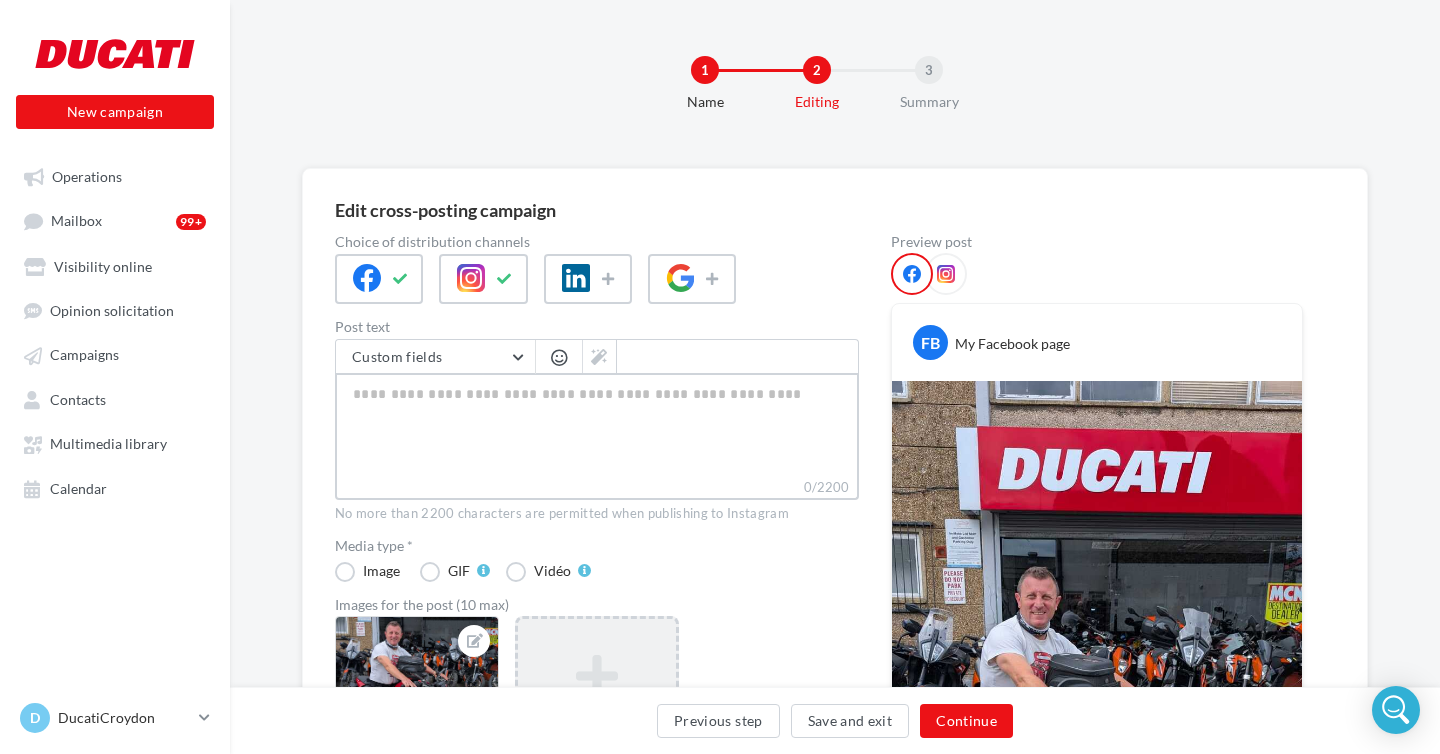 click on "0/2200" at bounding box center [597, 425] 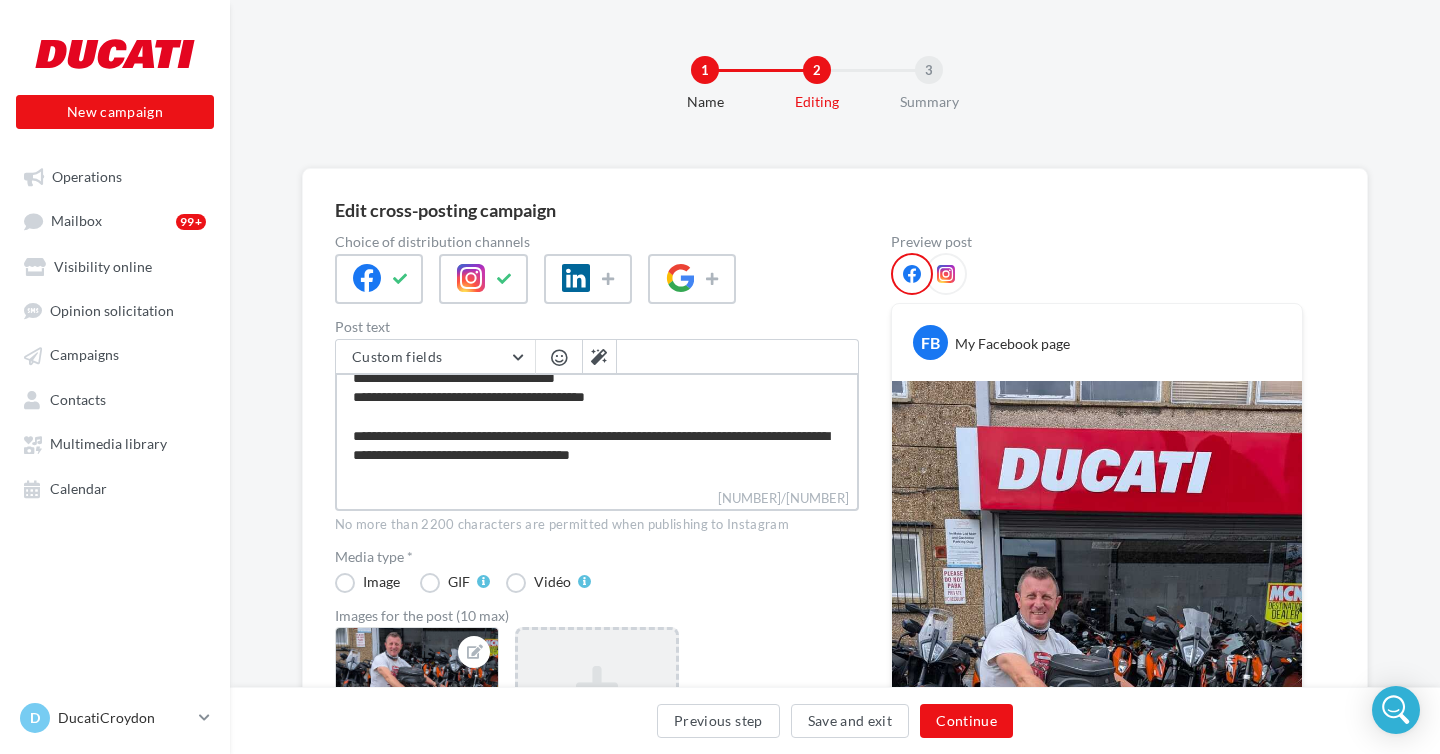 scroll, scrollTop: 0, scrollLeft: 0, axis: both 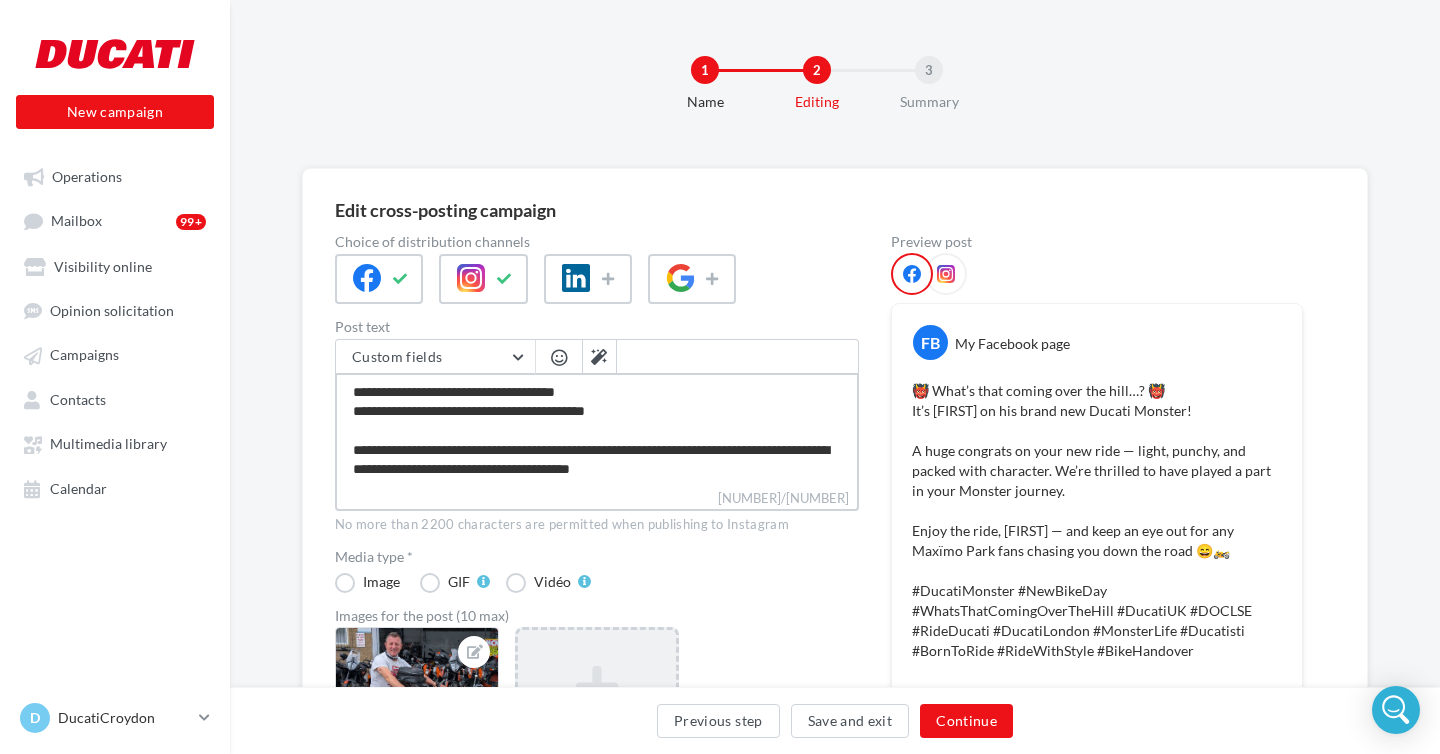 click on "**********" at bounding box center [597, 430] 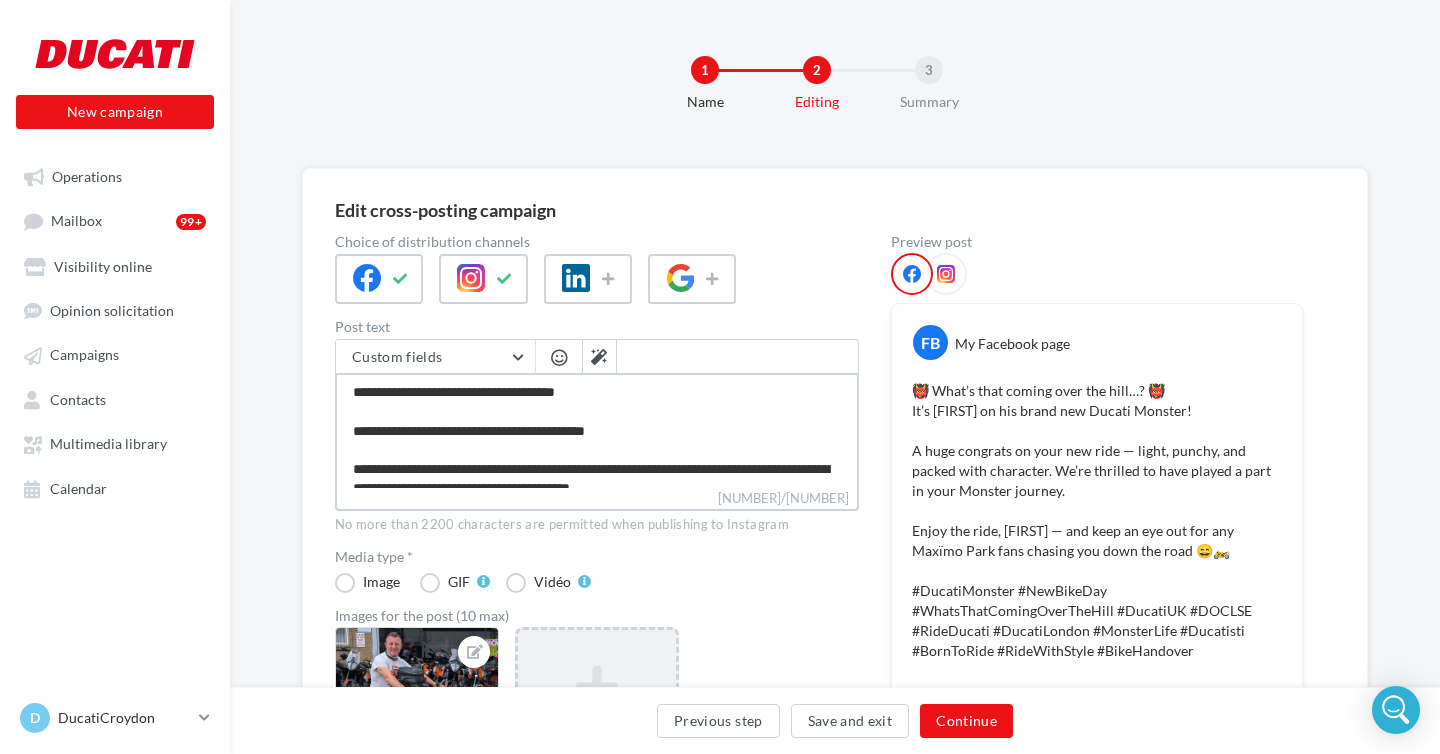 click on "**********" at bounding box center [597, 430] 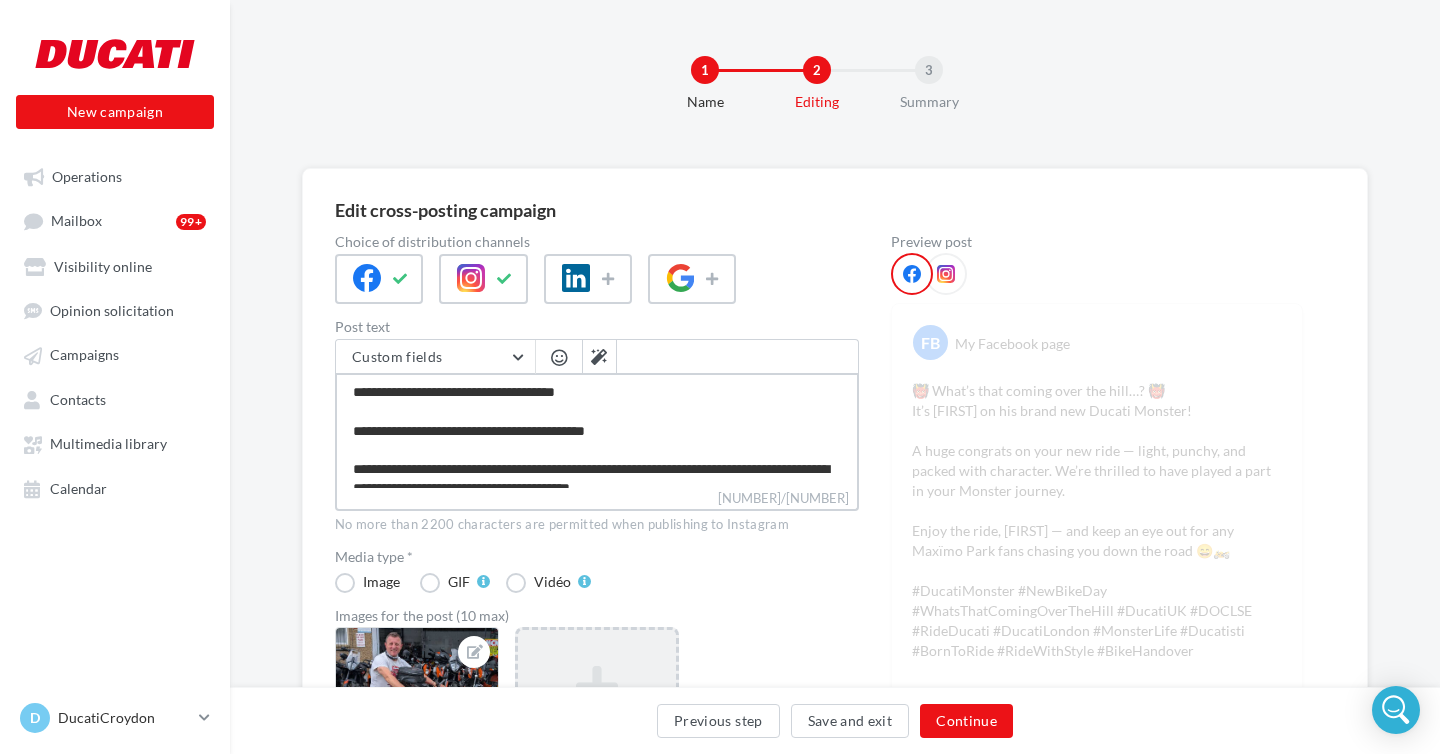 type on "**********" 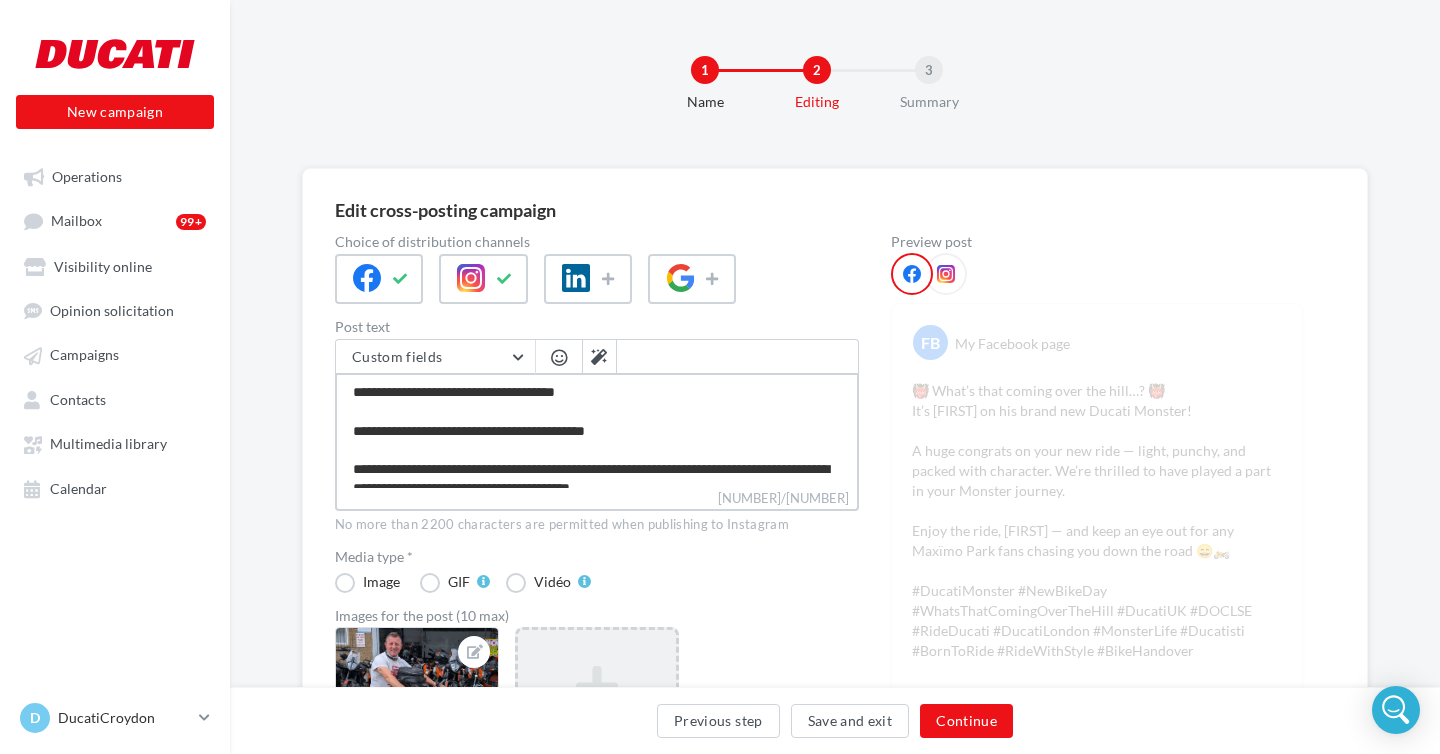 type on "**********" 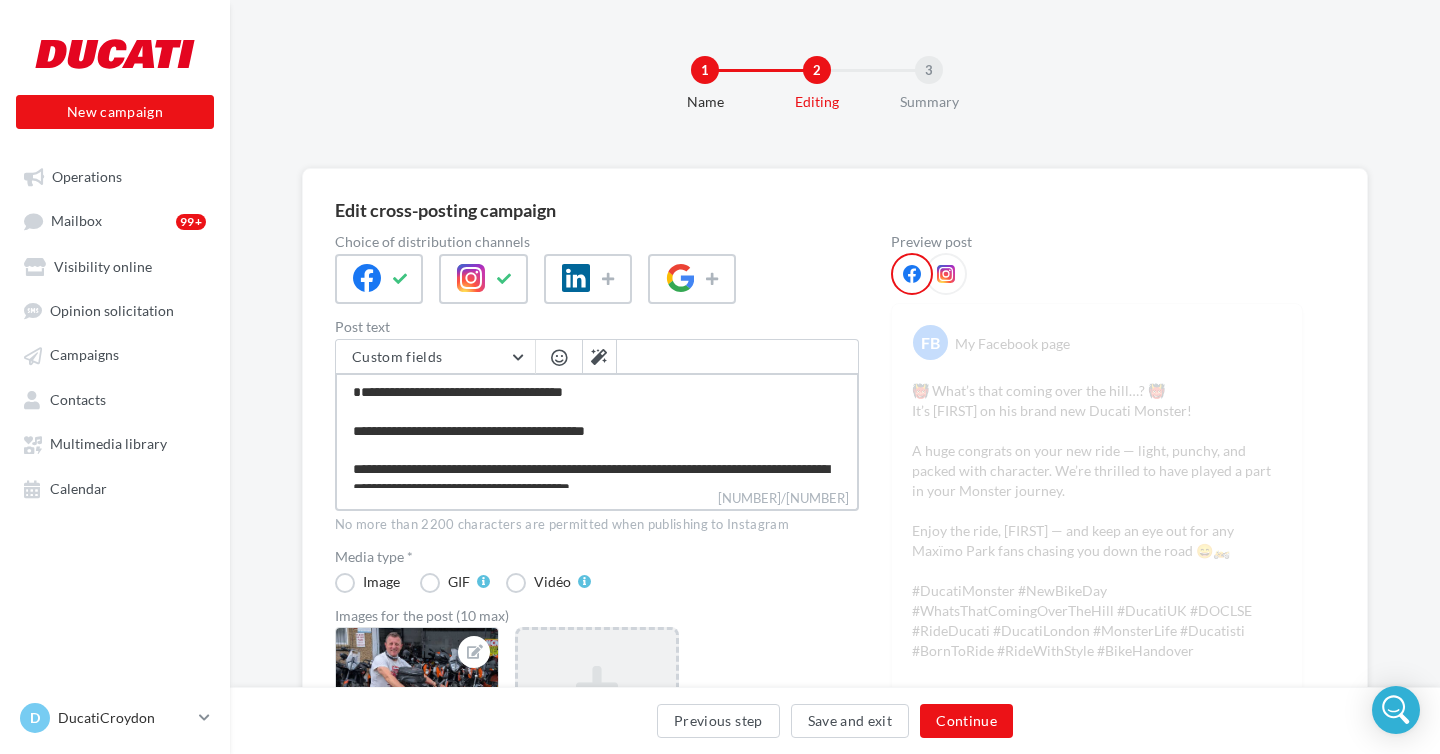 type on "**********" 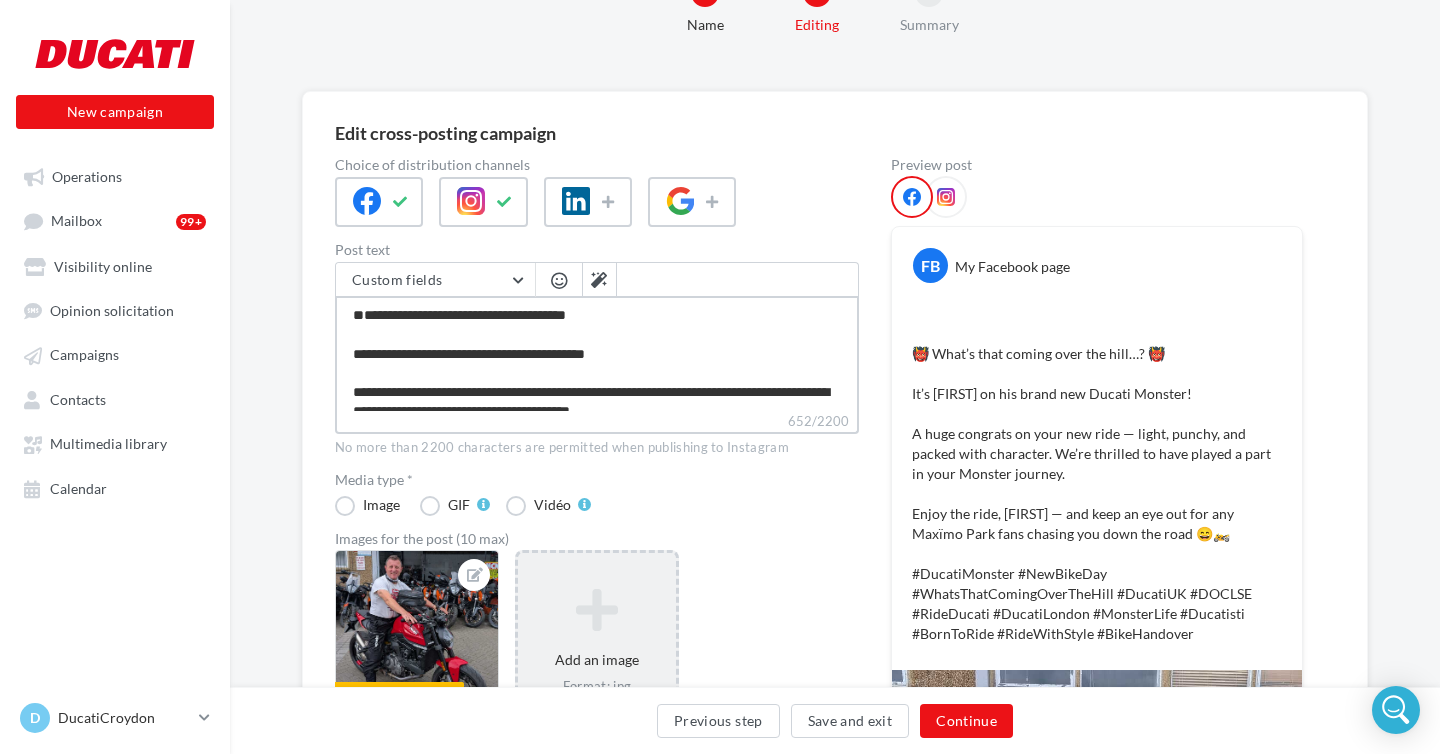 scroll, scrollTop: 78, scrollLeft: 0, axis: vertical 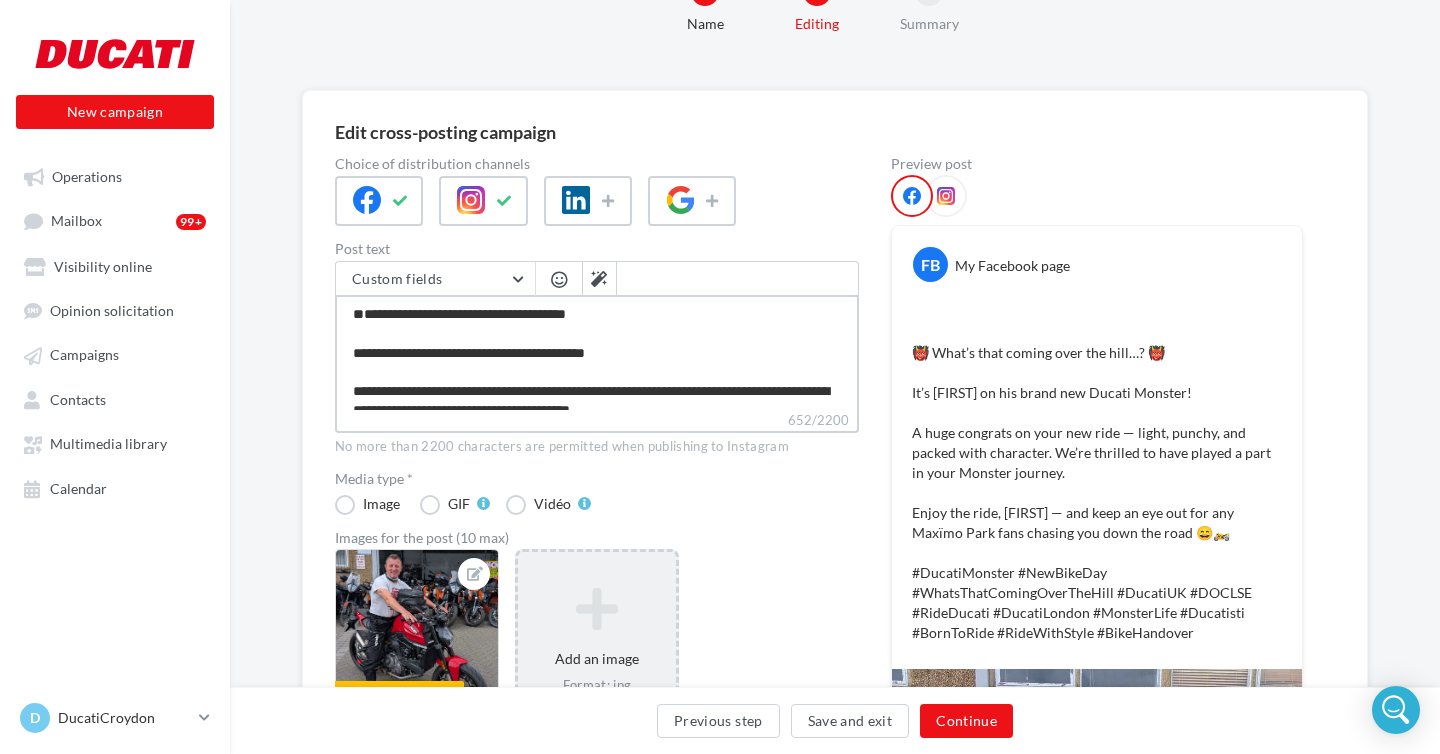 type on "**********" 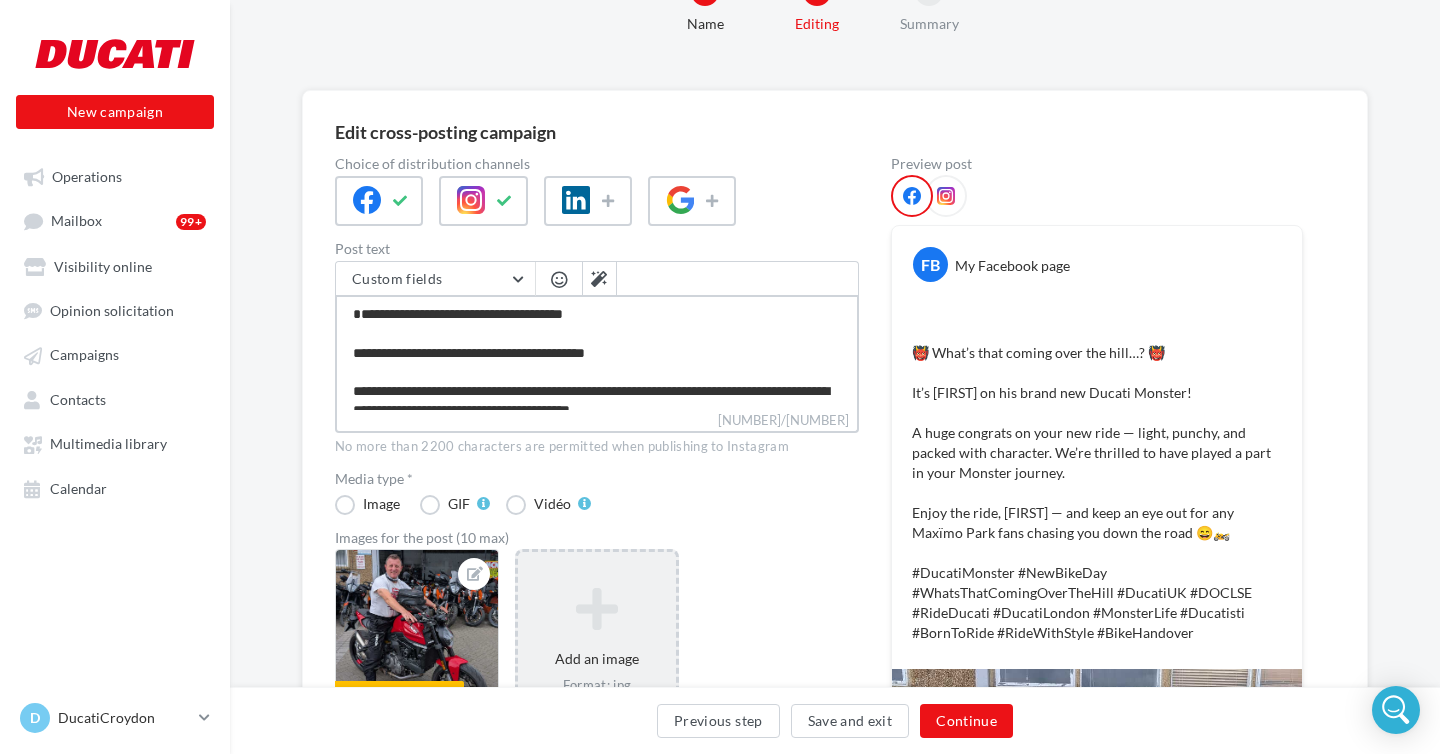 type on "**********" 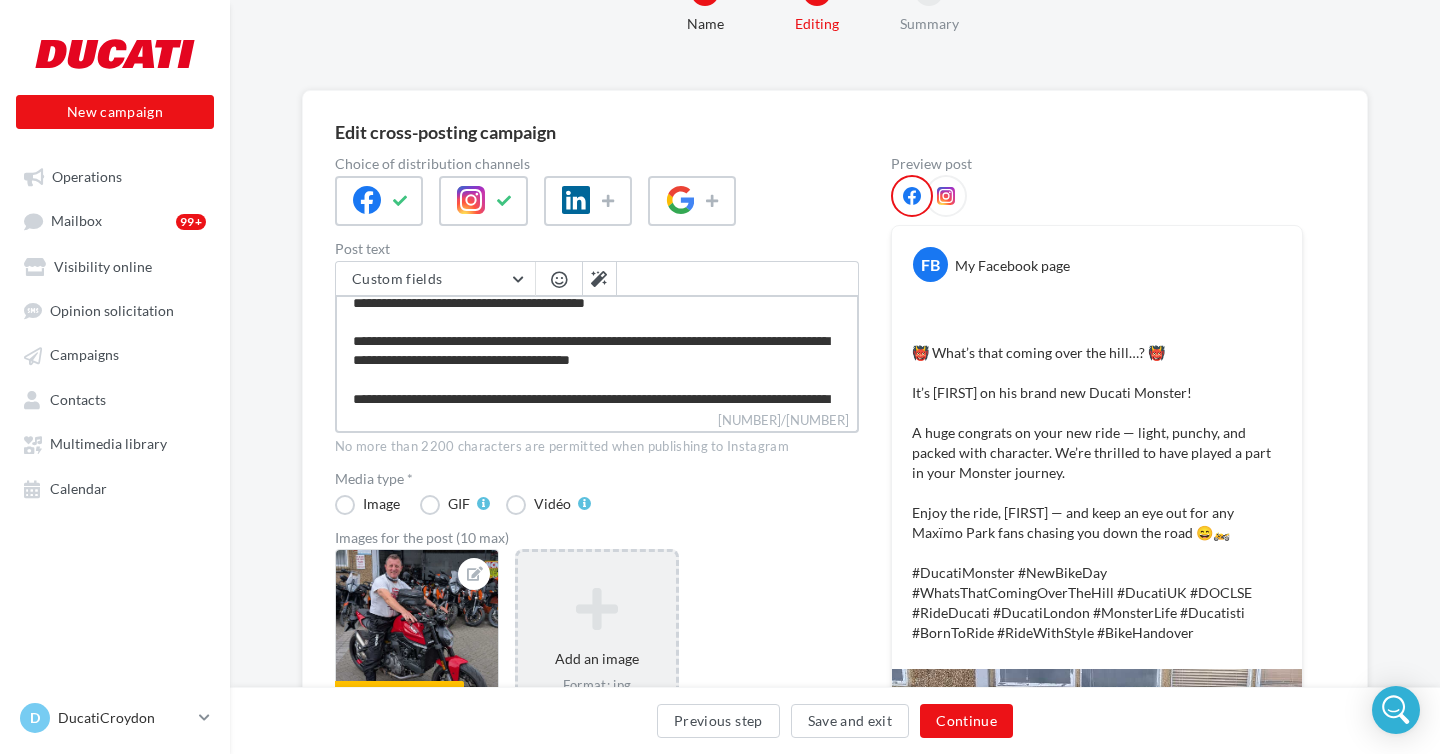 scroll, scrollTop: 51, scrollLeft: 0, axis: vertical 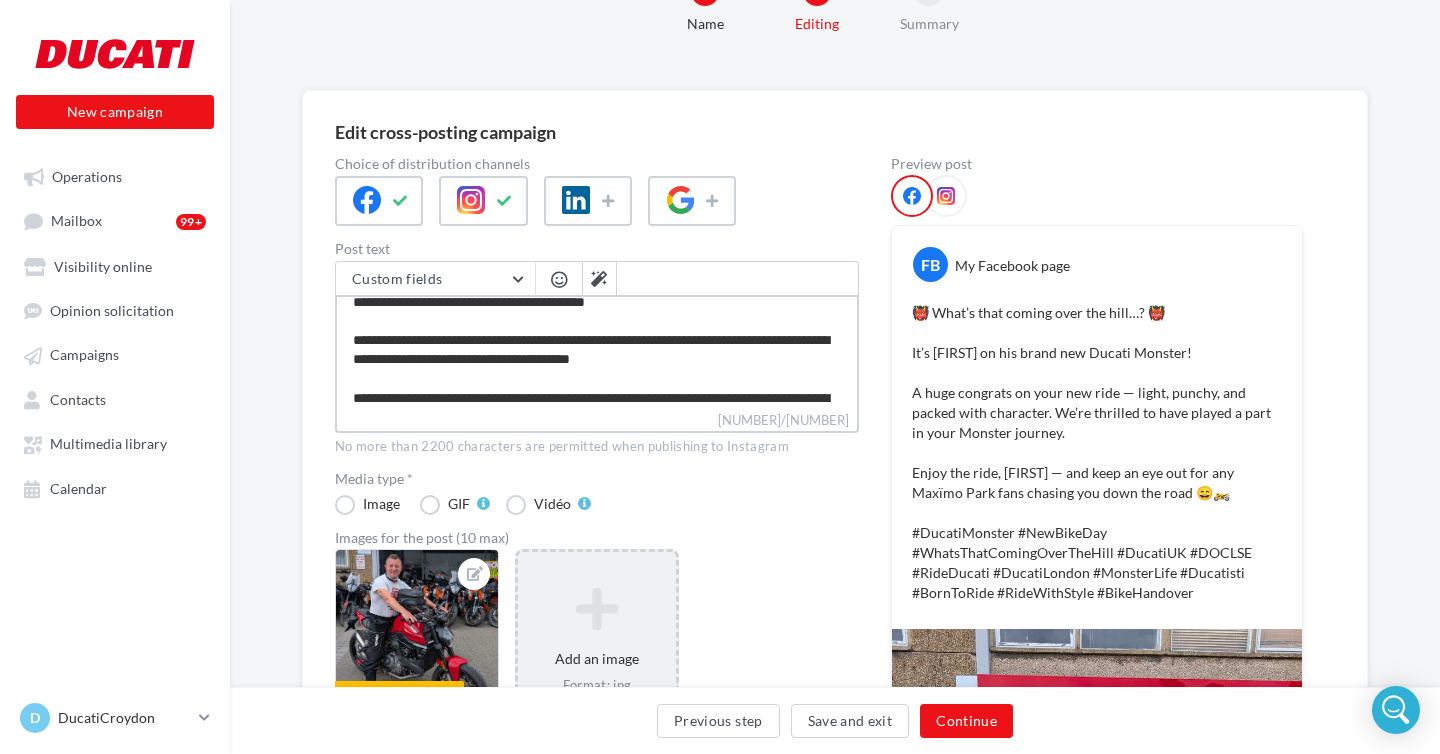 click on "**********" at bounding box center (597, 352) 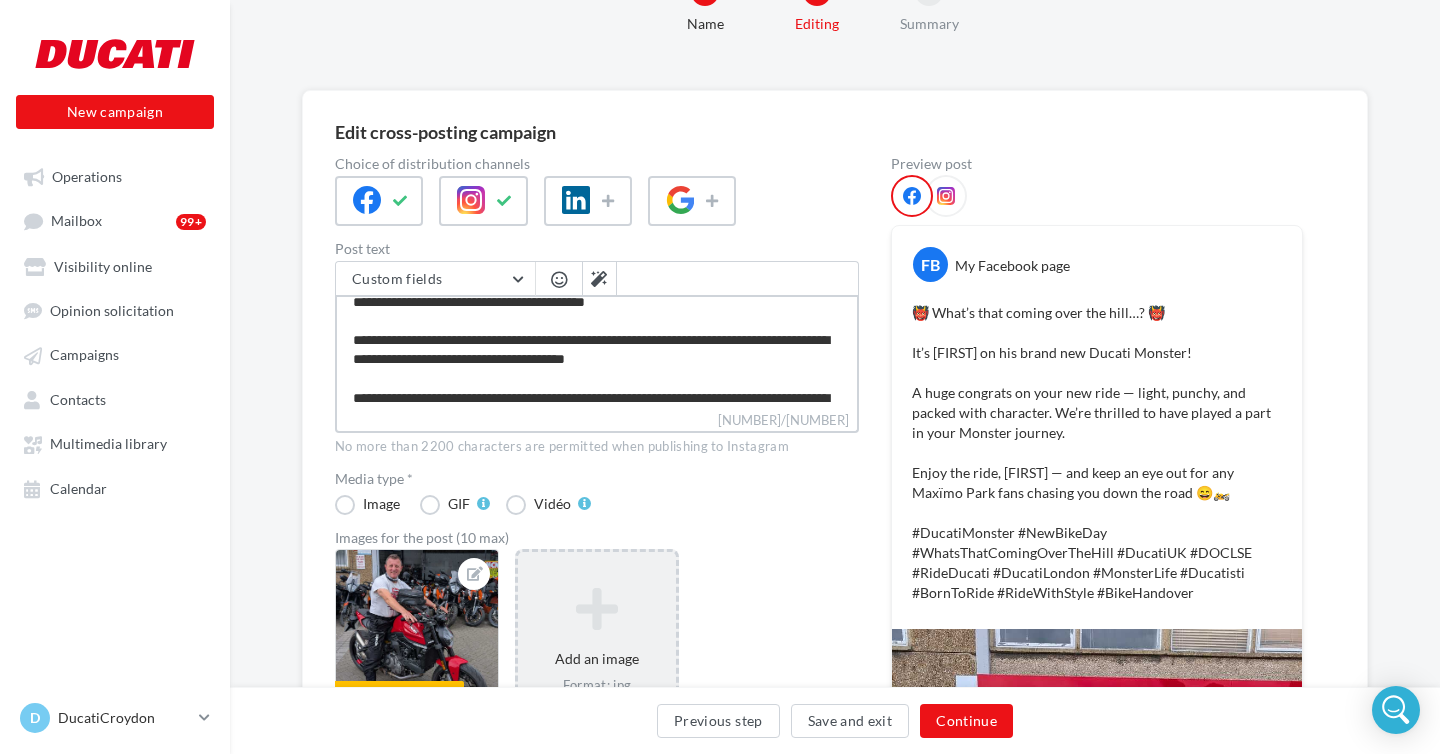 type on "**********" 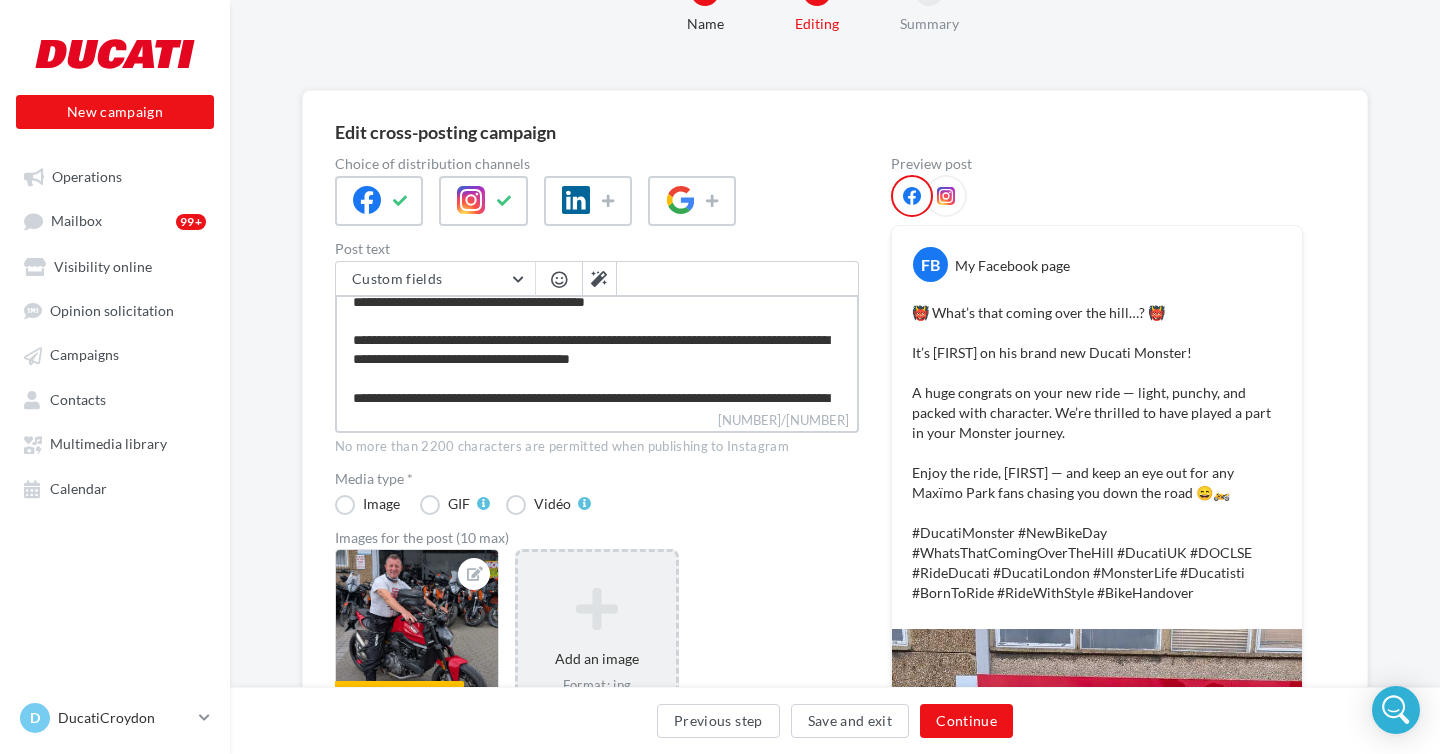 type on "**********" 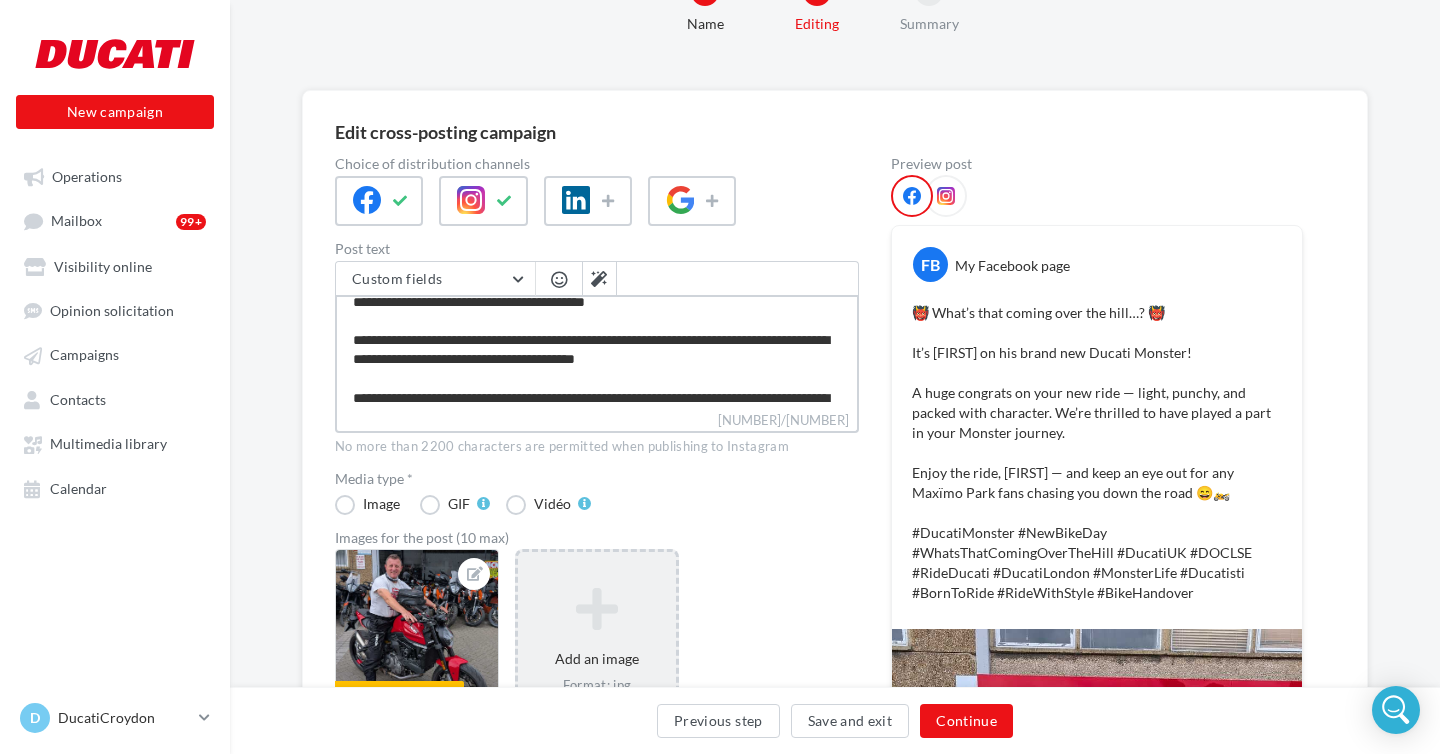 type on "**********" 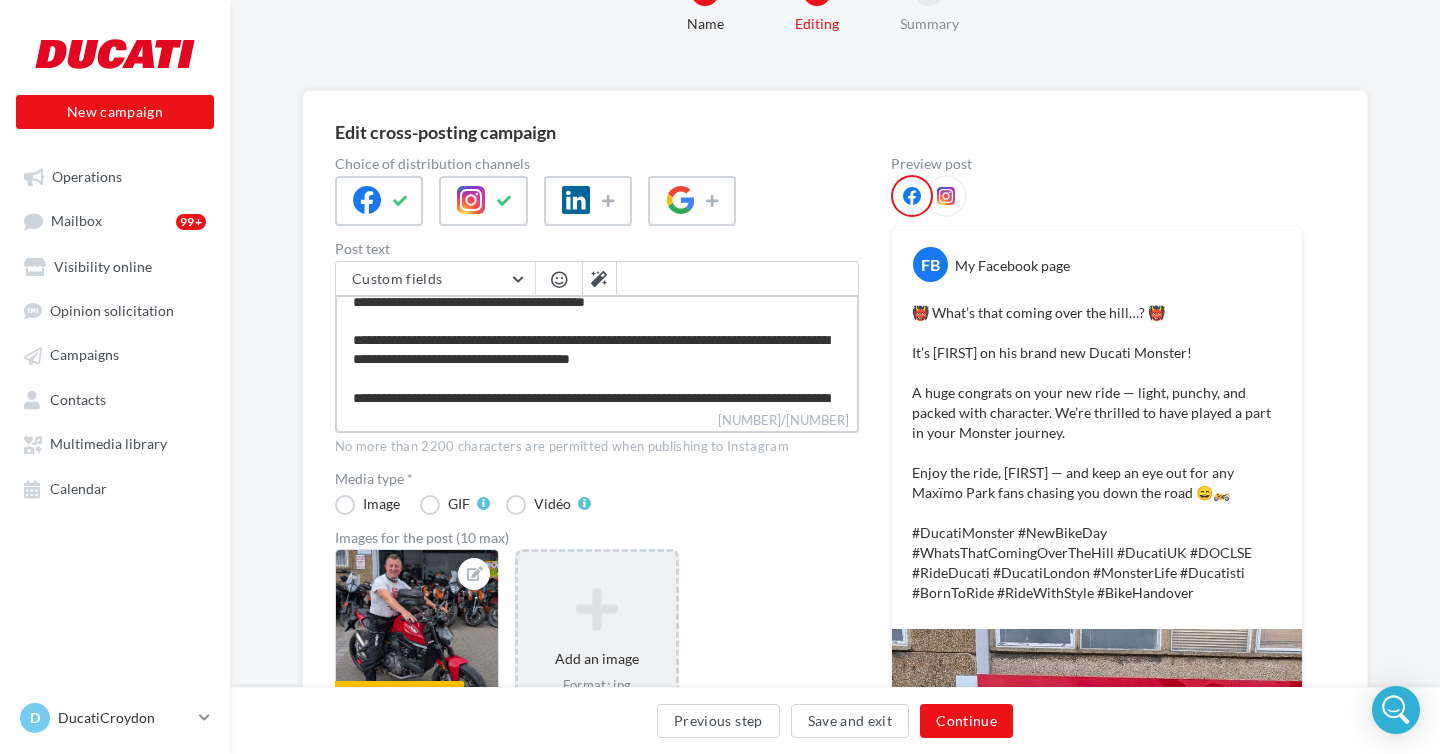 click on "**********" at bounding box center (597, 352) 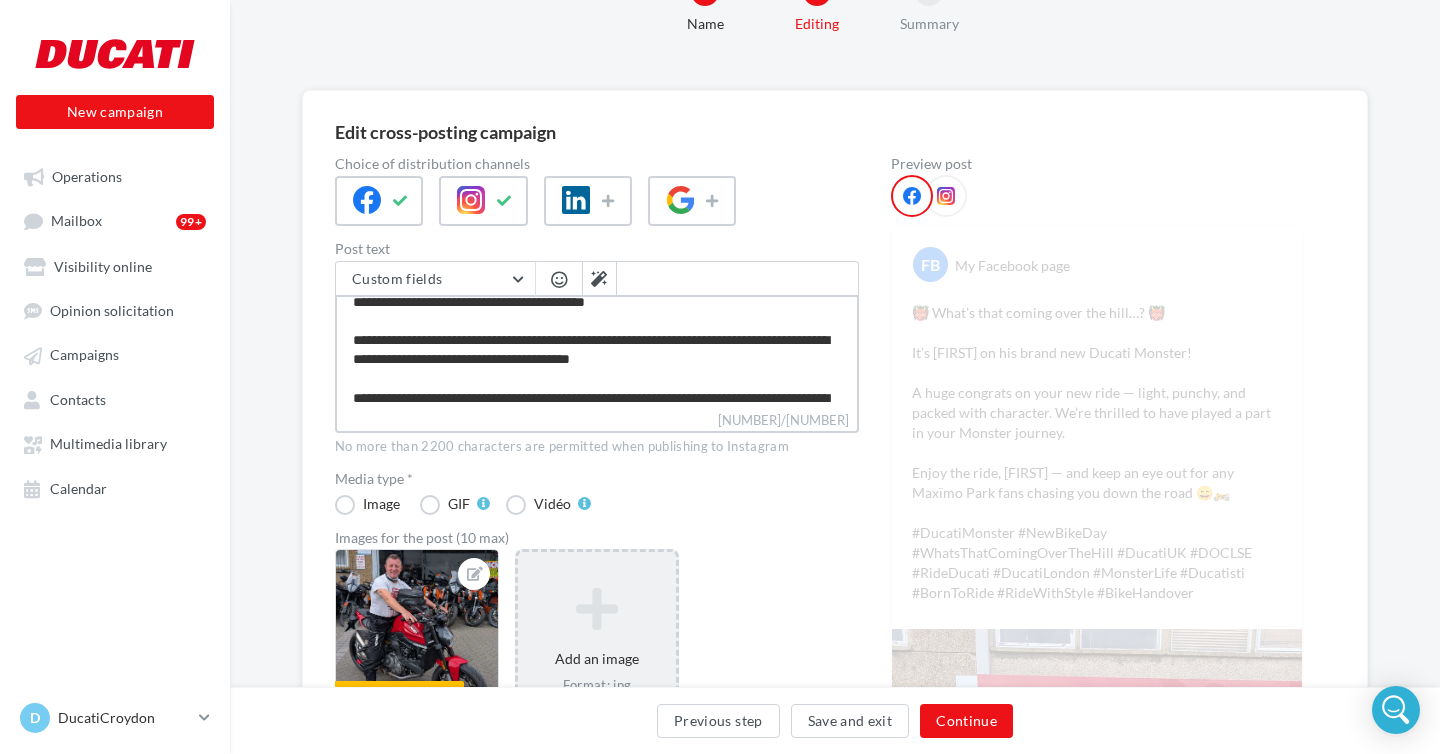 type on "**********" 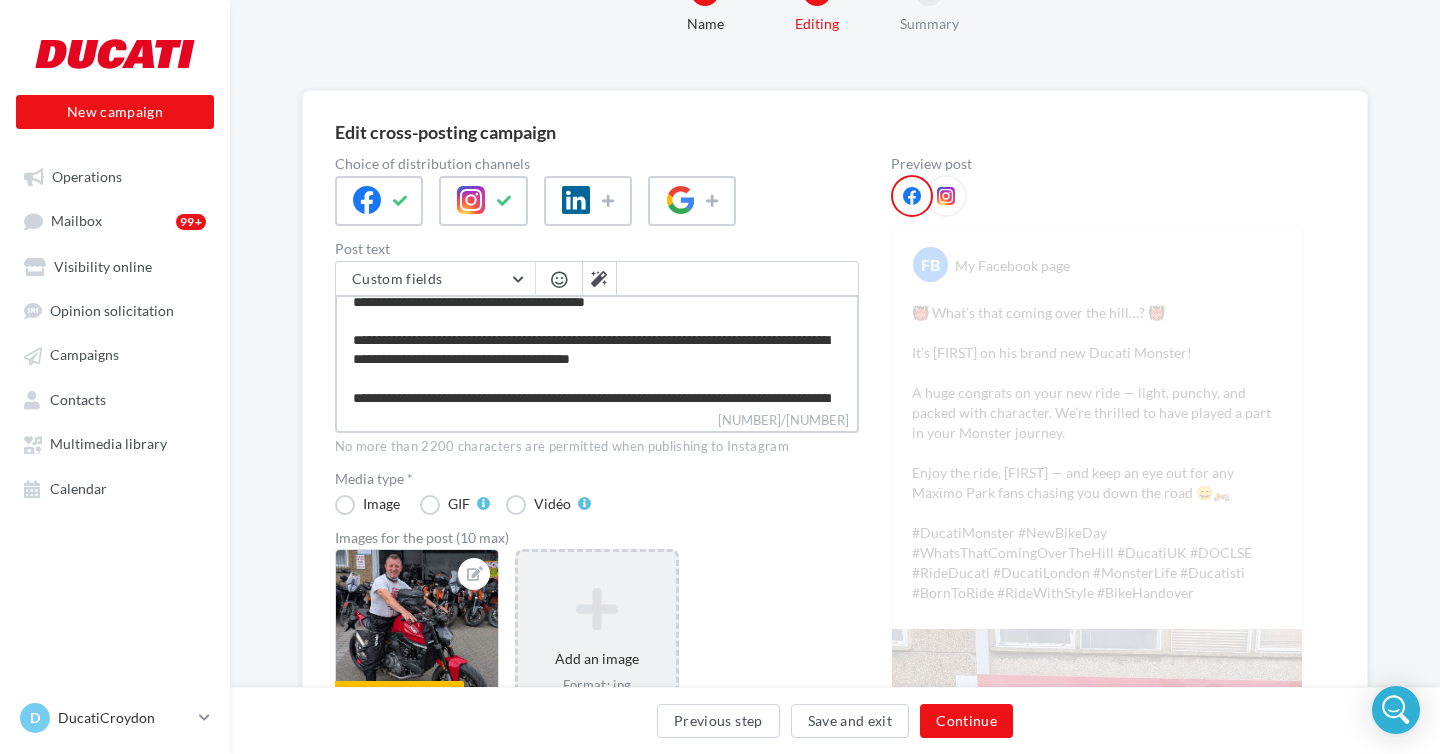 type on "**********" 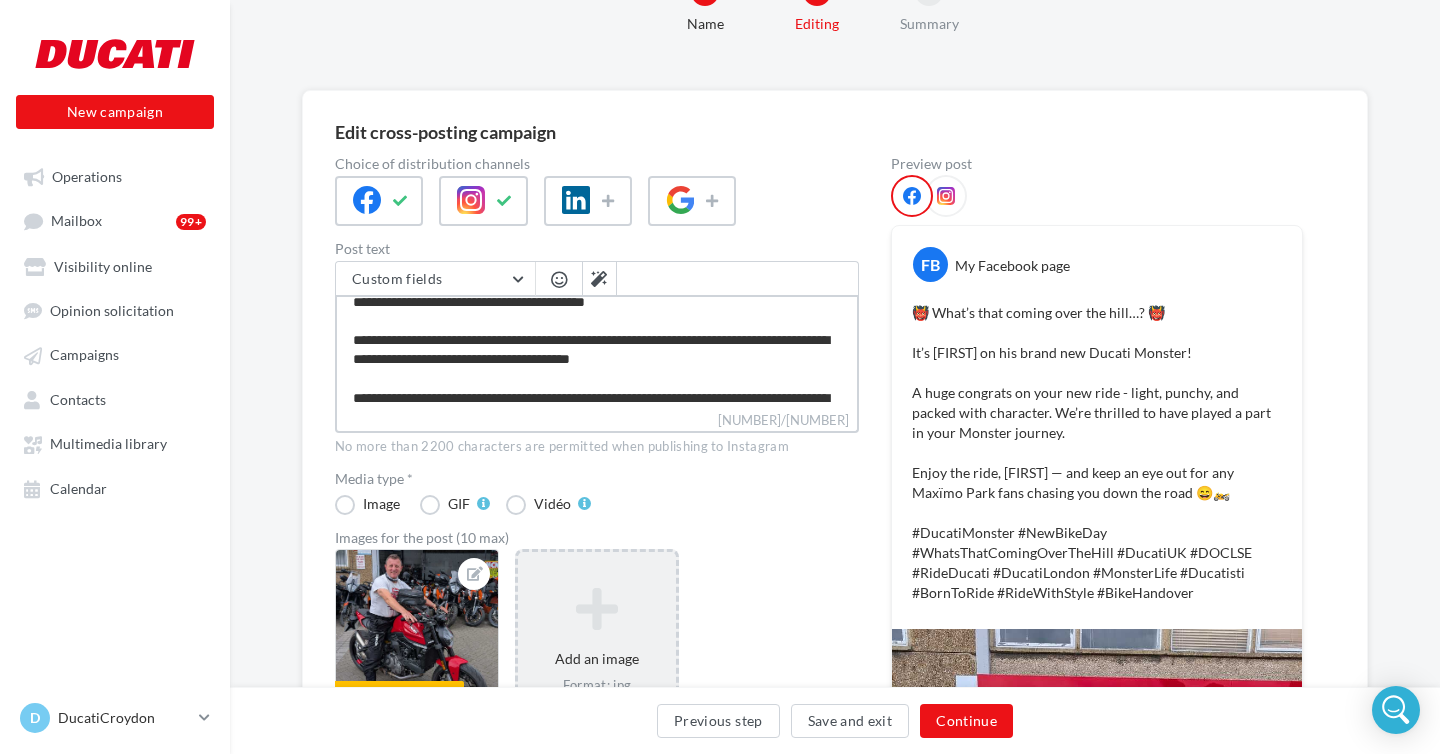 type on "**********" 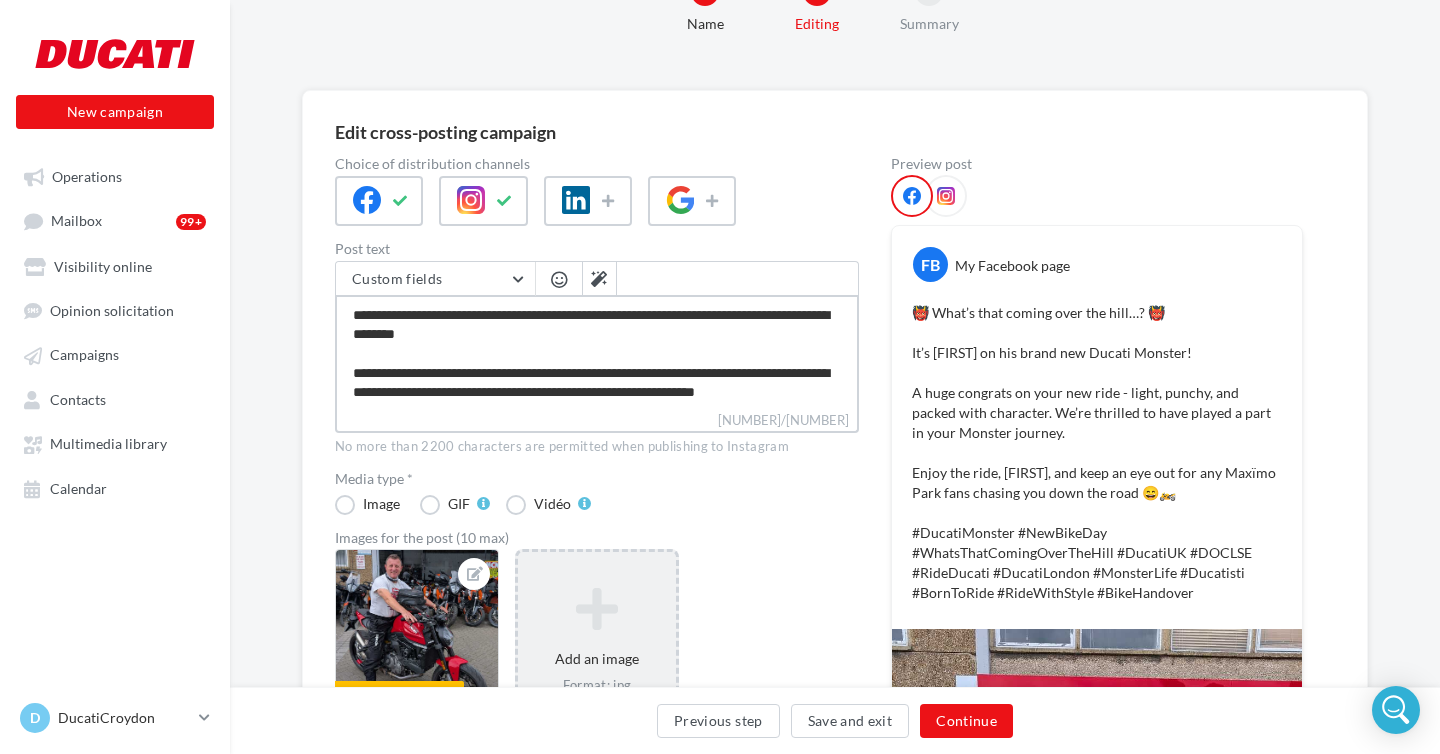 scroll, scrollTop: 153, scrollLeft: 0, axis: vertical 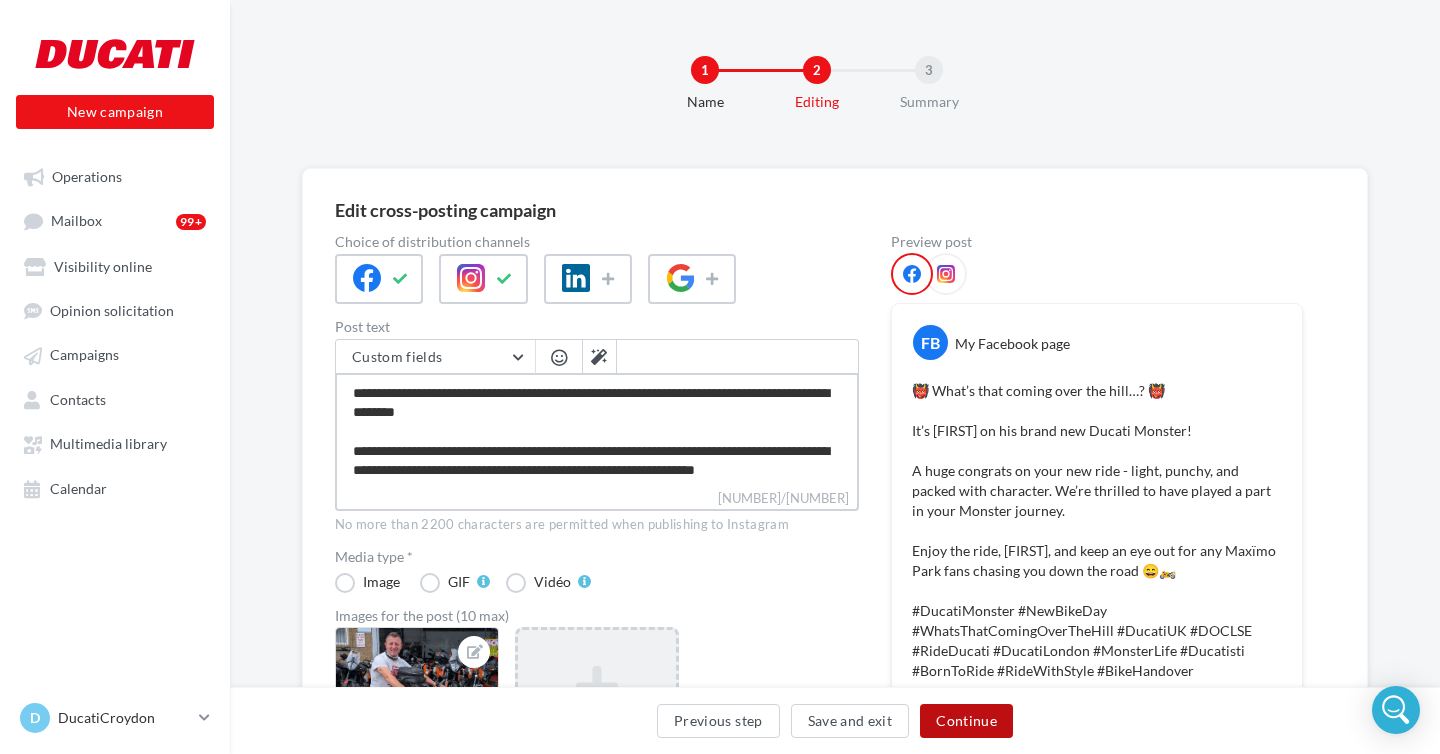 type on "**********" 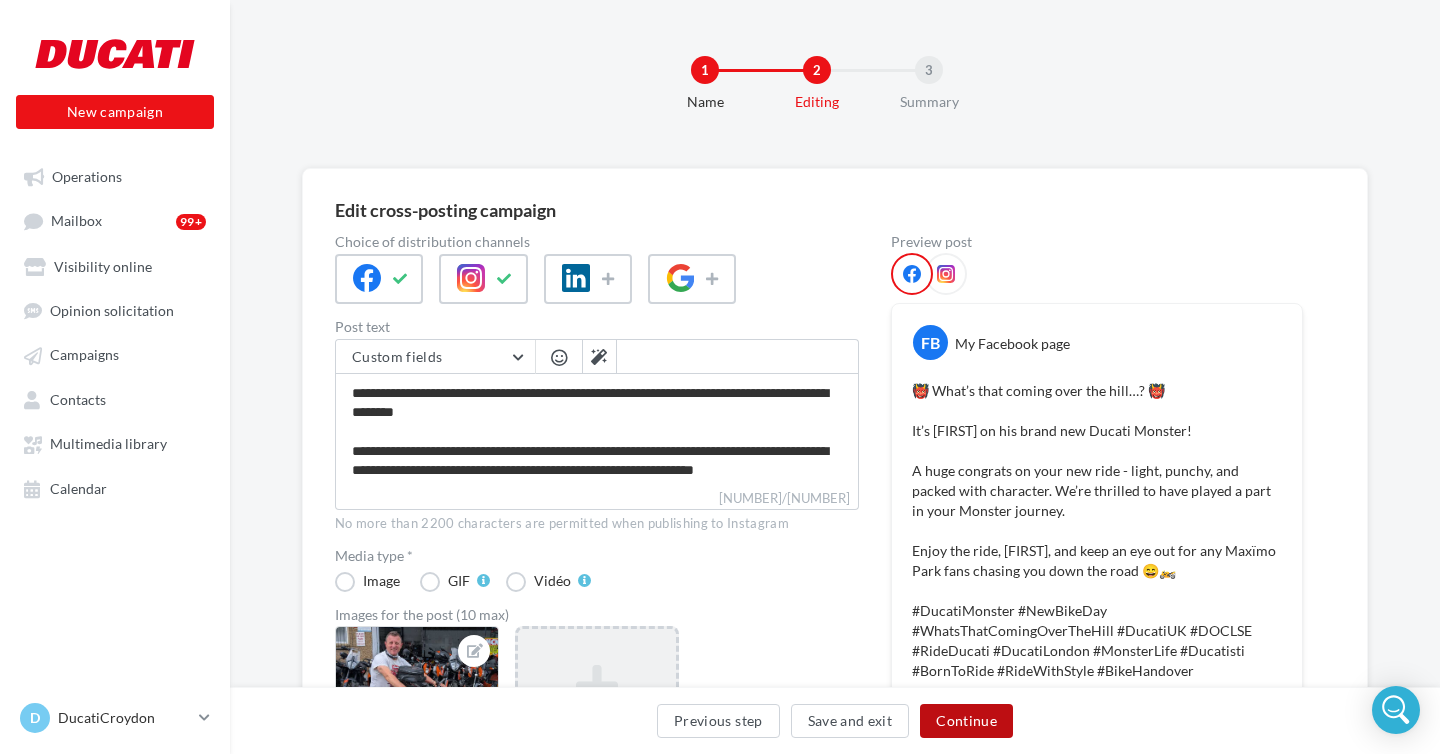 scroll, scrollTop: 152, scrollLeft: 0, axis: vertical 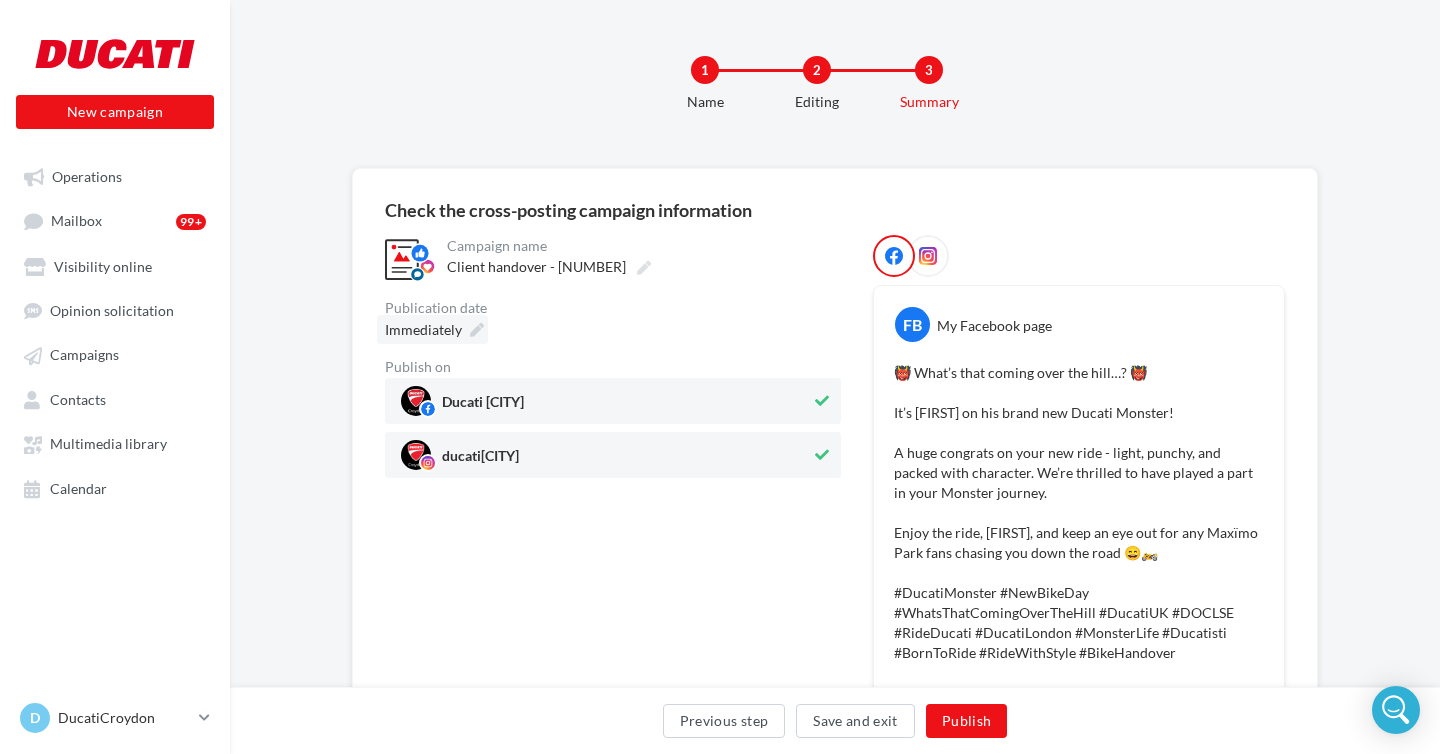 click at bounding box center (477, 330) 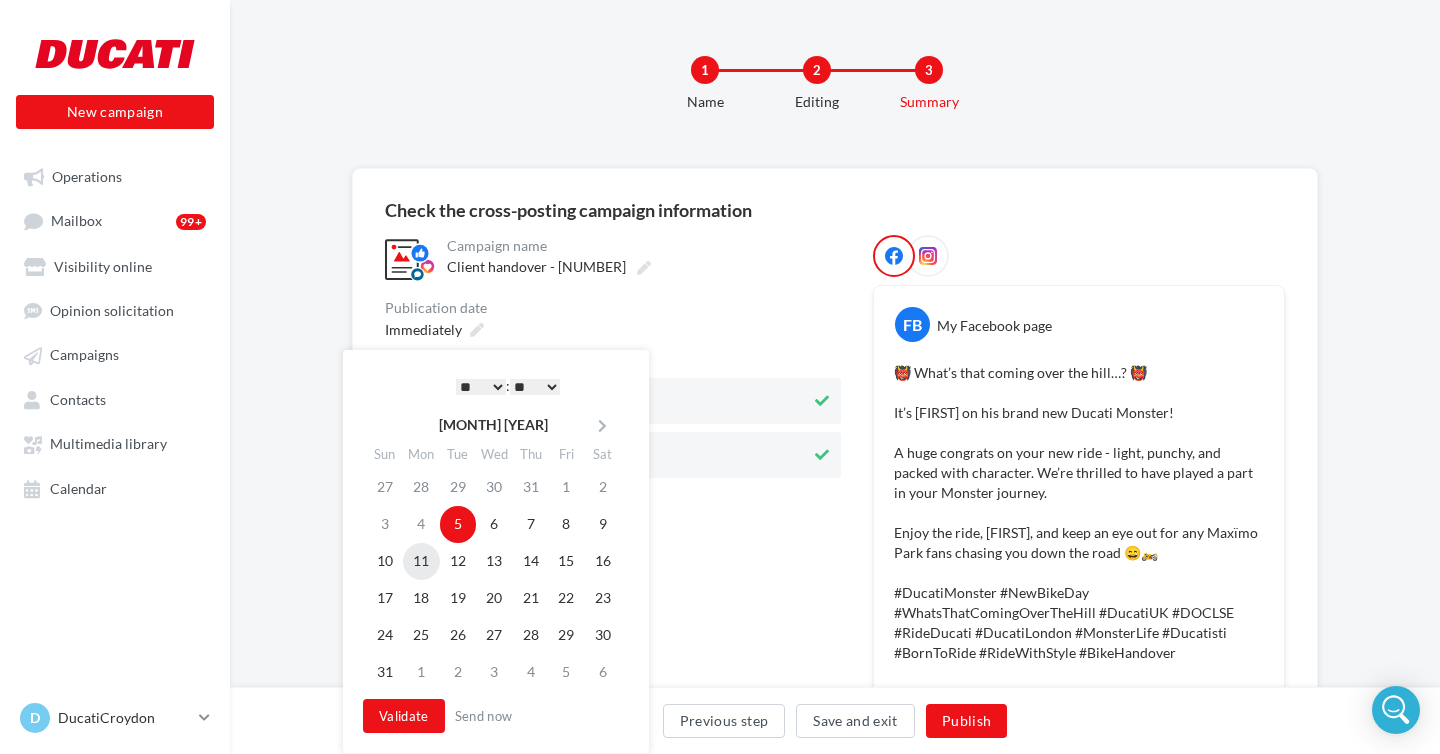 click on "11" at bounding box center [421, 561] 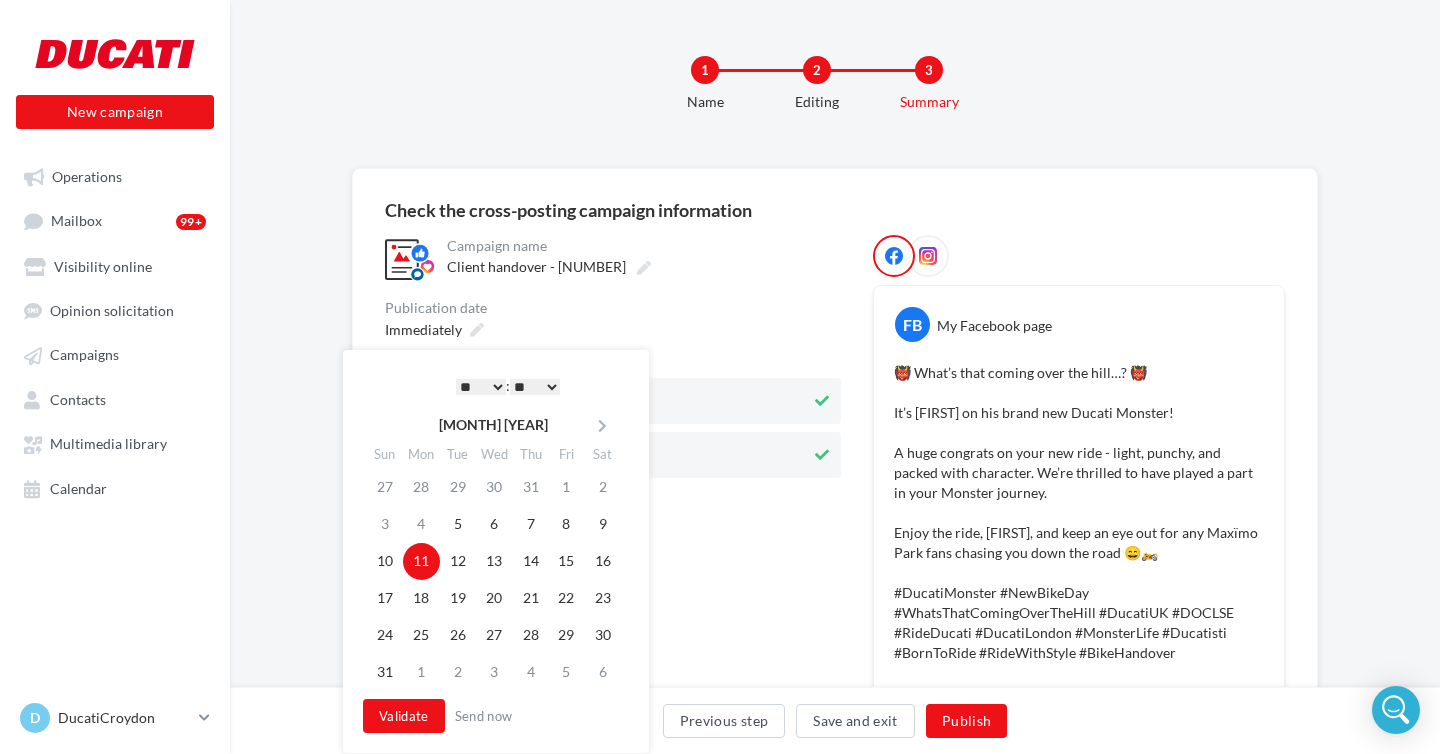click on "* * * * * * * * * * ** ** ** ** ** ** ** ** ** ** ** ** ** **" at bounding box center (481, 387) 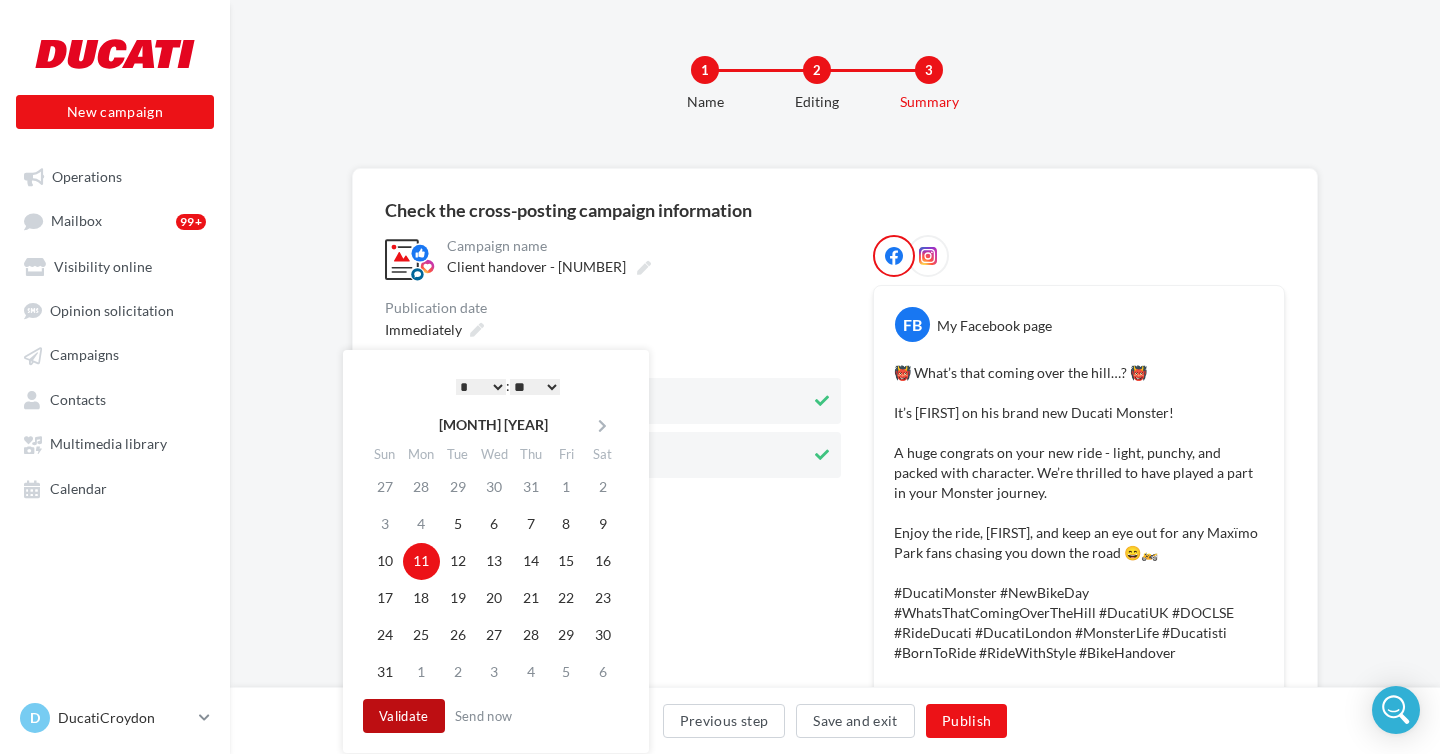 click on "Validate" at bounding box center (404, 716) 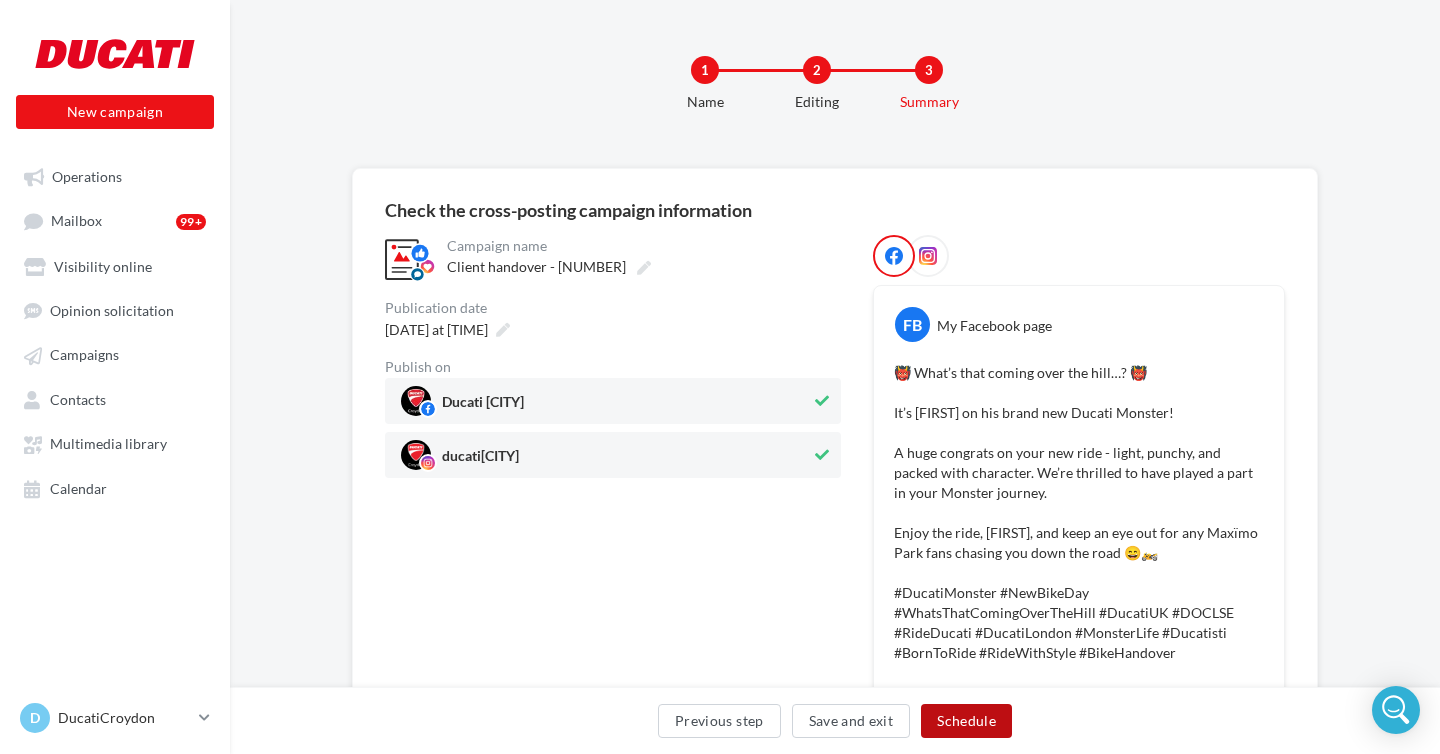click on "Schedule" at bounding box center [966, 721] 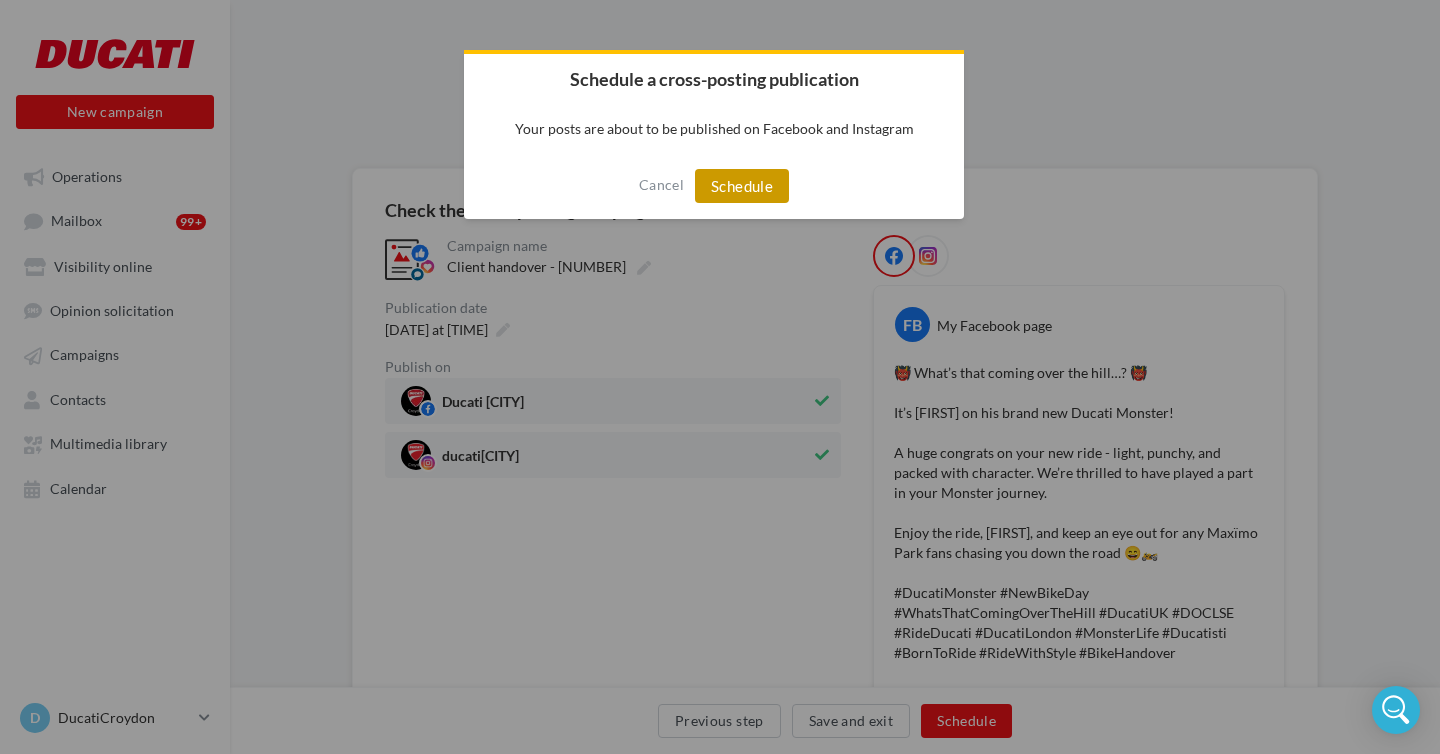 click on "Schedule" at bounding box center (742, 186) 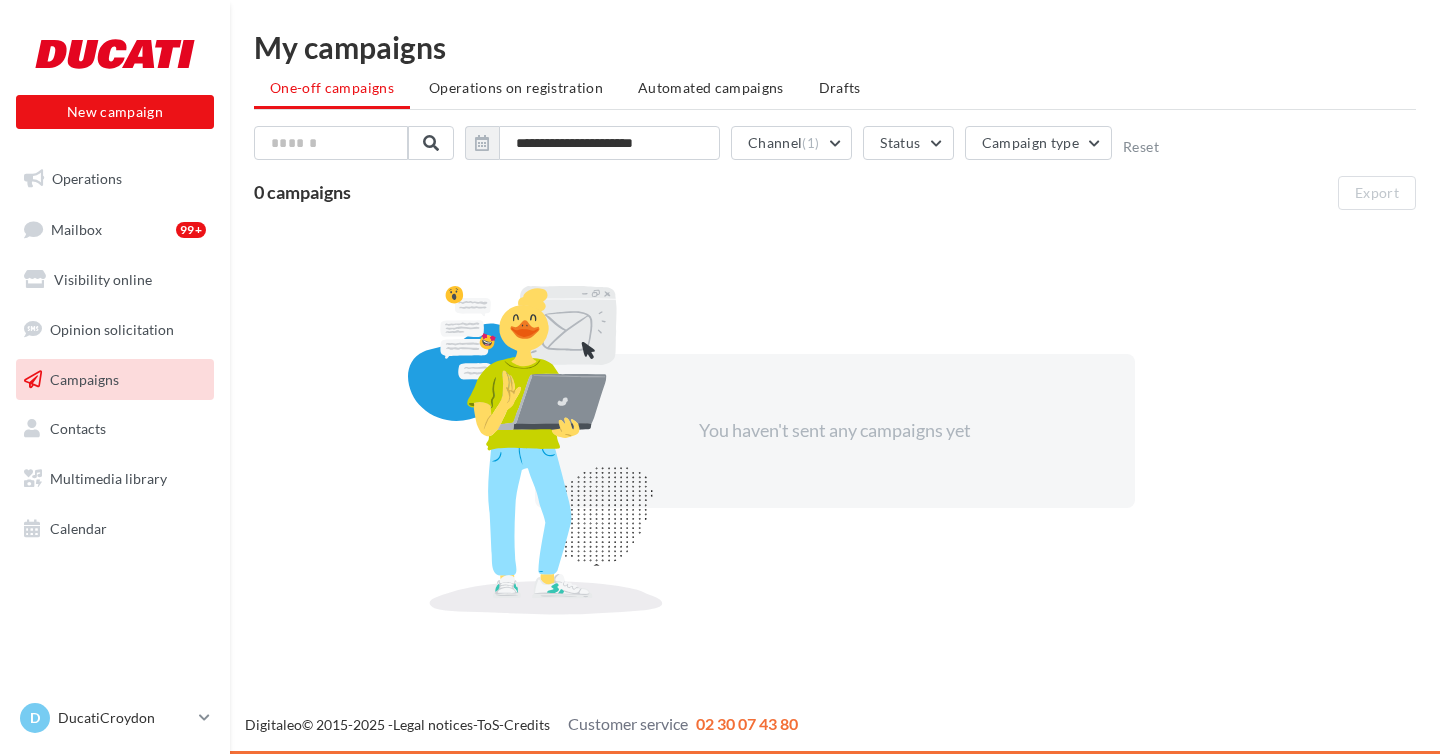 scroll, scrollTop: 0, scrollLeft: 0, axis: both 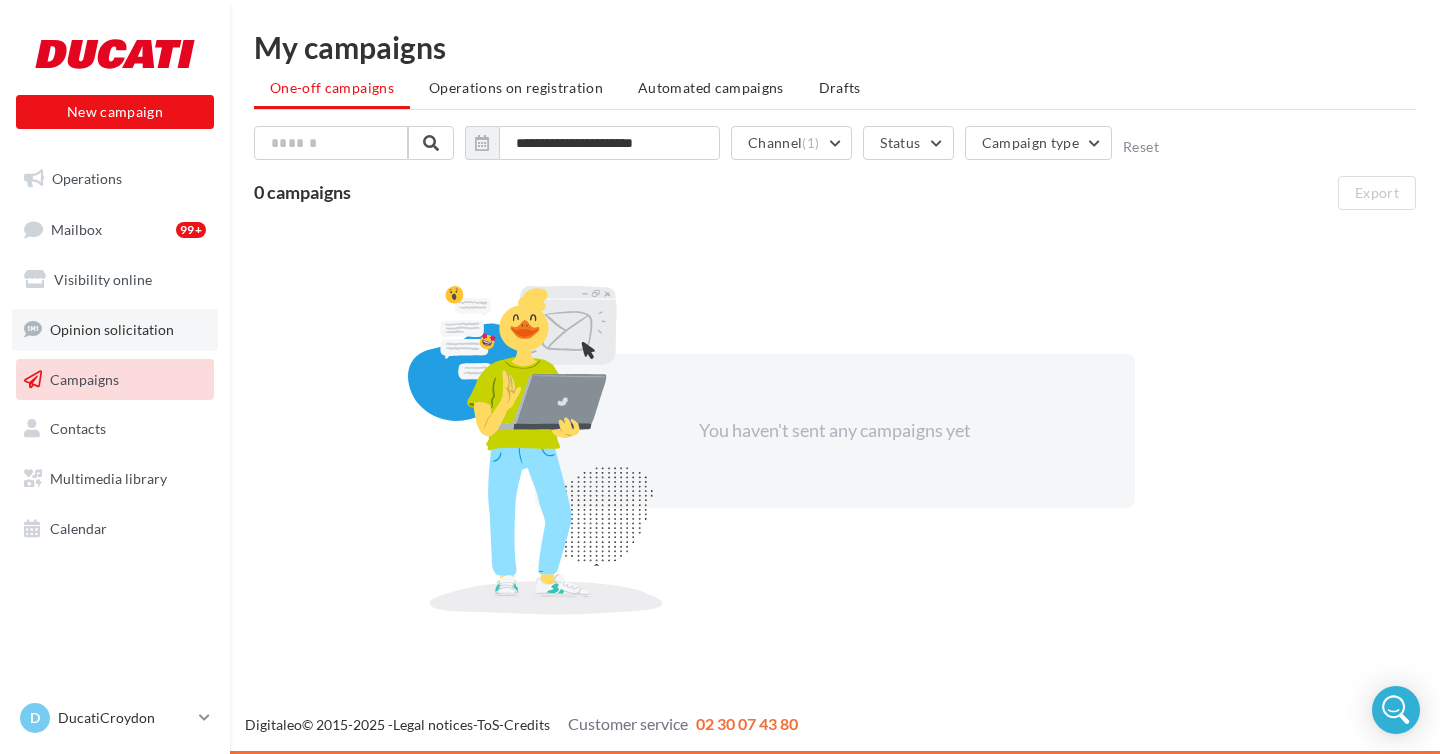 click on "Opinion solicitation" at bounding box center (112, 329) 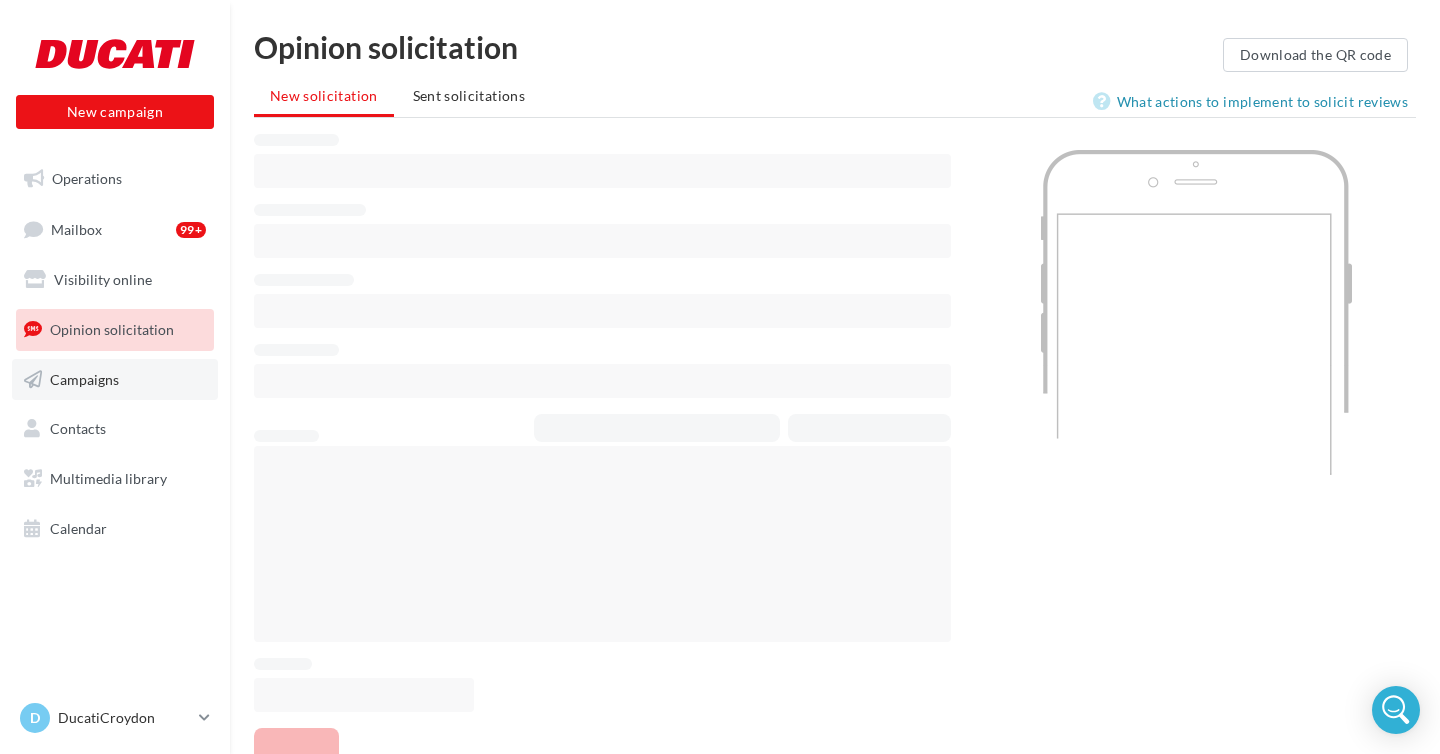 scroll, scrollTop: 0, scrollLeft: 0, axis: both 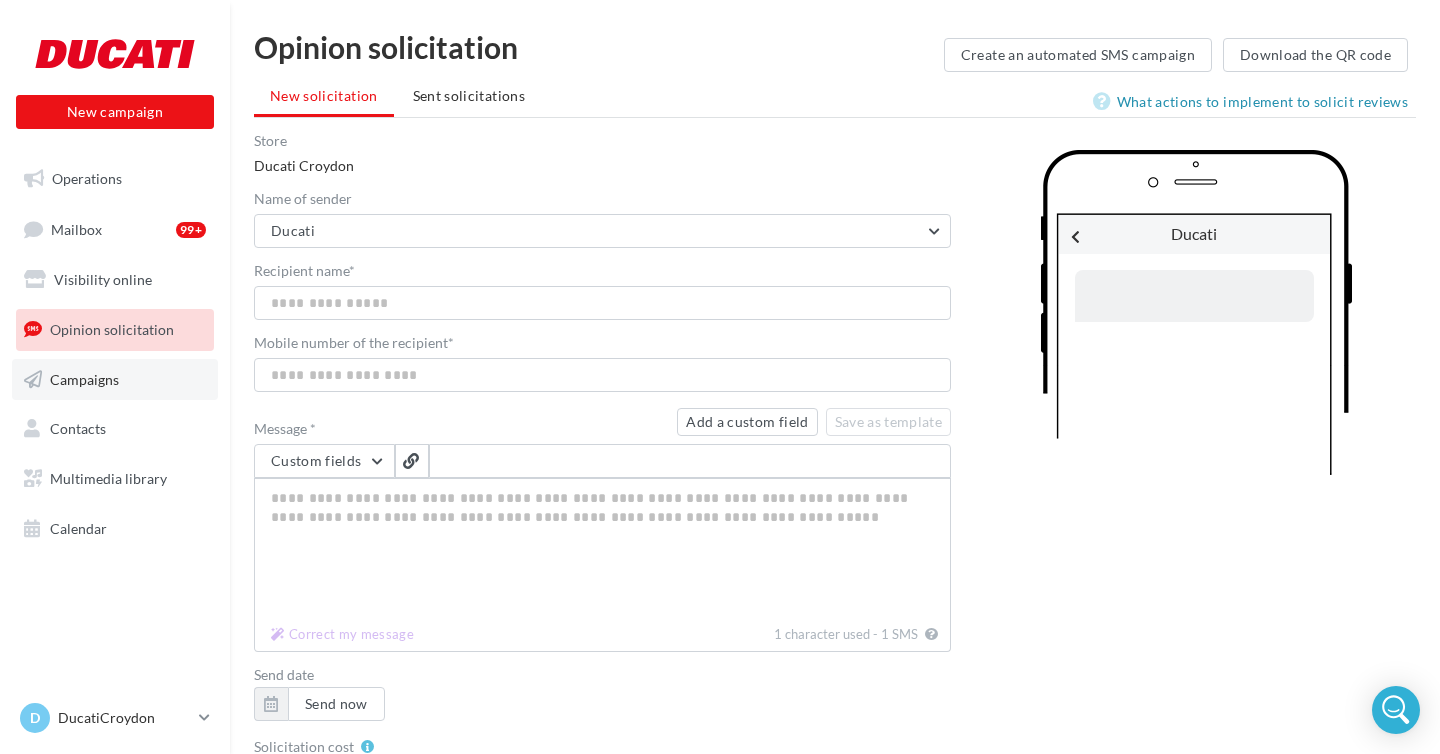click on "Campaigns" at bounding box center [84, 378] 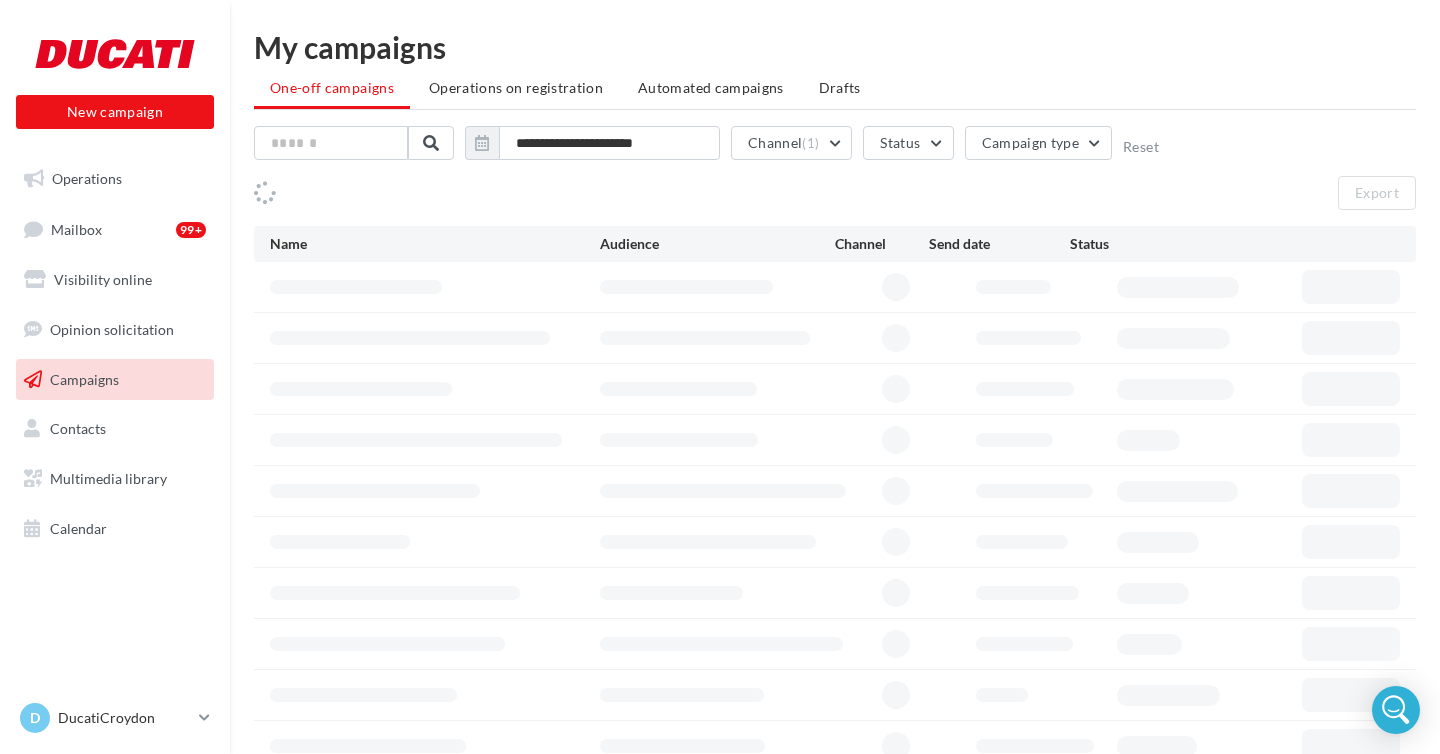 scroll, scrollTop: 0, scrollLeft: 0, axis: both 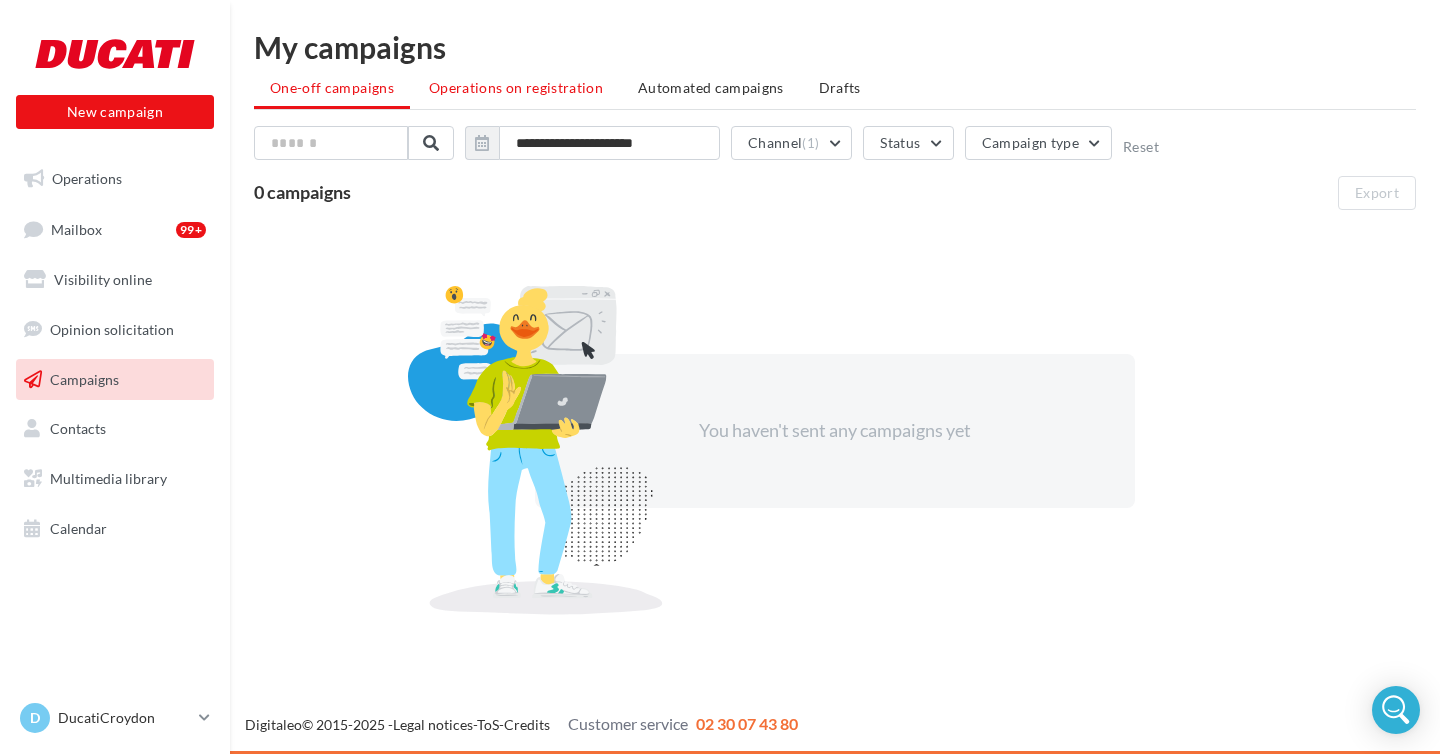 click on "Operations on registration" at bounding box center (516, 87) 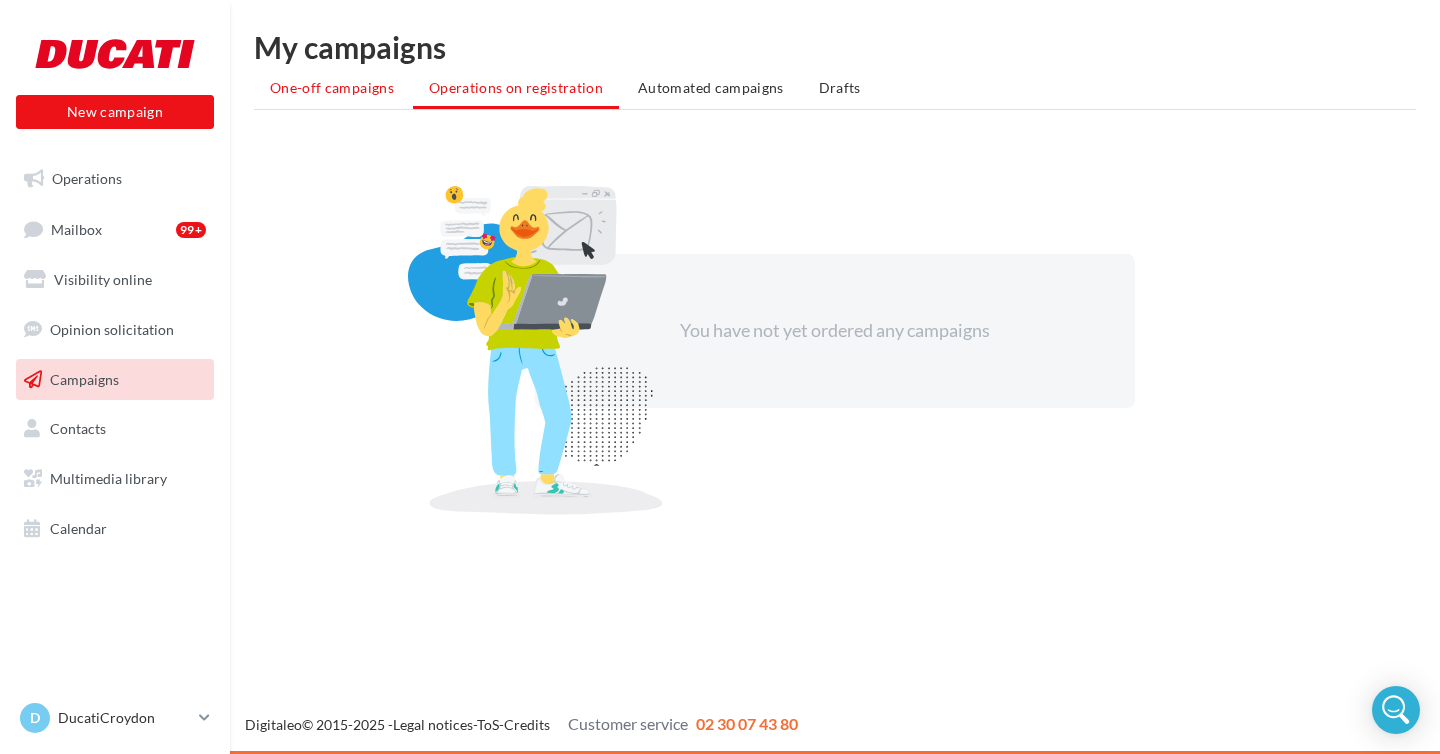drag, startPoint x: 537, startPoint y: 86, endPoint x: 378, endPoint y: 85, distance: 159.00314 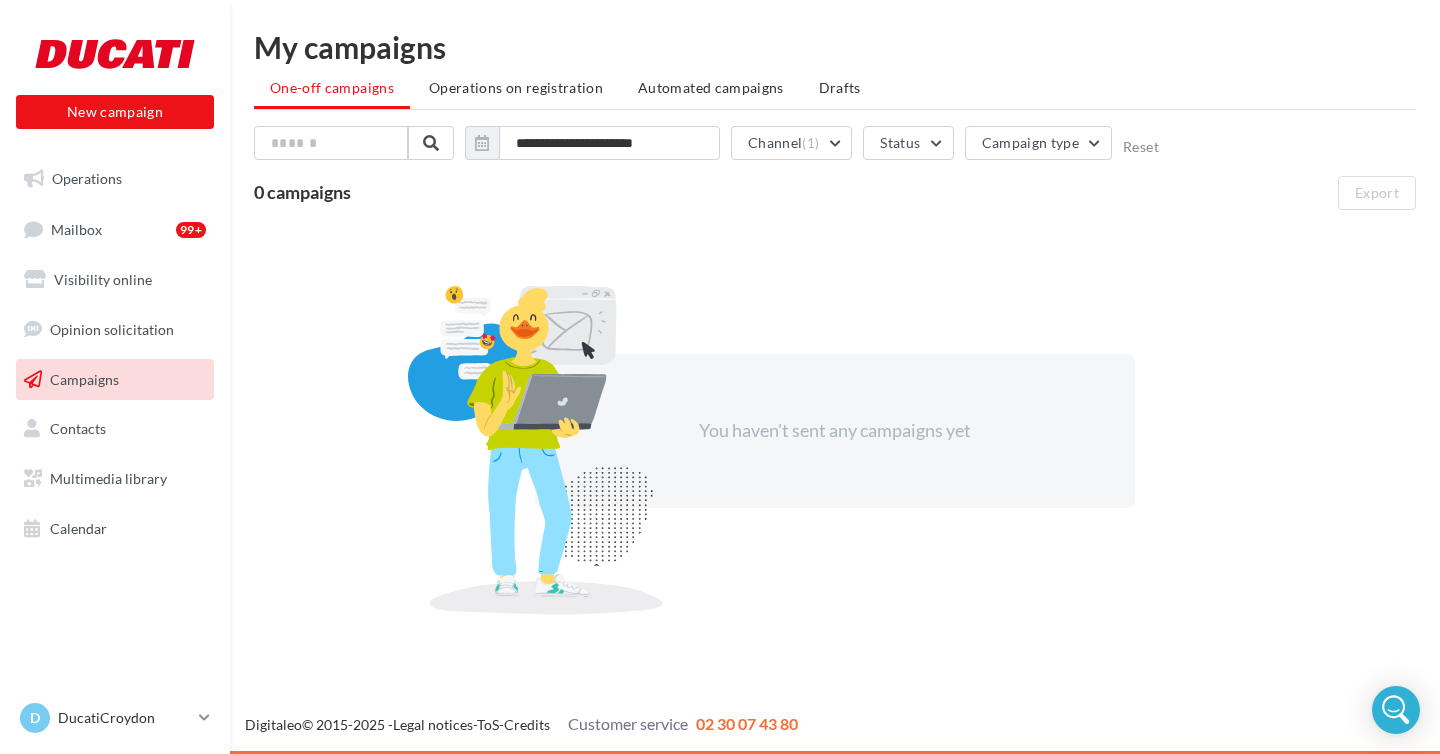 click on "0 campaigns
Export" at bounding box center [835, 193] 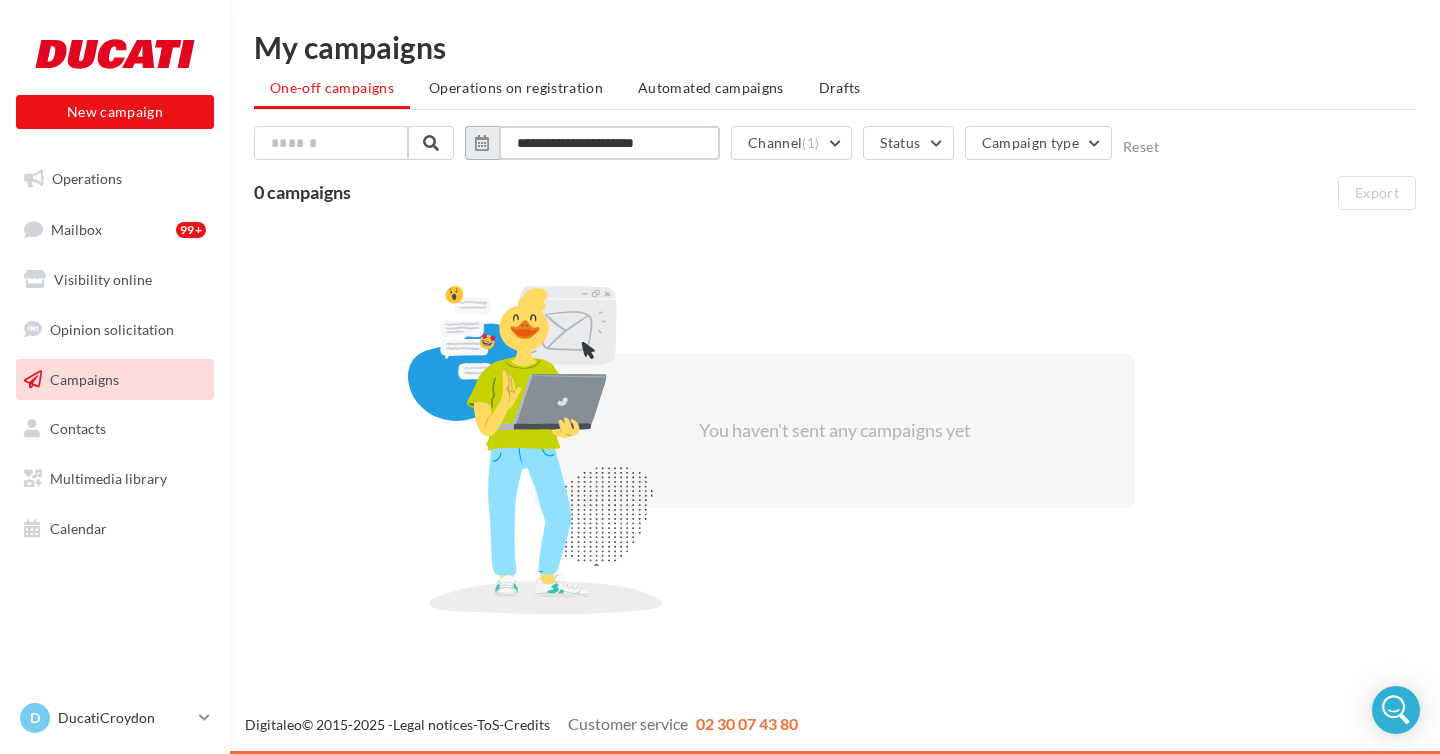 click on "**********" at bounding box center [609, 143] 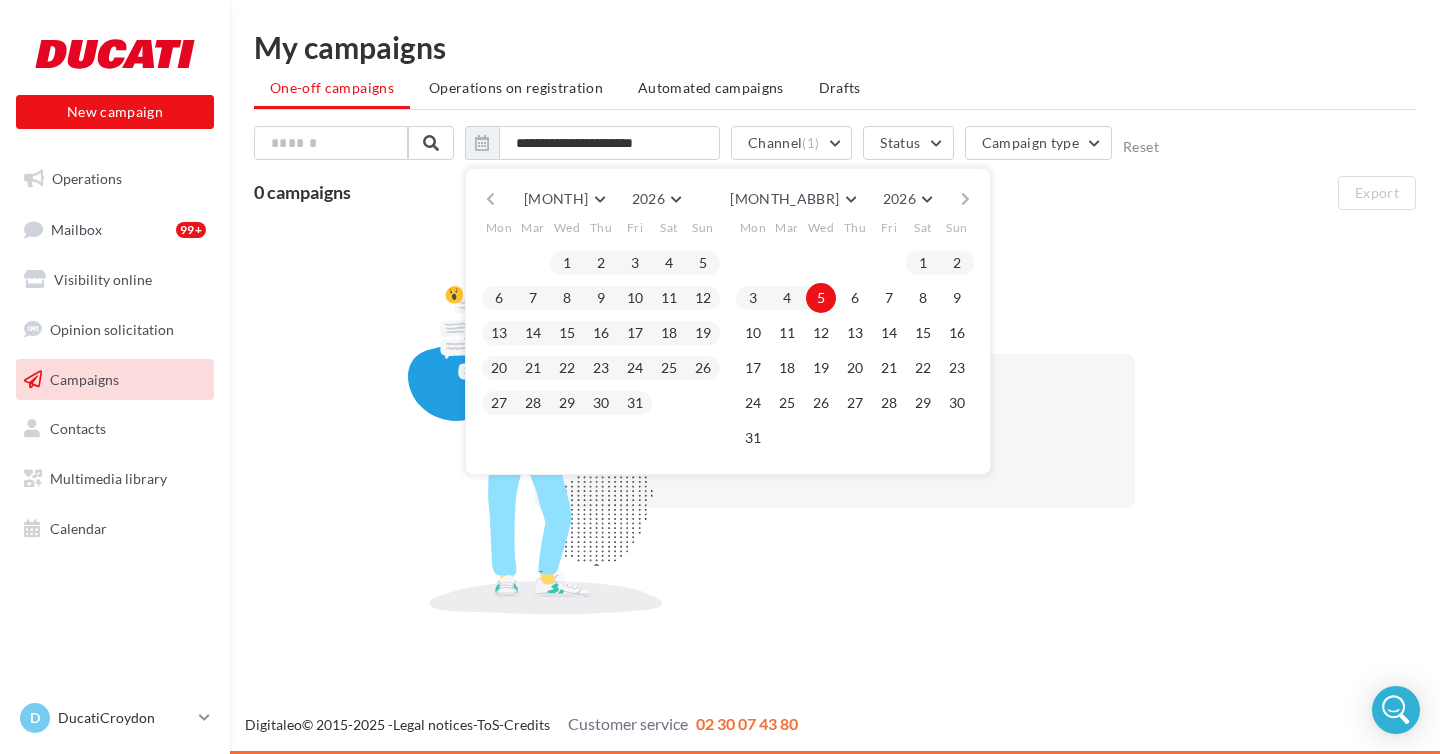 click on "You haven't sent any campaigns yet" at bounding box center (835, 431) 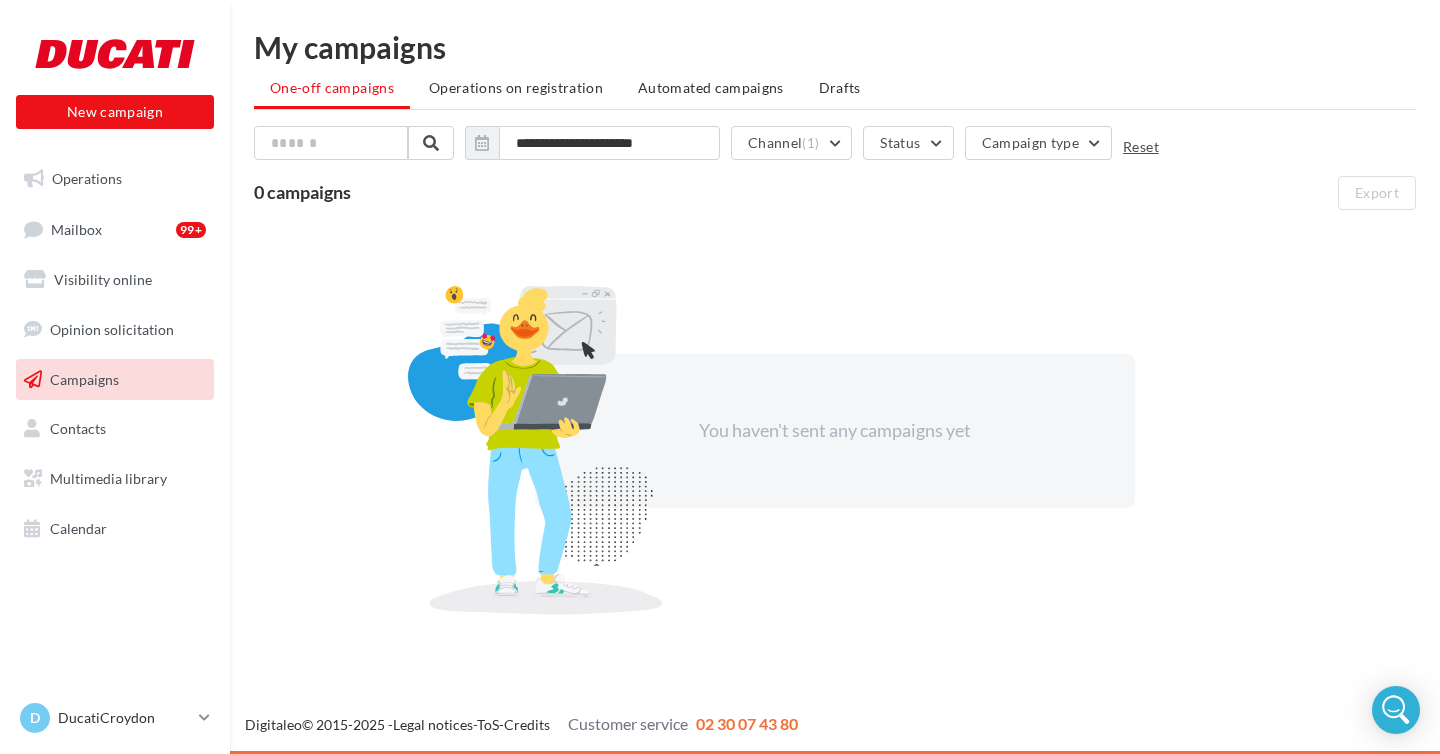 click on "Reset" at bounding box center (1141, 147) 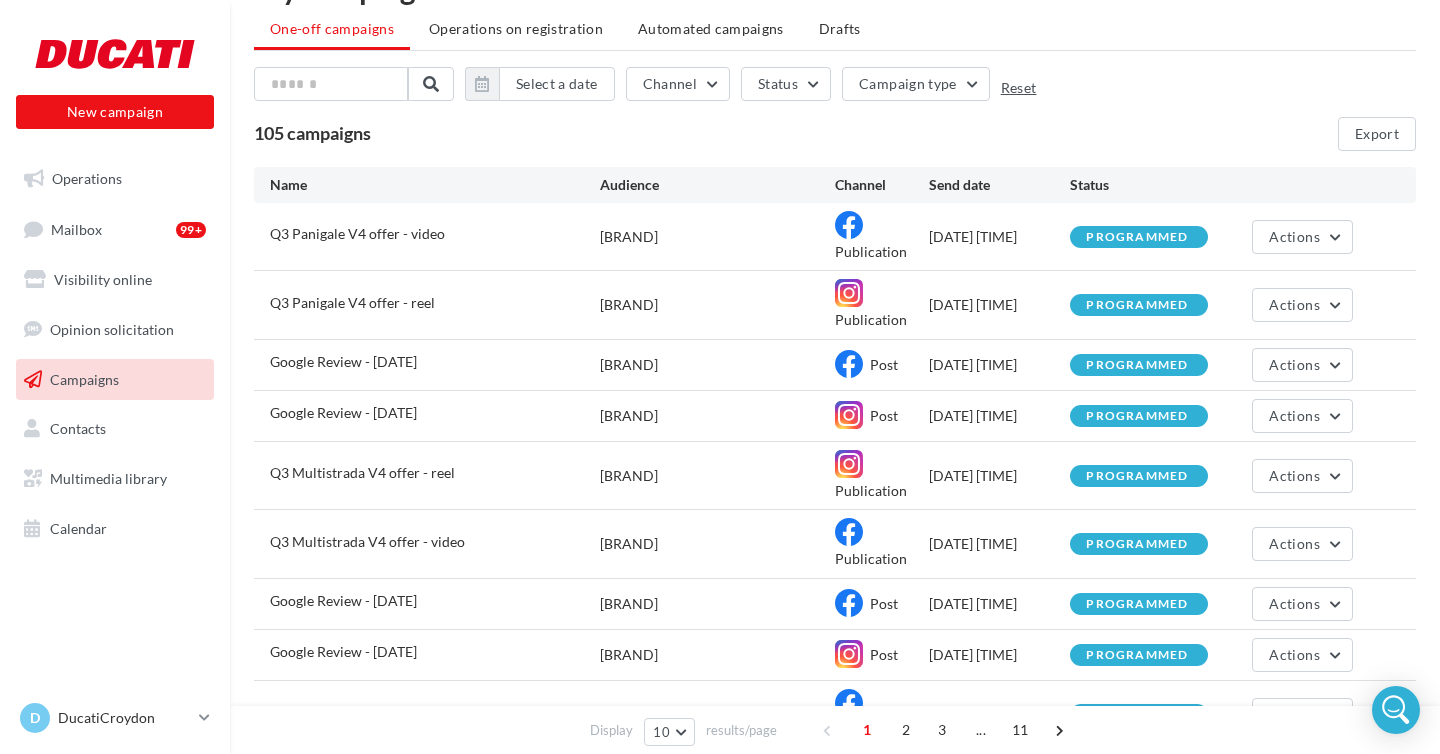 scroll, scrollTop: 0, scrollLeft: 0, axis: both 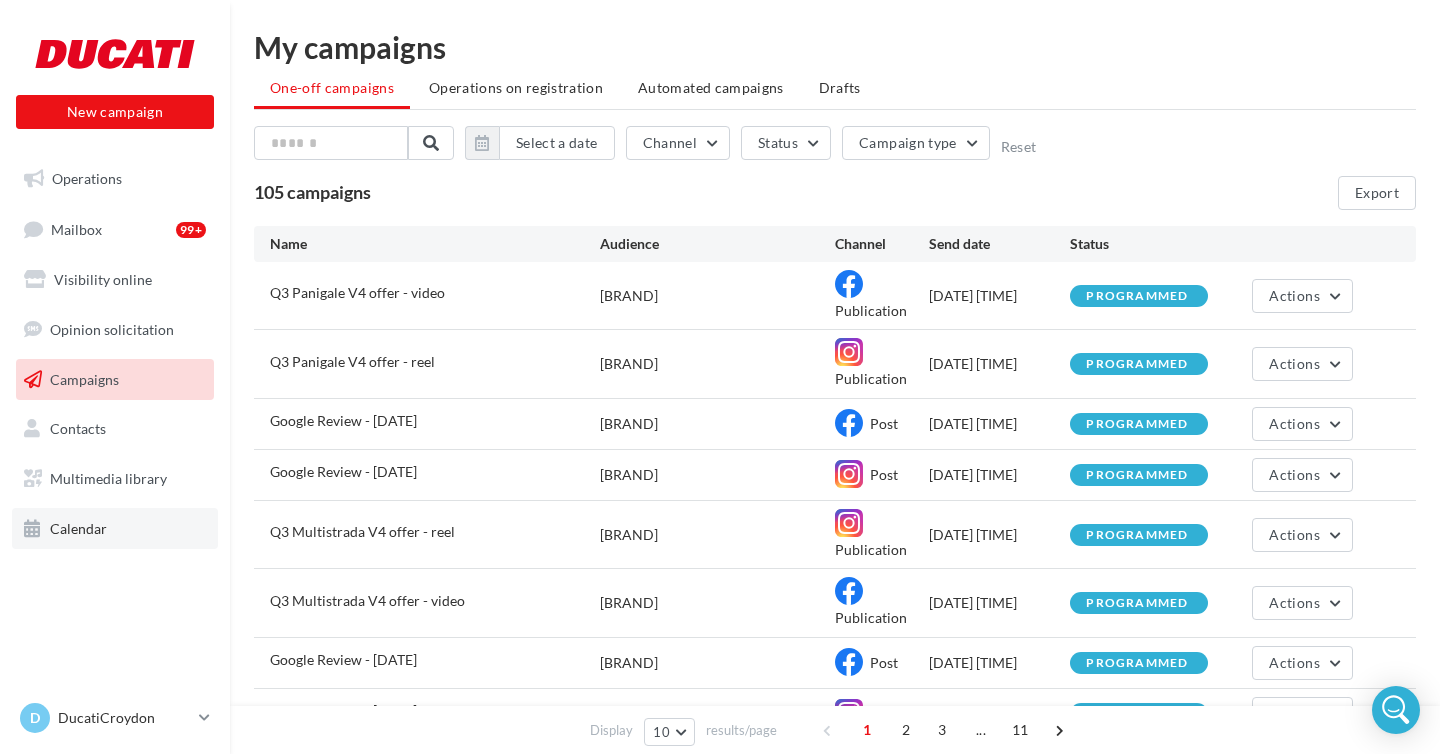click on "Calendar" at bounding box center [115, 529] 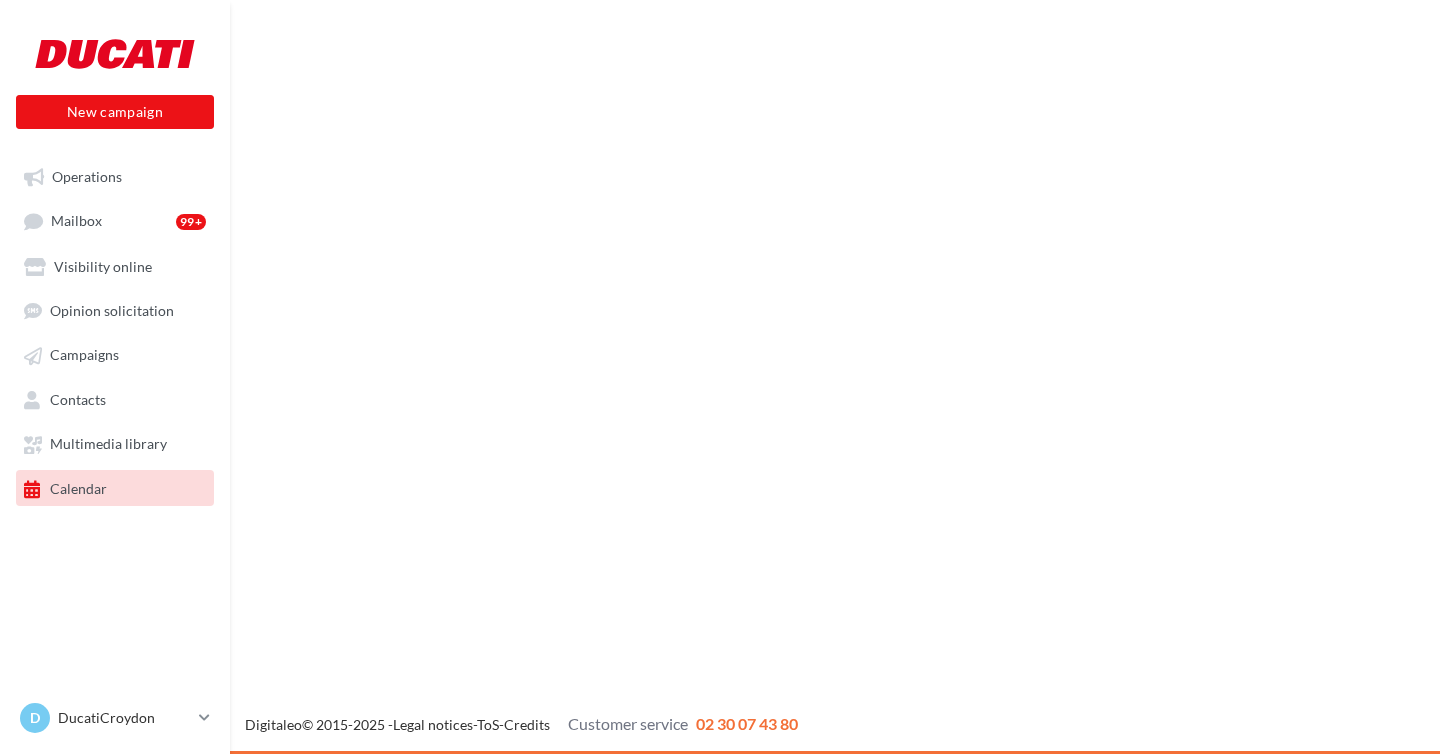 scroll, scrollTop: 0, scrollLeft: 0, axis: both 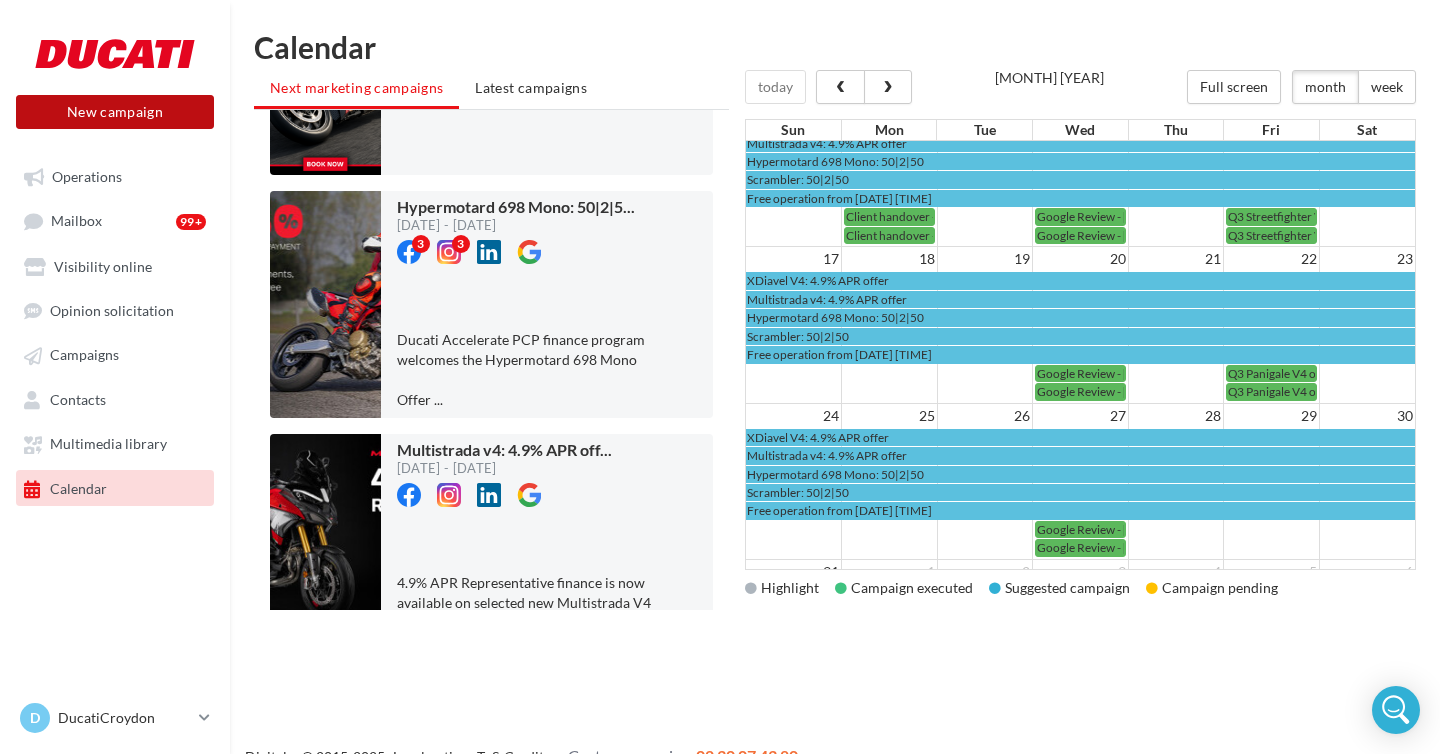 click on "New campaign" at bounding box center (115, 112) 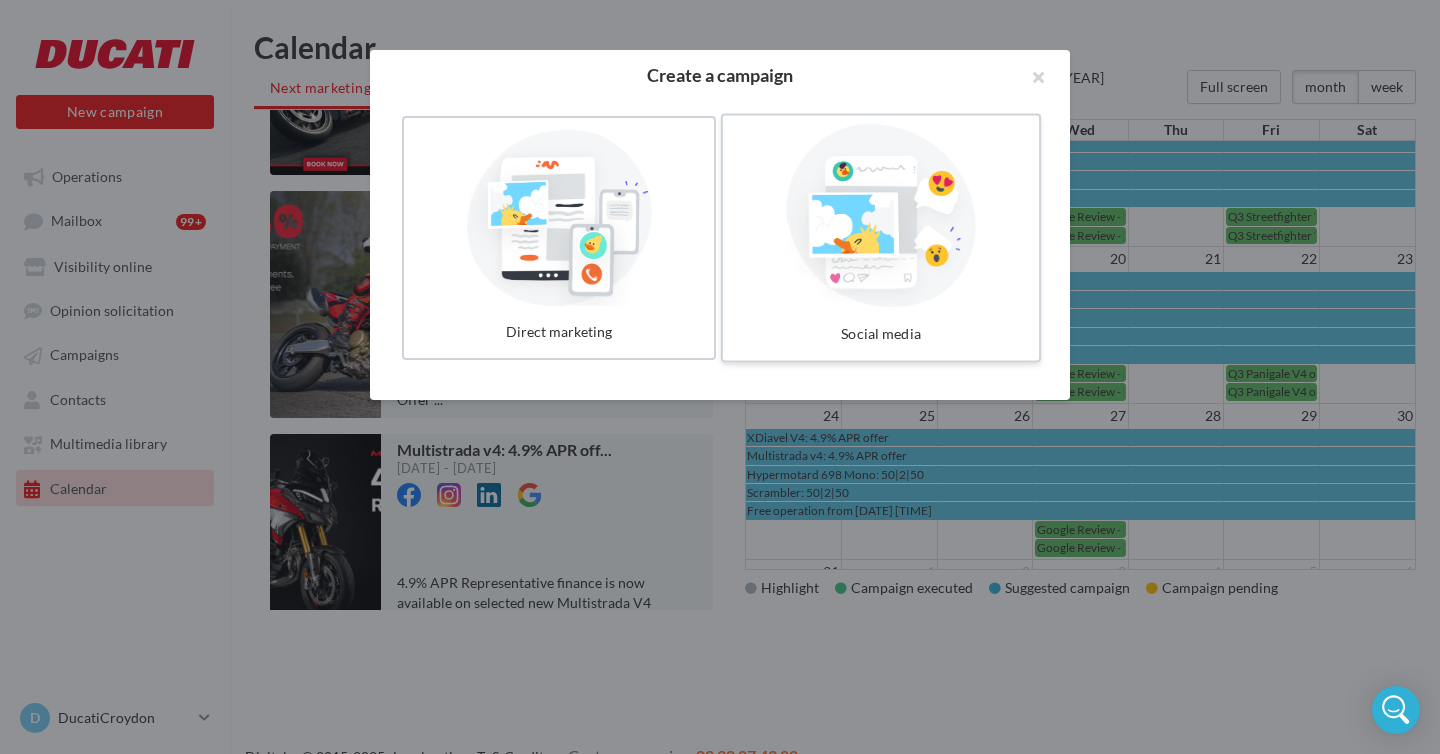 click at bounding box center [881, 216] 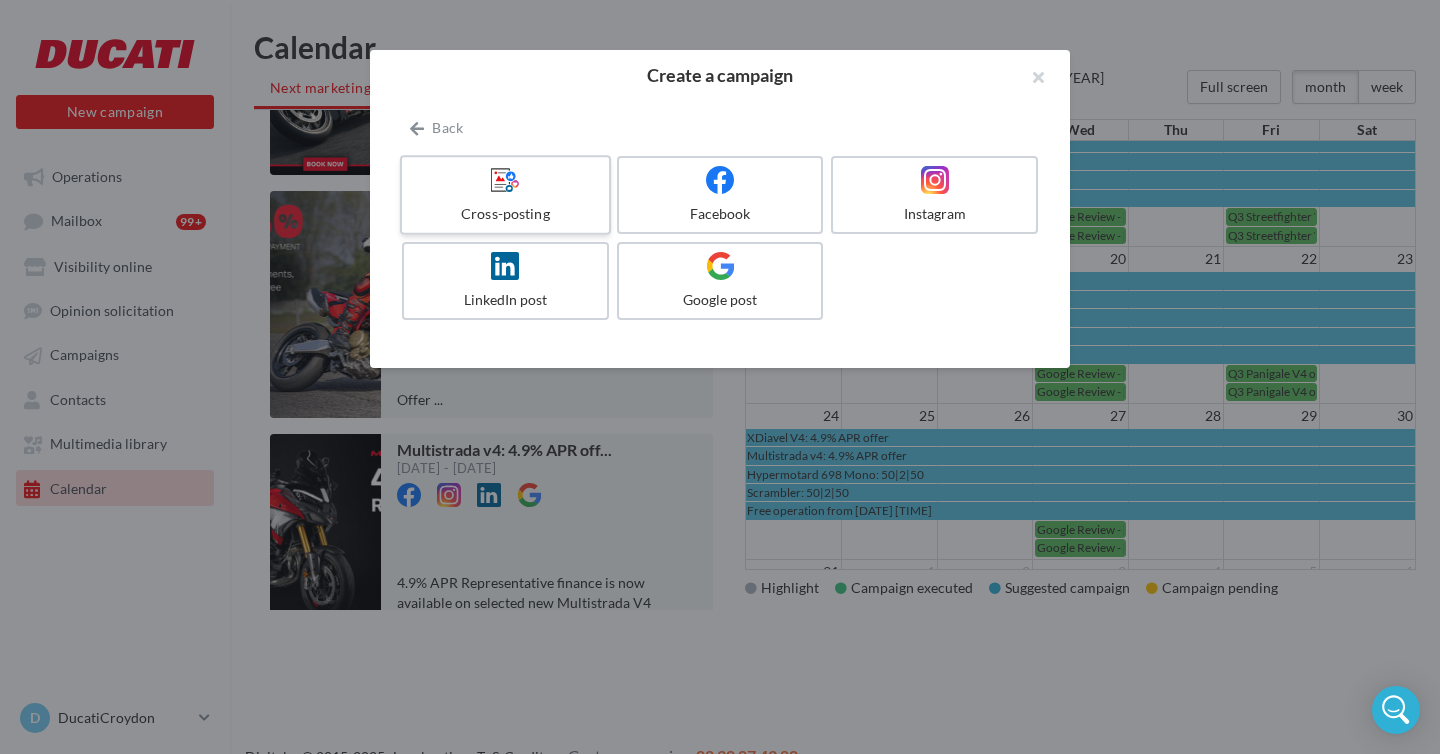 click at bounding box center [505, 179] 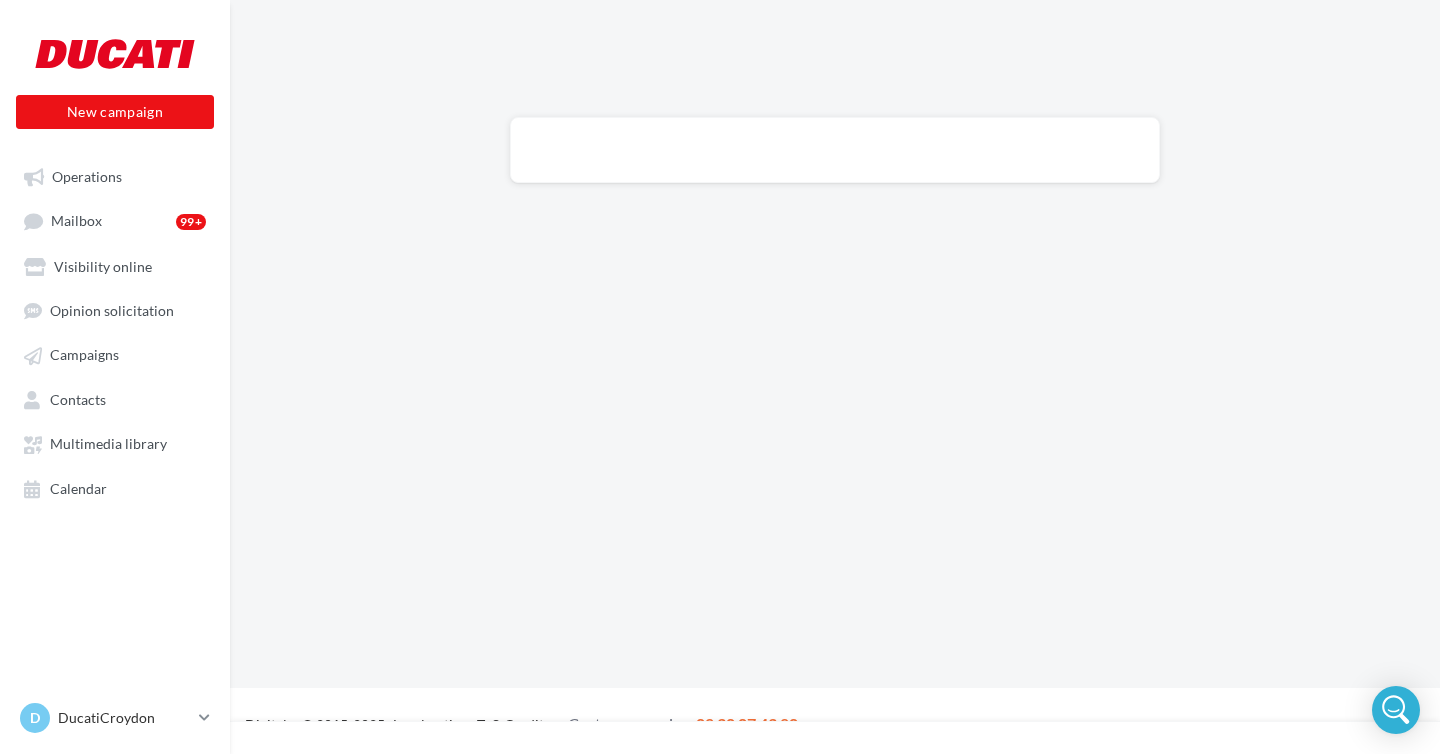 scroll, scrollTop: 0, scrollLeft: 0, axis: both 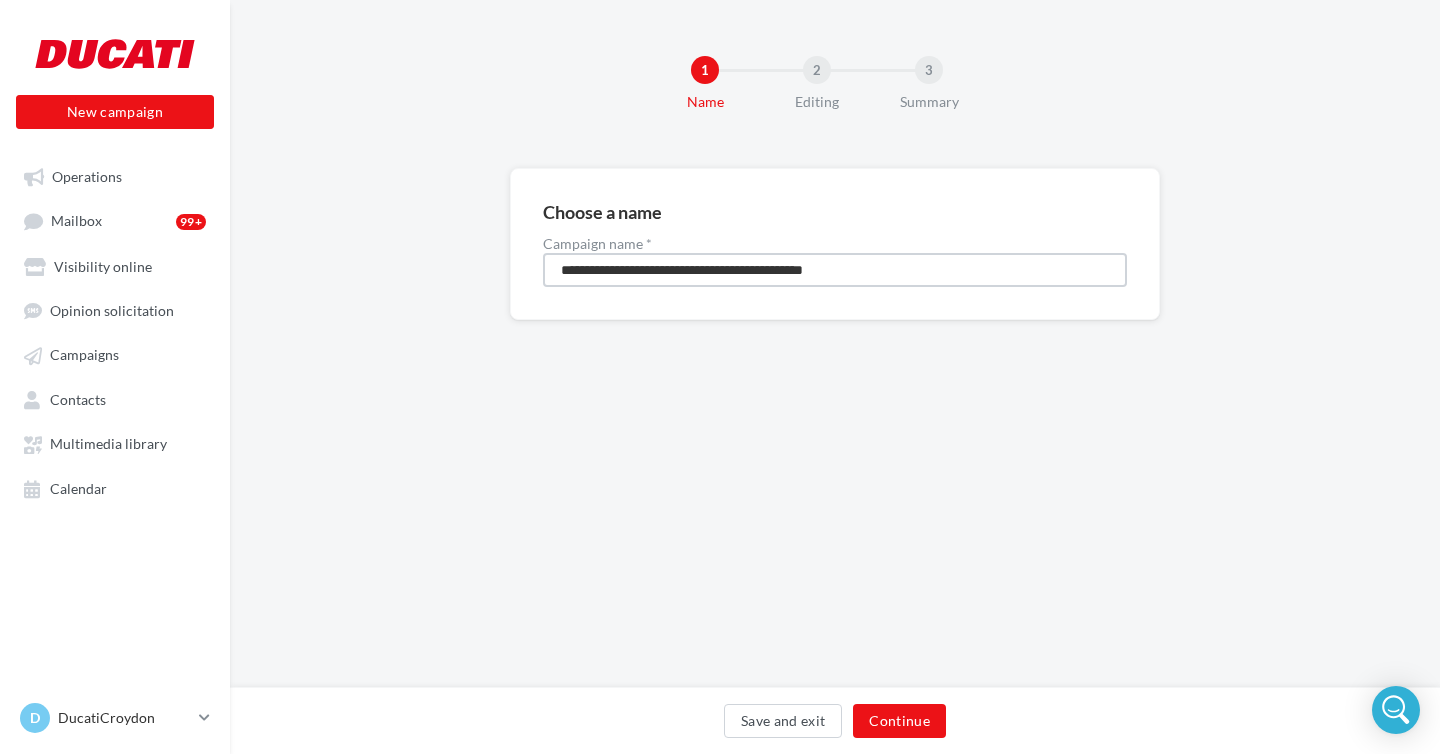 click on "**********" at bounding box center [835, 270] 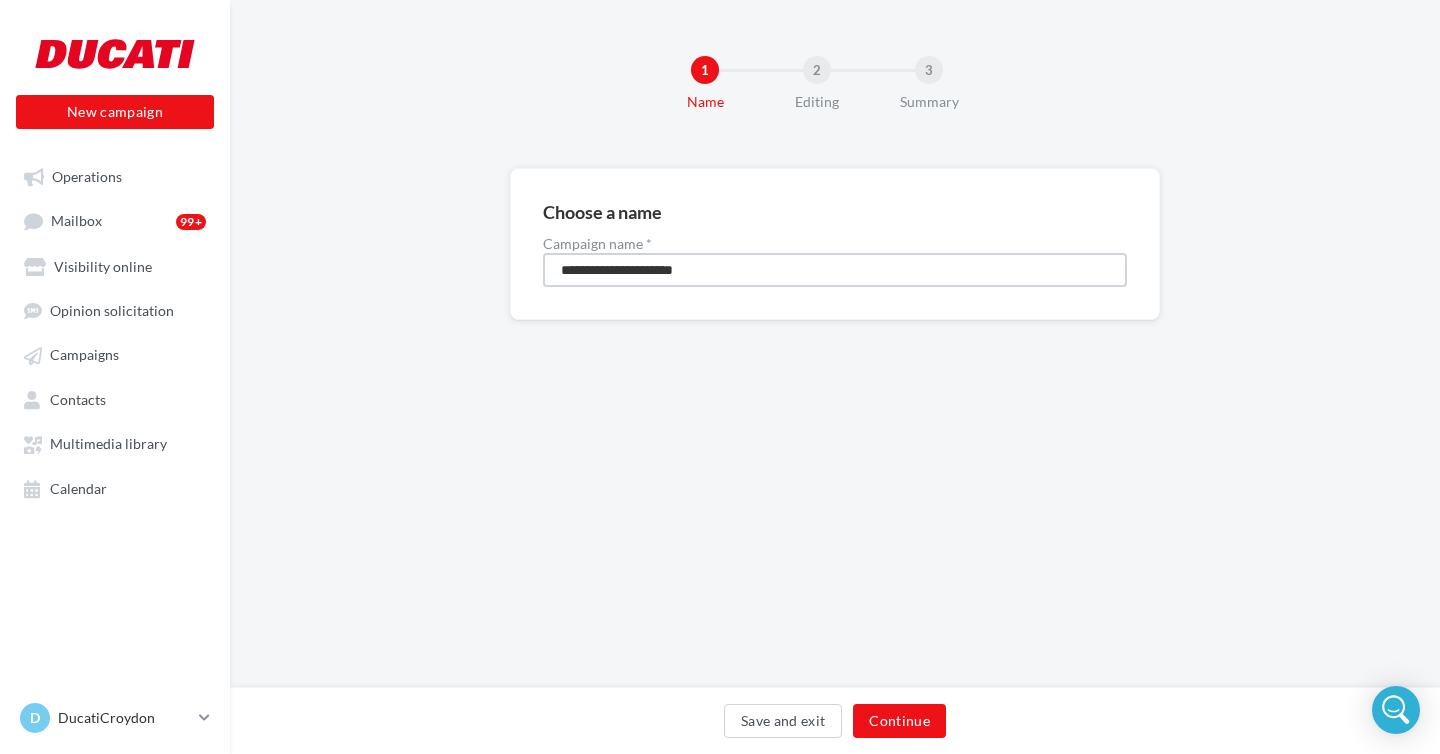 type on "**********" 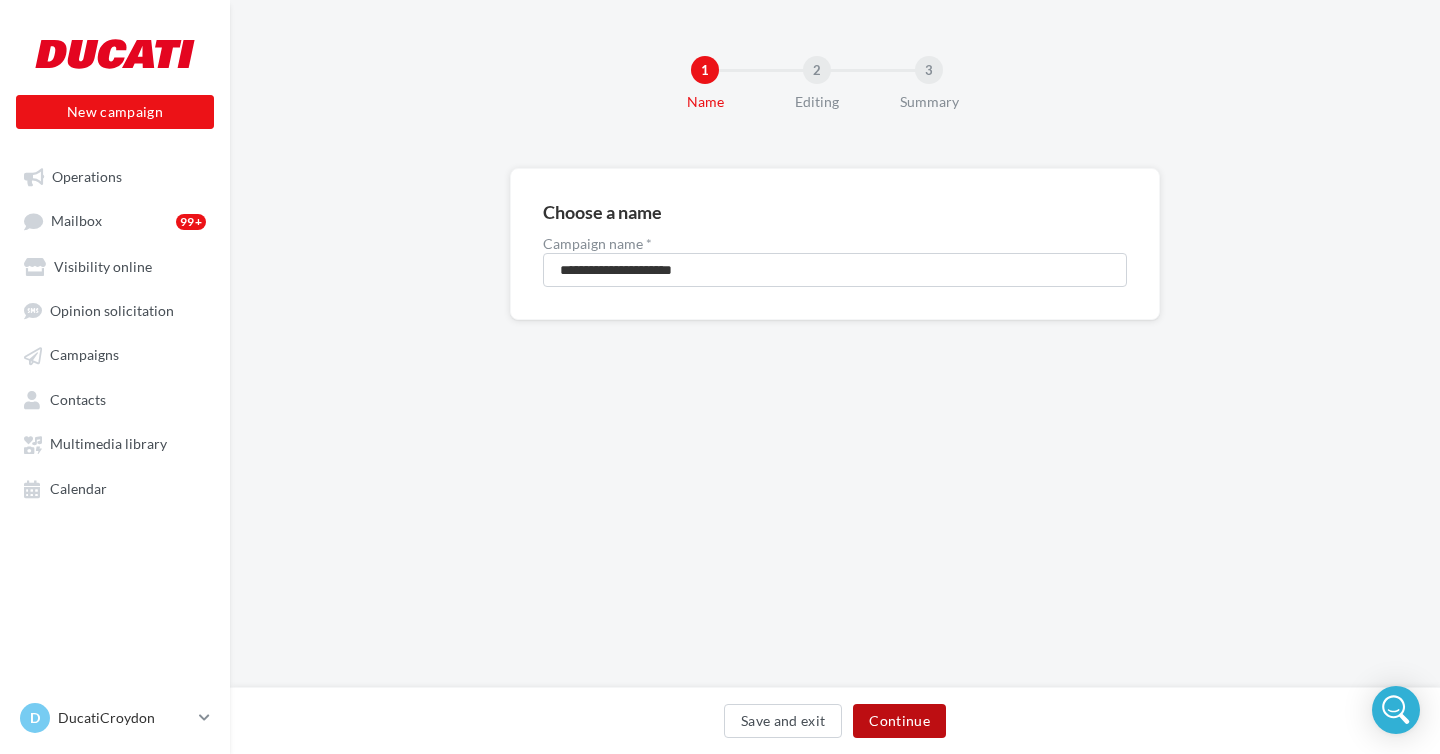 click on "Continue" at bounding box center [899, 721] 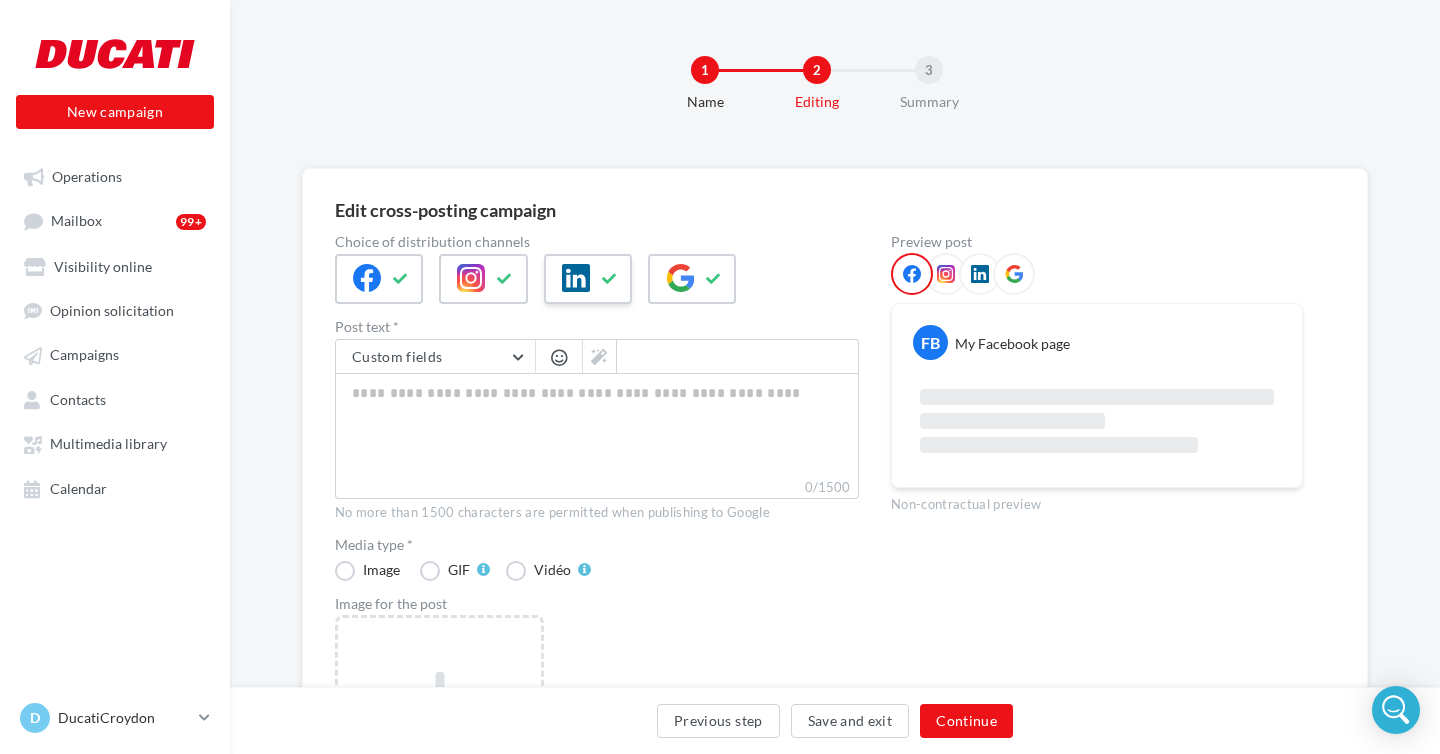 click at bounding box center (588, 279) 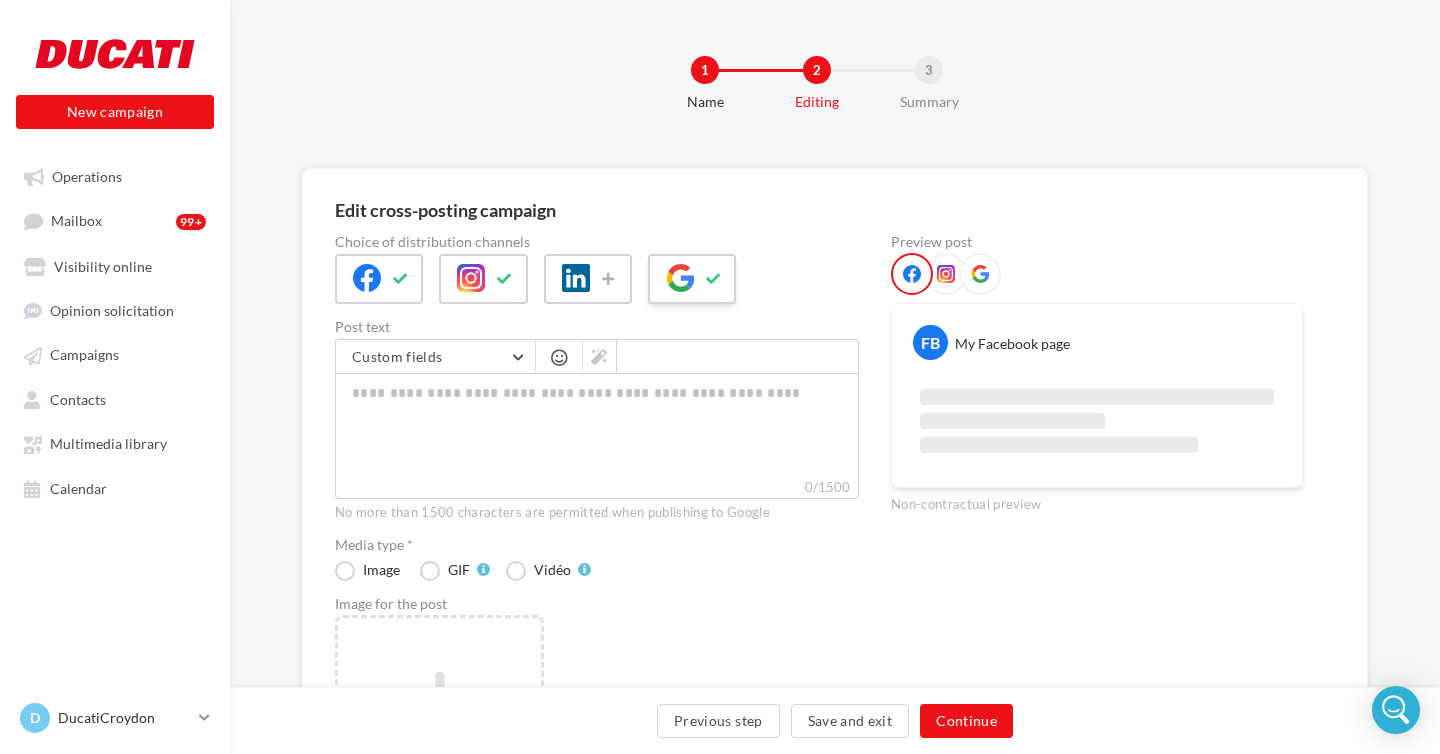 click at bounding box center [692, 279] 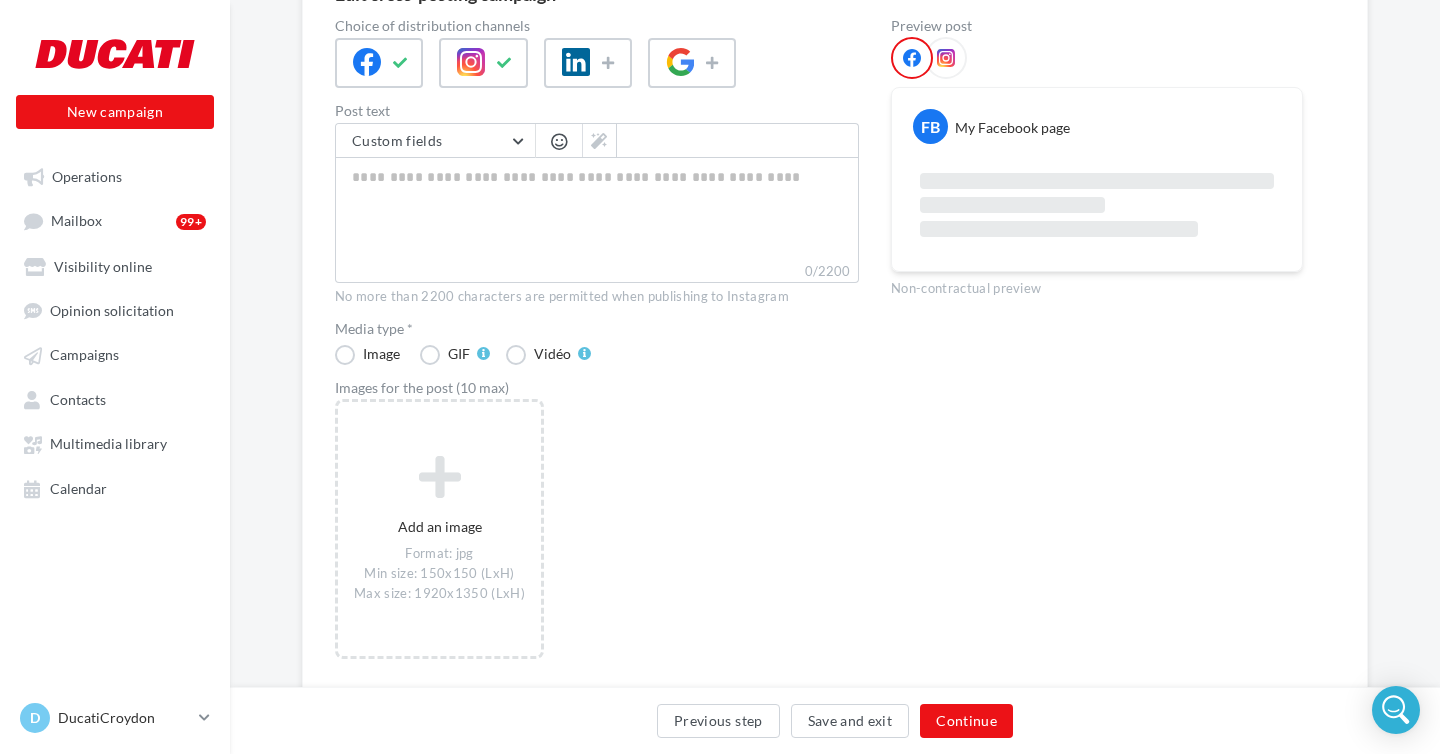 scroll, scrollTop: 284, scrollLeft: 0, axis: vertical 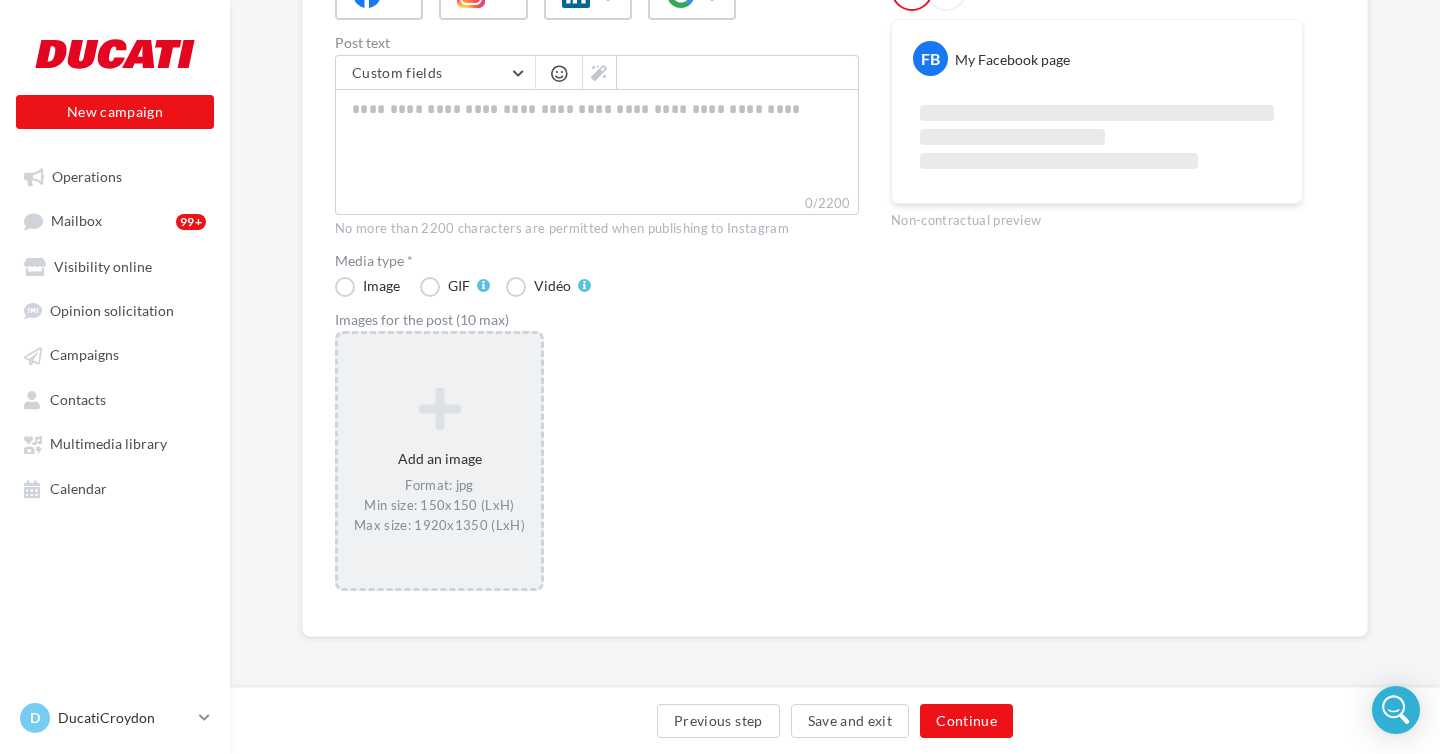 click on "Add an image     Format: jpg   Min size: 150x150 (LxH)   Max size: 1920x1350 (LxH)" at bounding box center (439, 461) 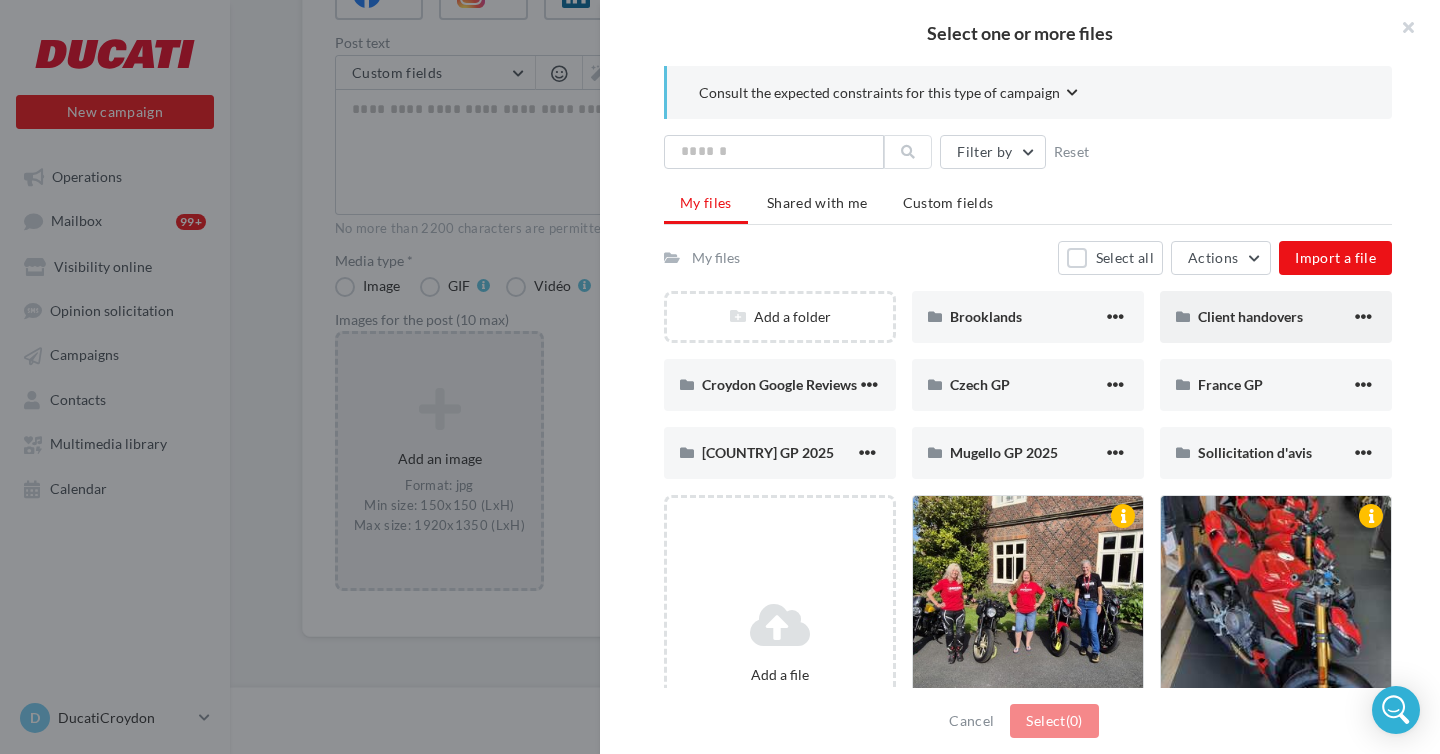 click on "Client handovers" at bounding box center (1274, 317) 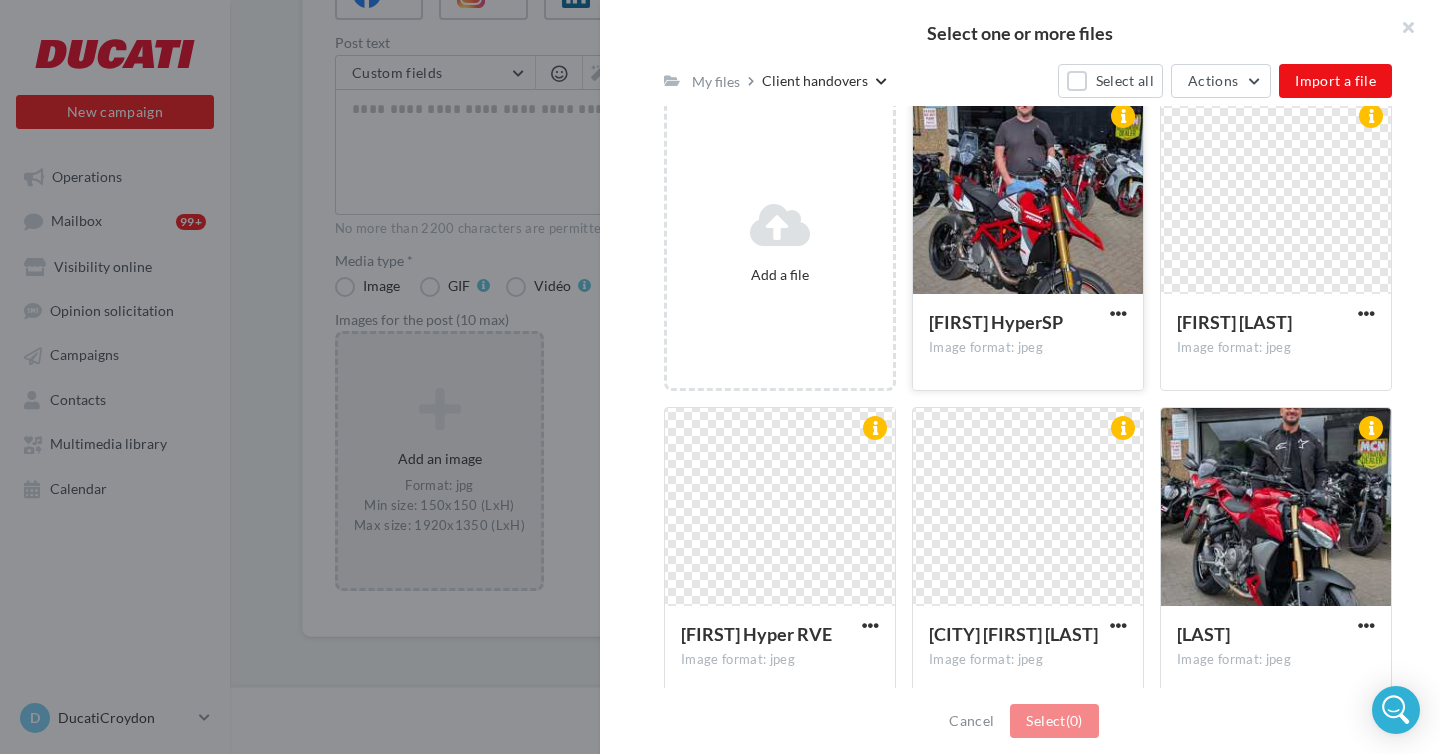 scroll, scrollTop: 265, scrollLeft: 0, axis: vertical 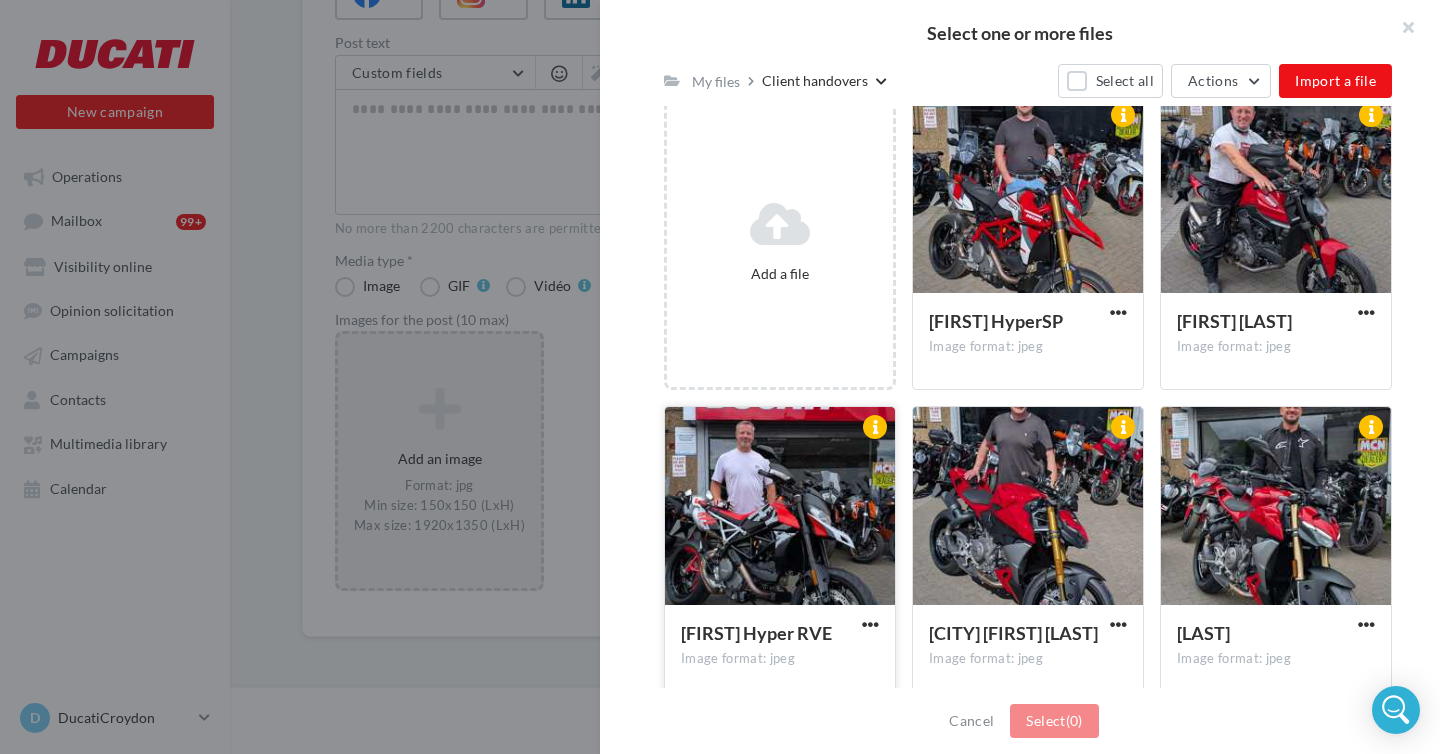 click at bounding box center (780, 507) 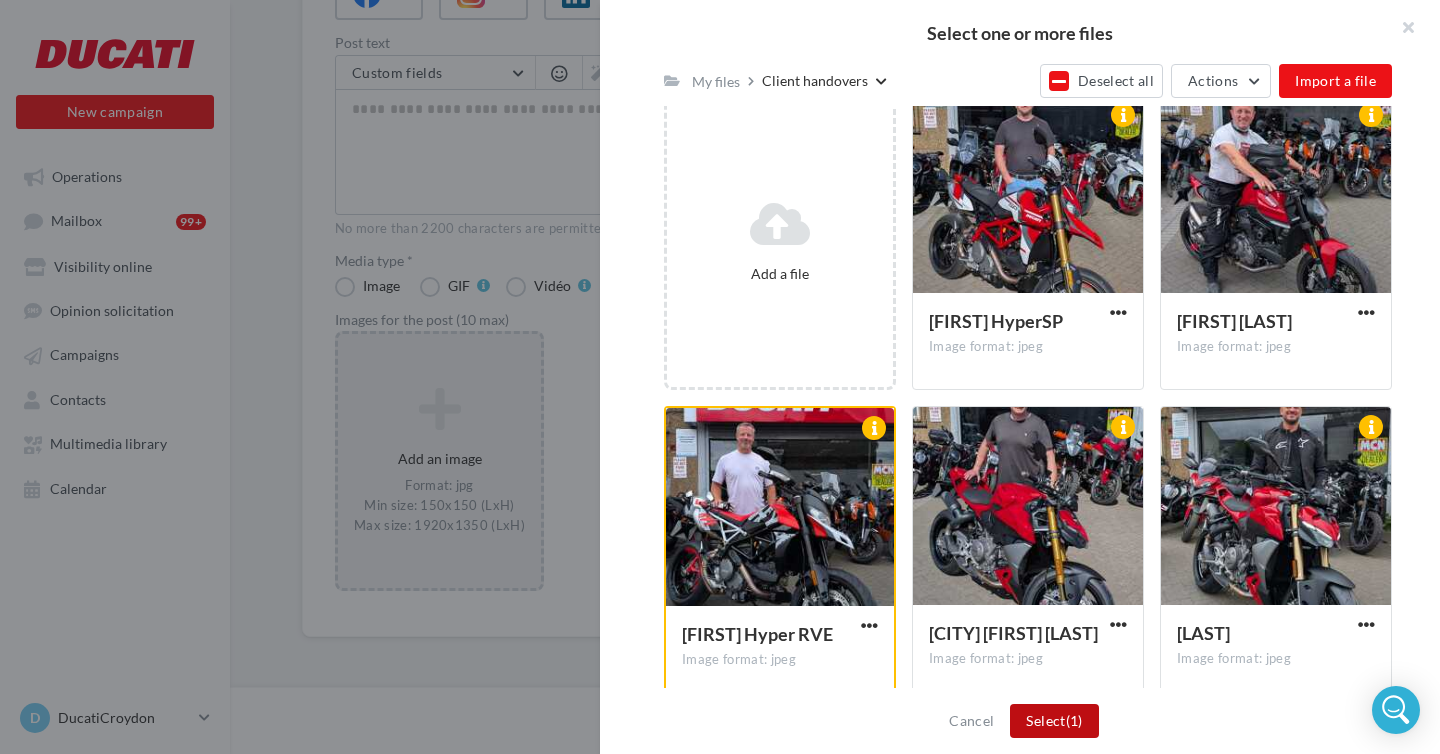 click on "Select   (1)" at bounding box center (1054, 721) 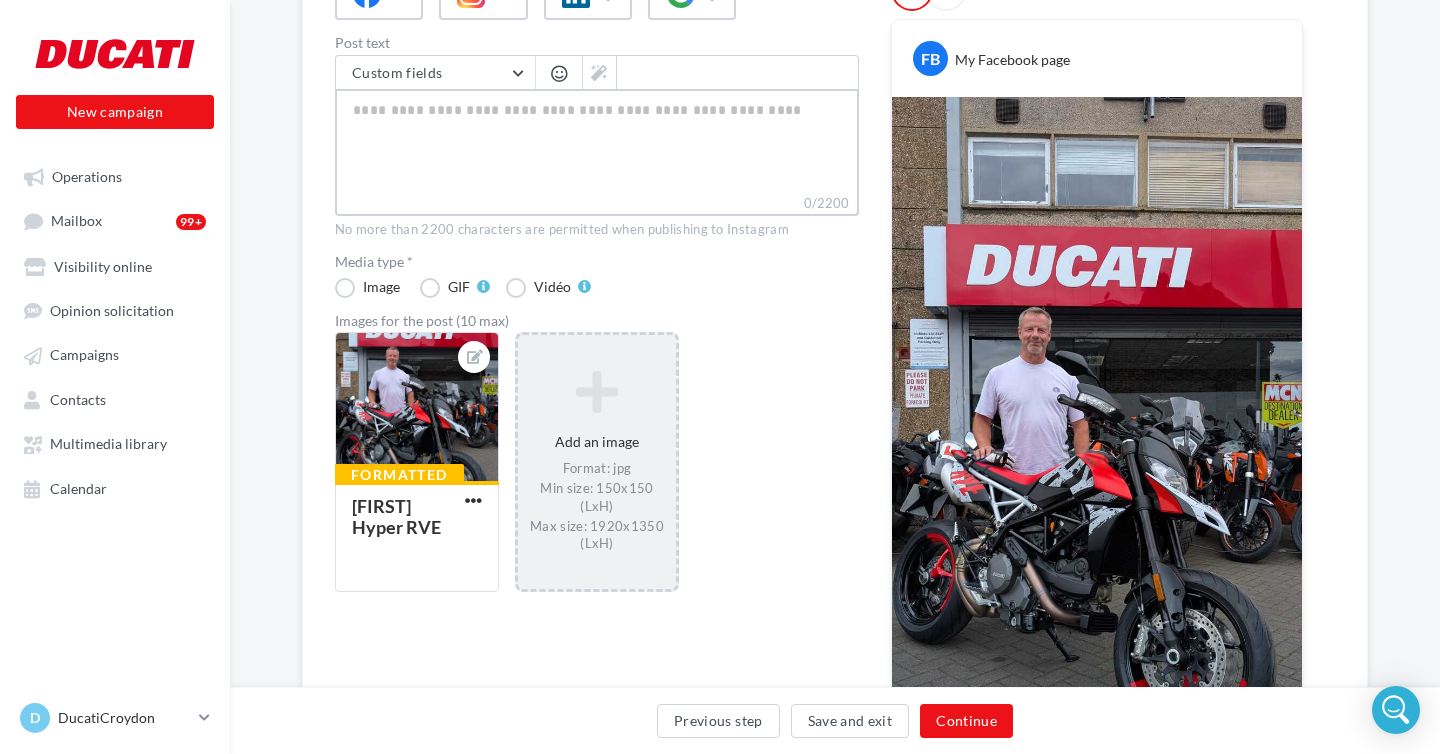 click on "0/2200" at bounding box center [597, 141] 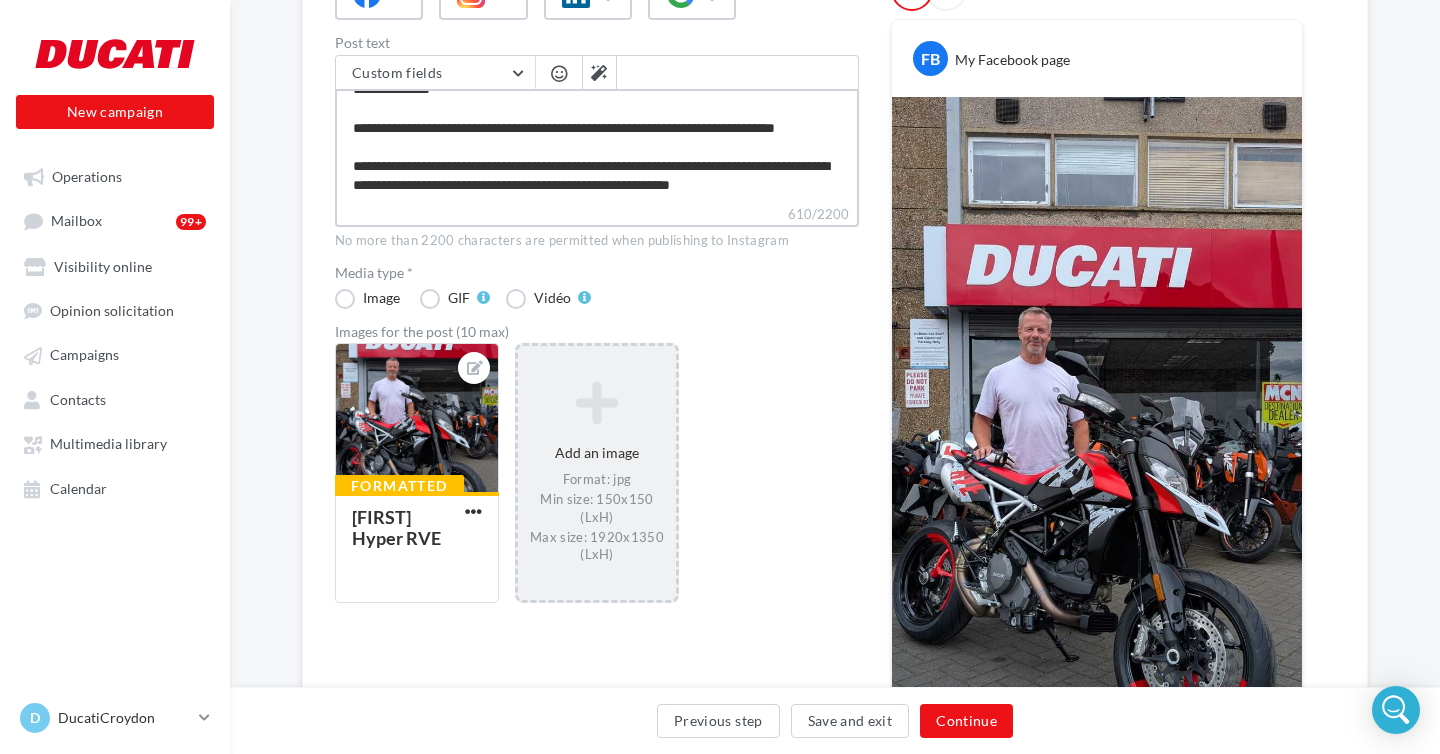 scroll, scrollTop: 0, scrollLeft: 0, axis: both 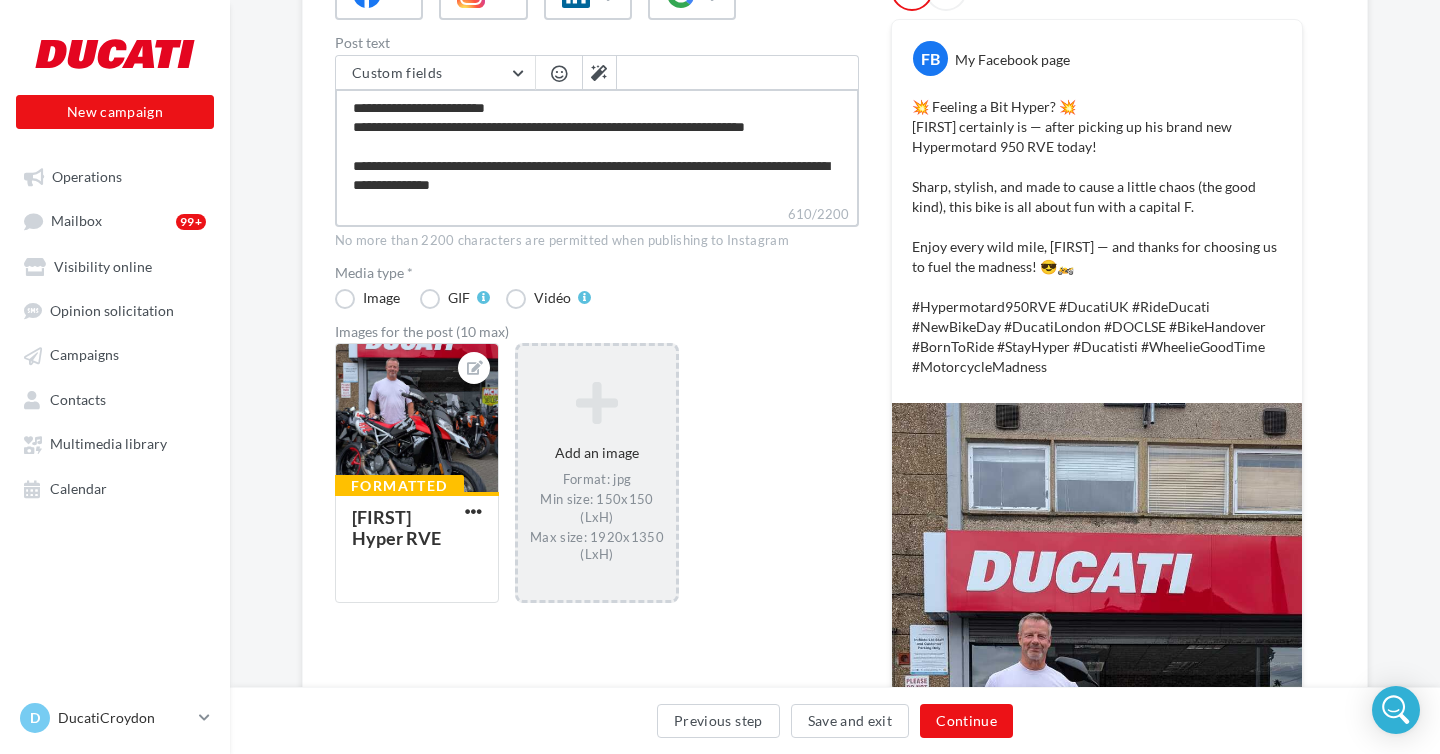 click on "**********" at bounding box center (597, 146) 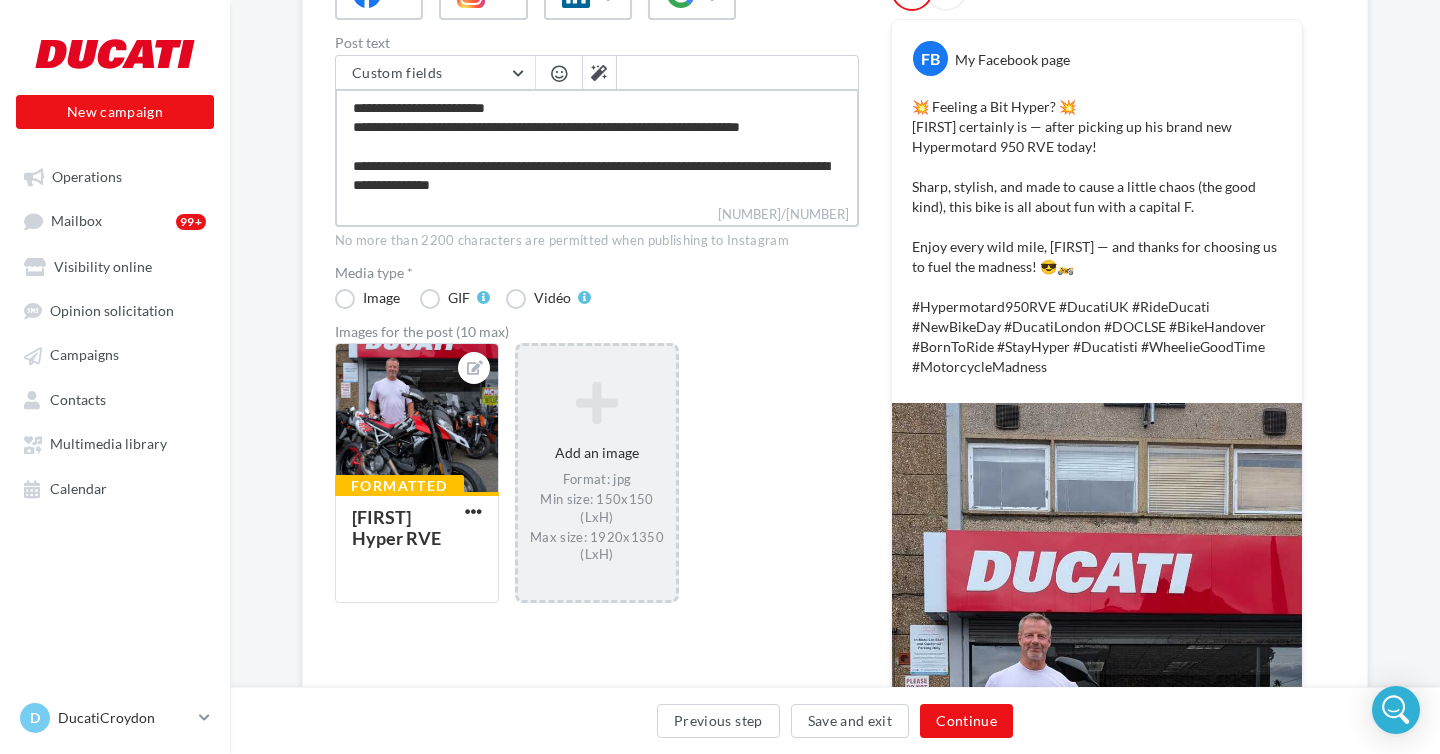 type on "**********" 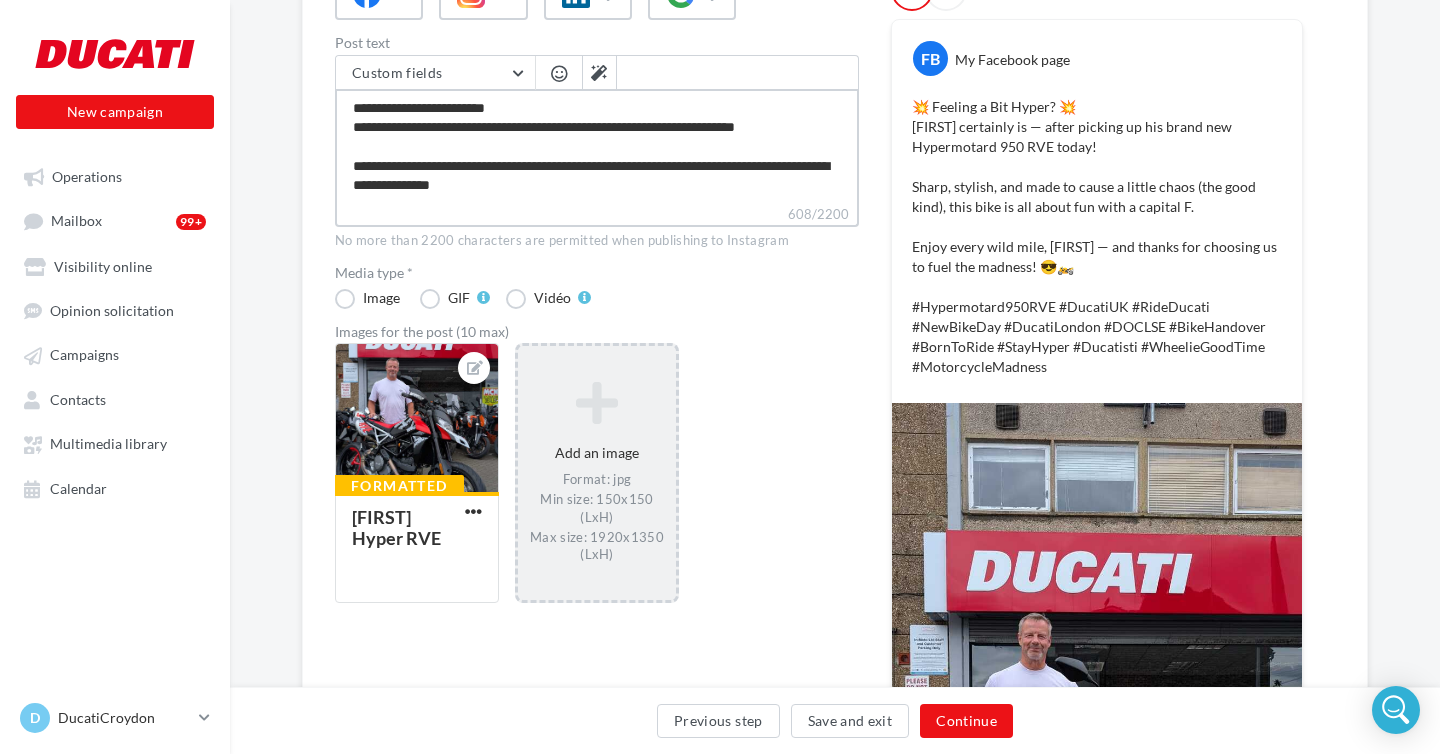 type on "**********" 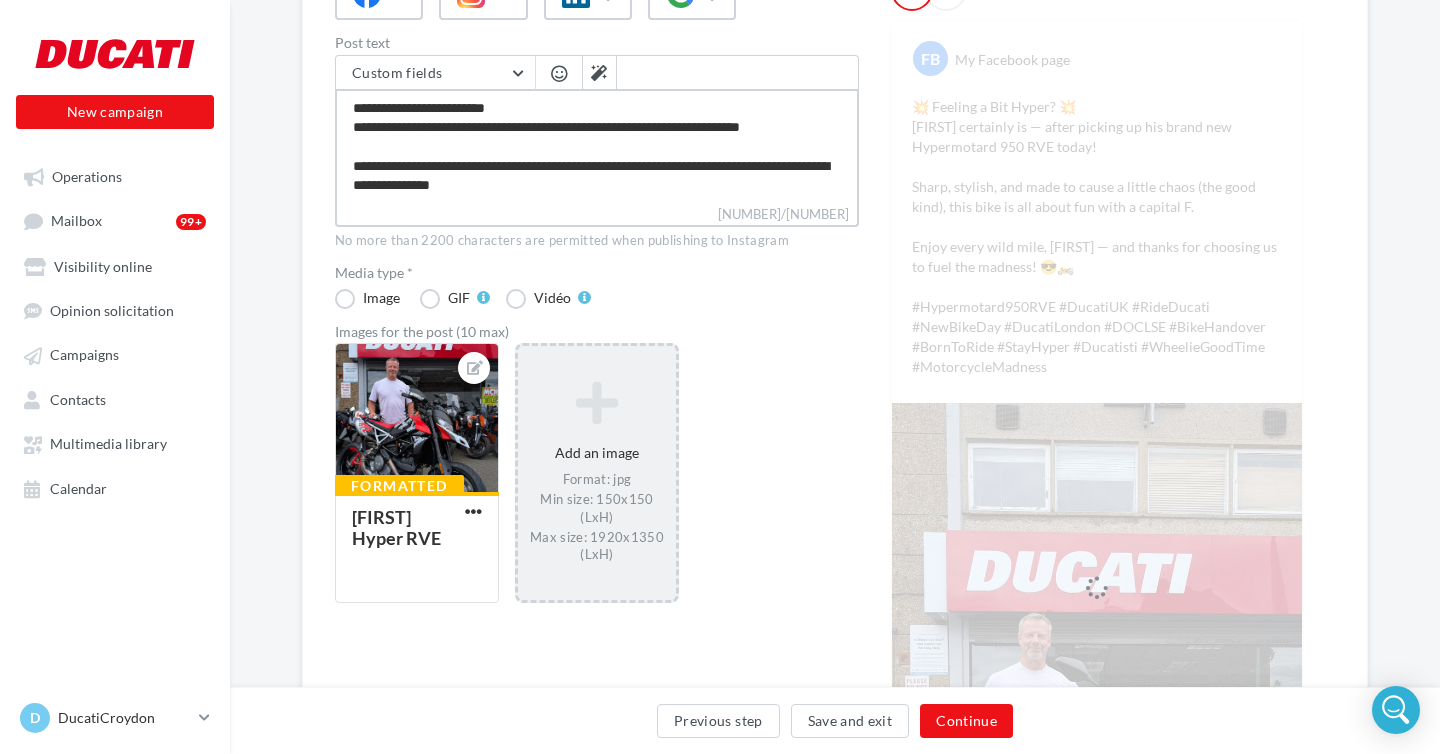 click on "**********" at bounding box center (597, 146) 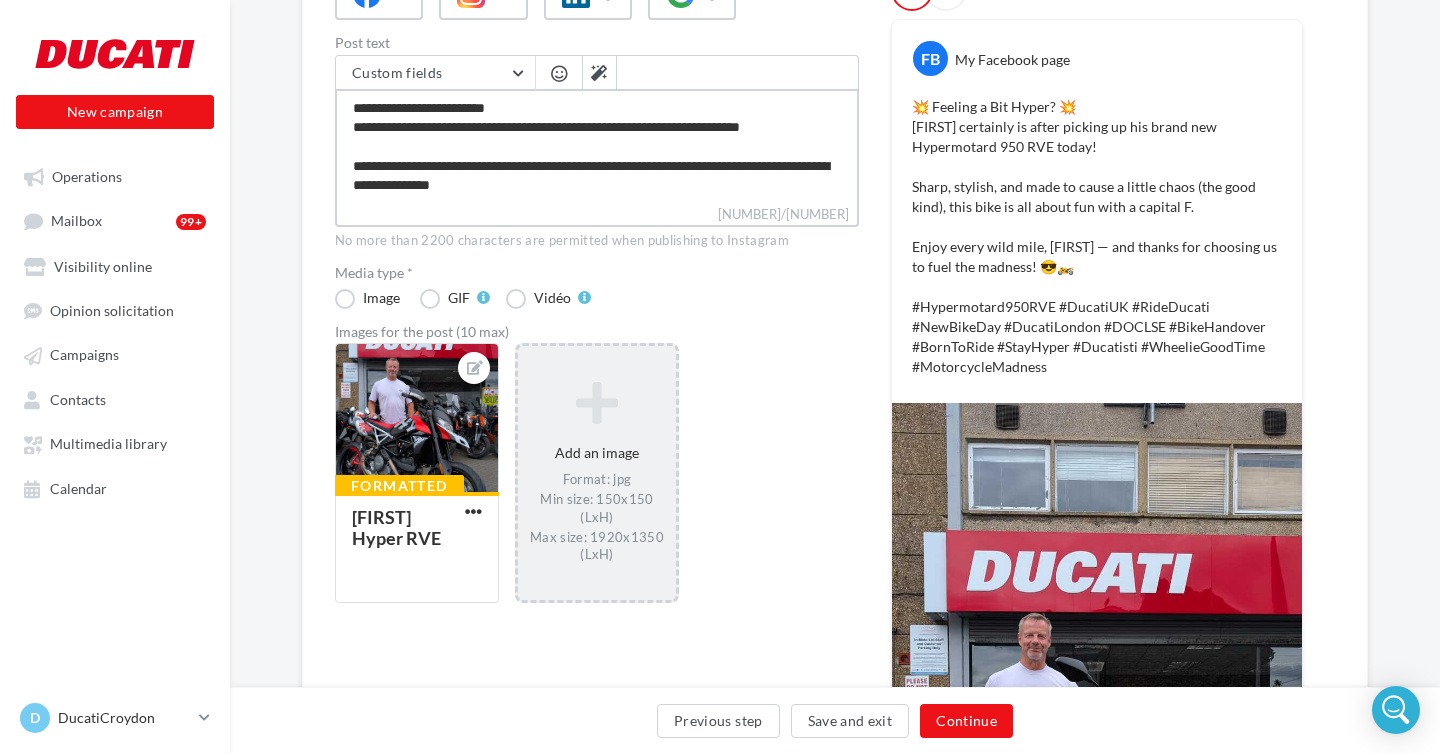 type on "**********" 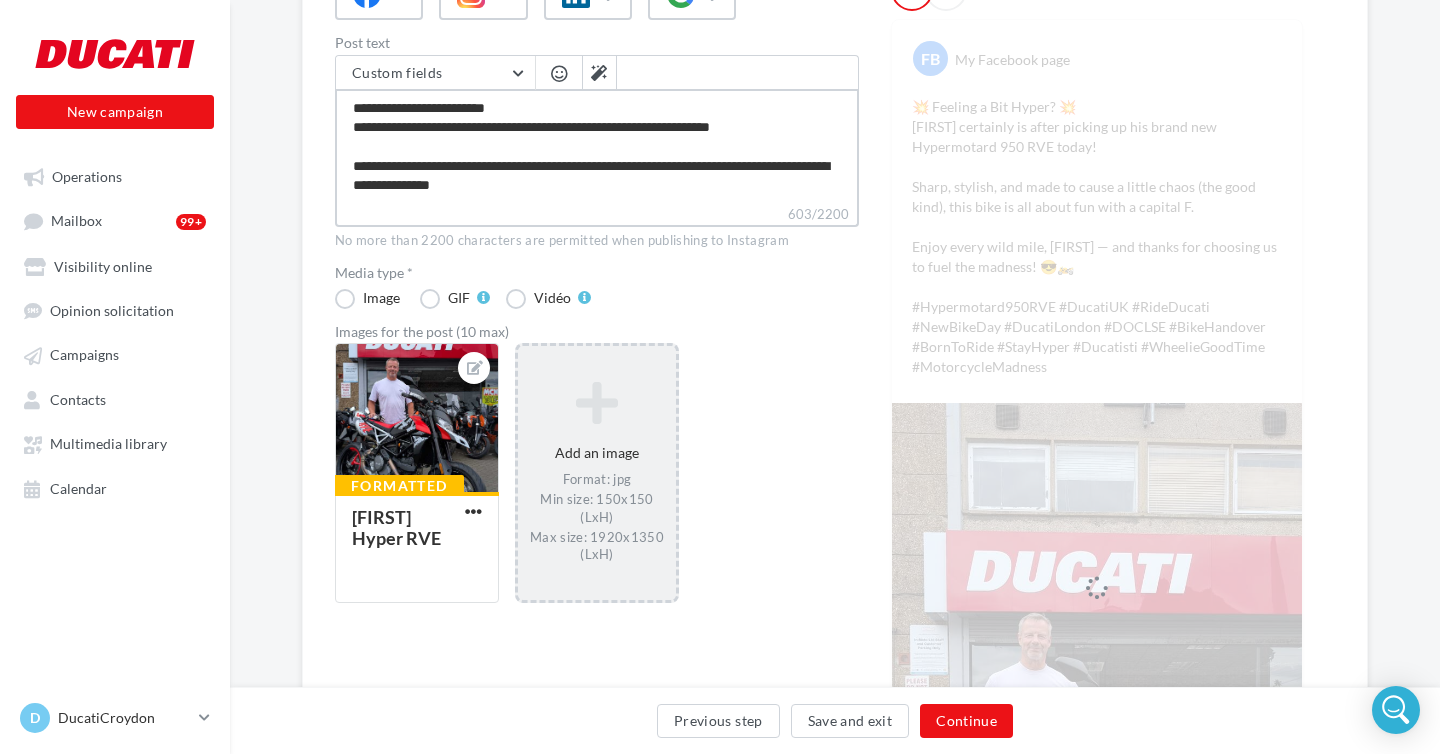 click on "**********" at bounding box center (597, 146) 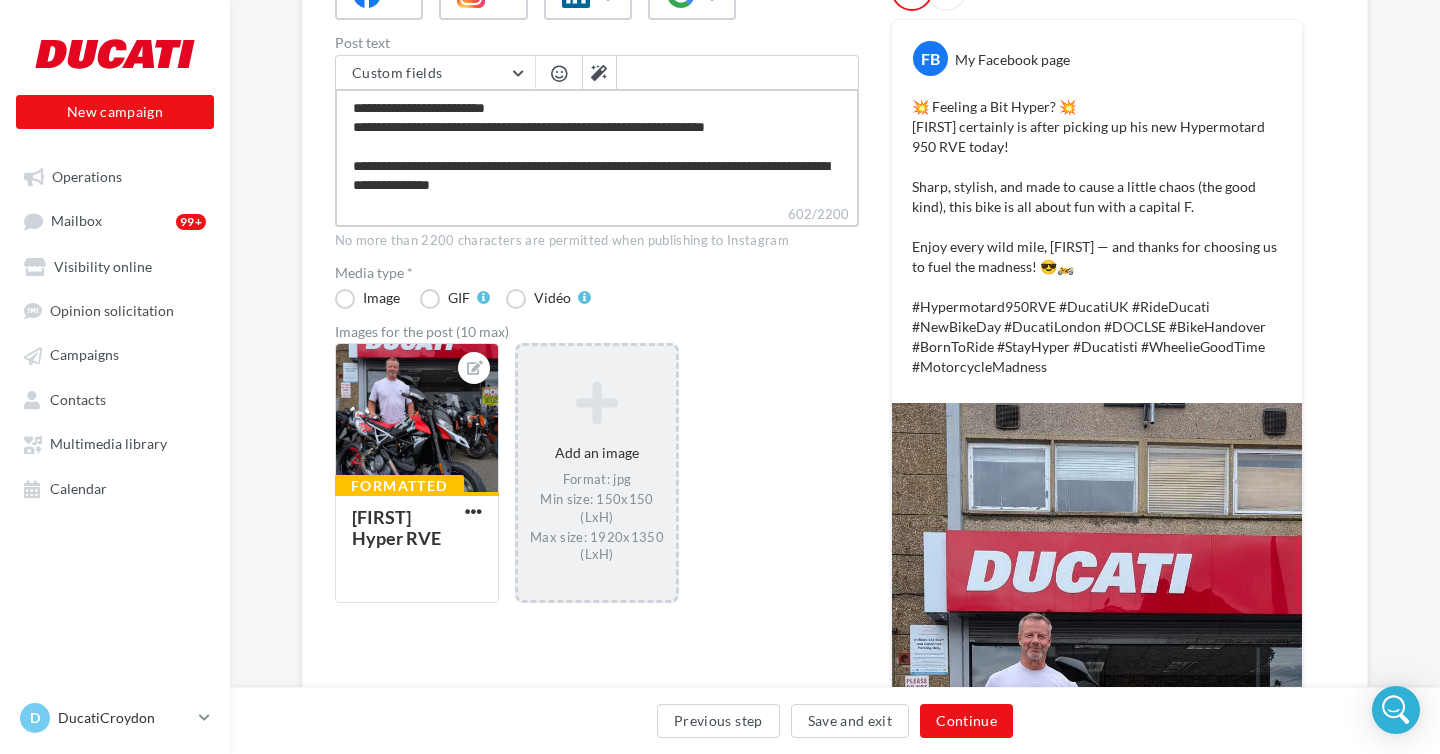 type on "**********" 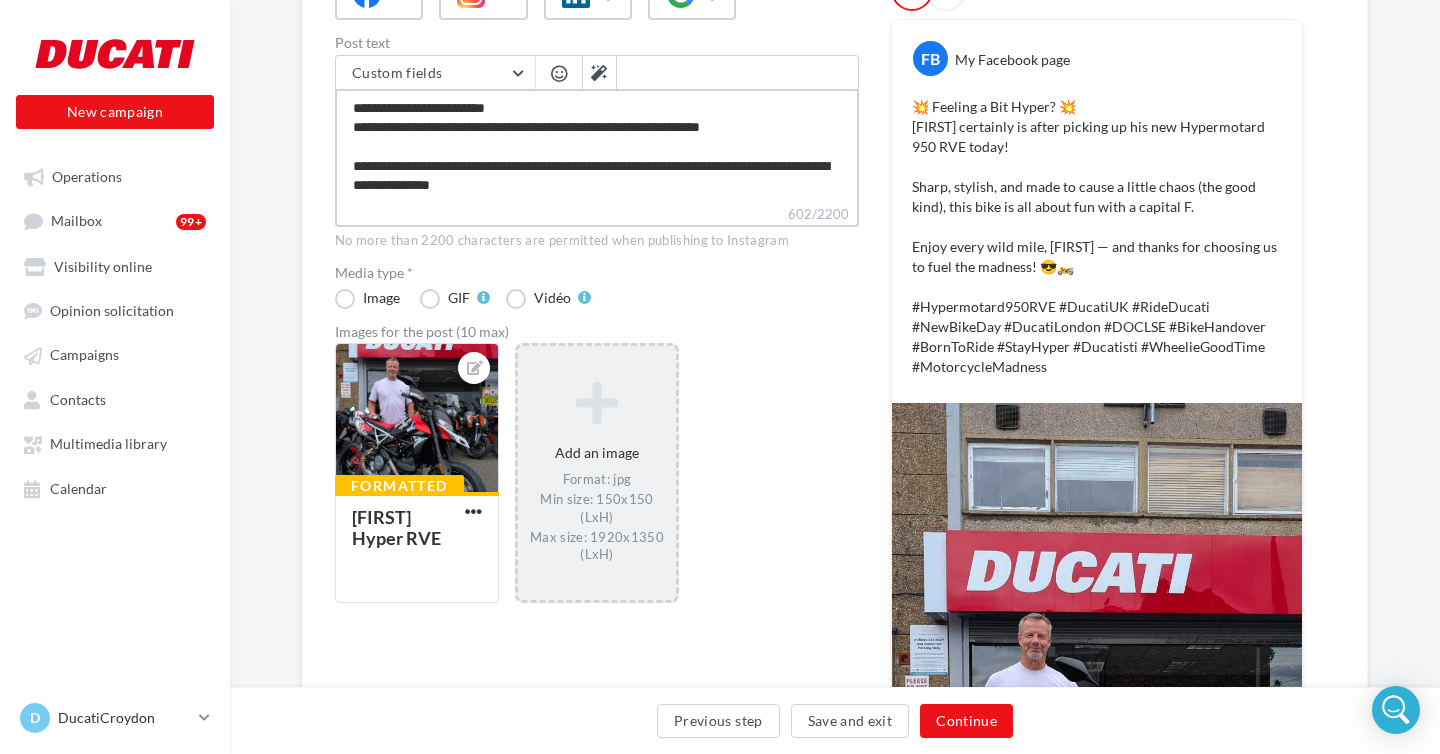 type on "**********" 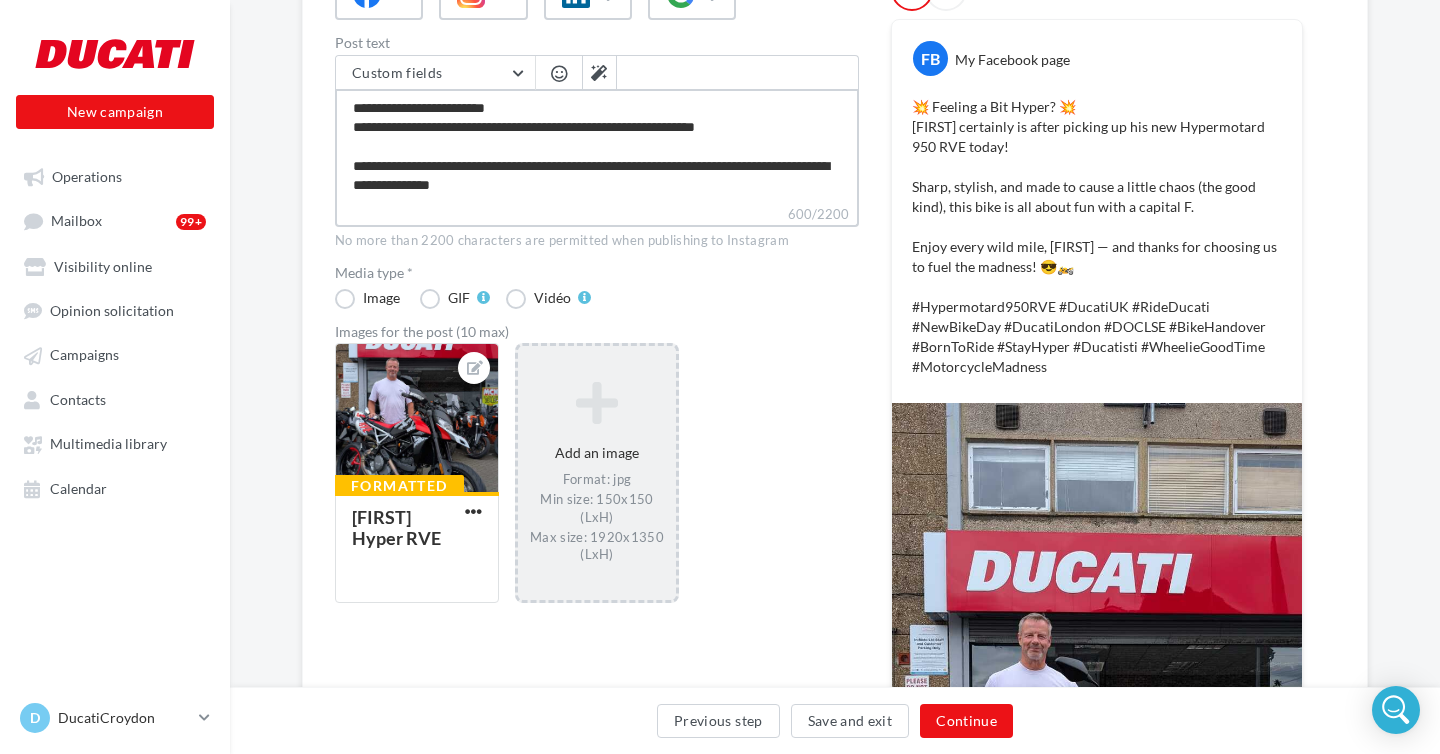 type on "**********" 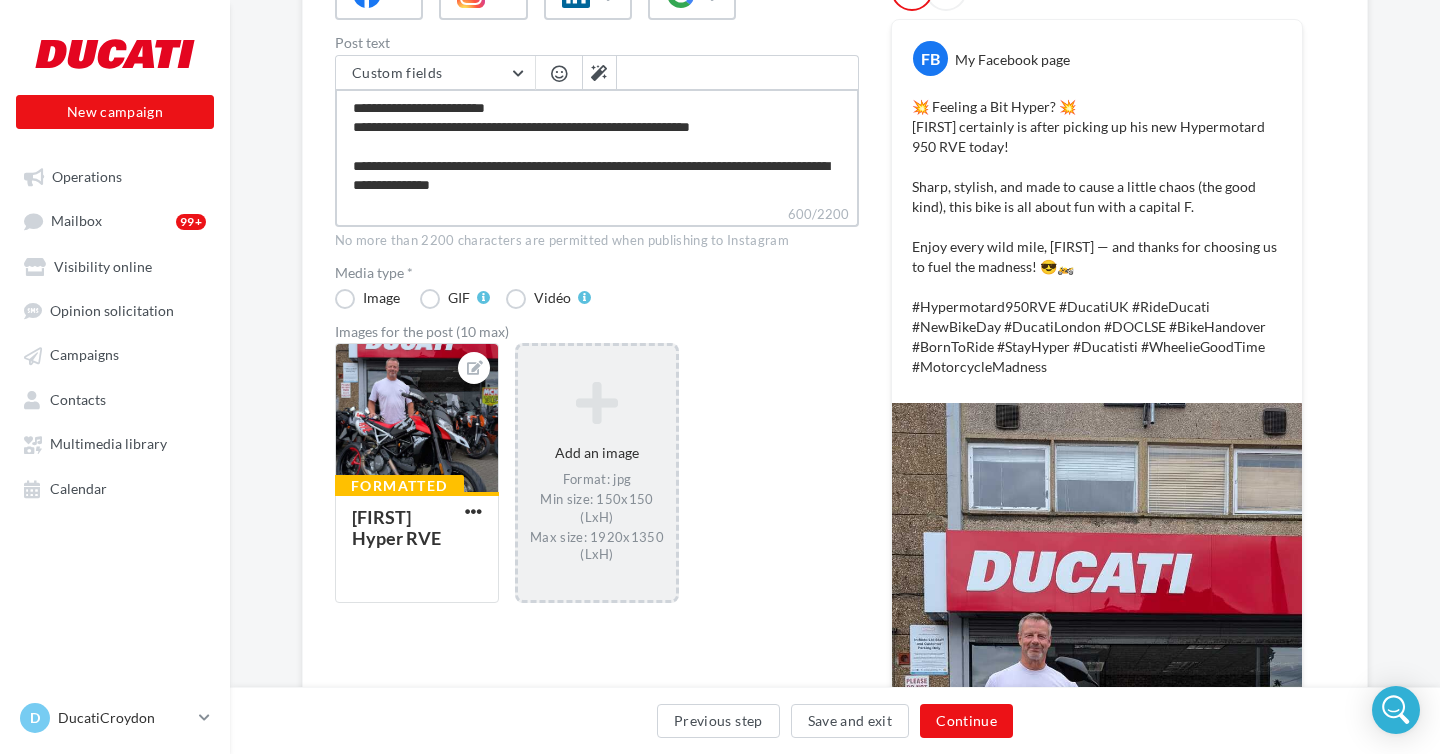 type on "**********" 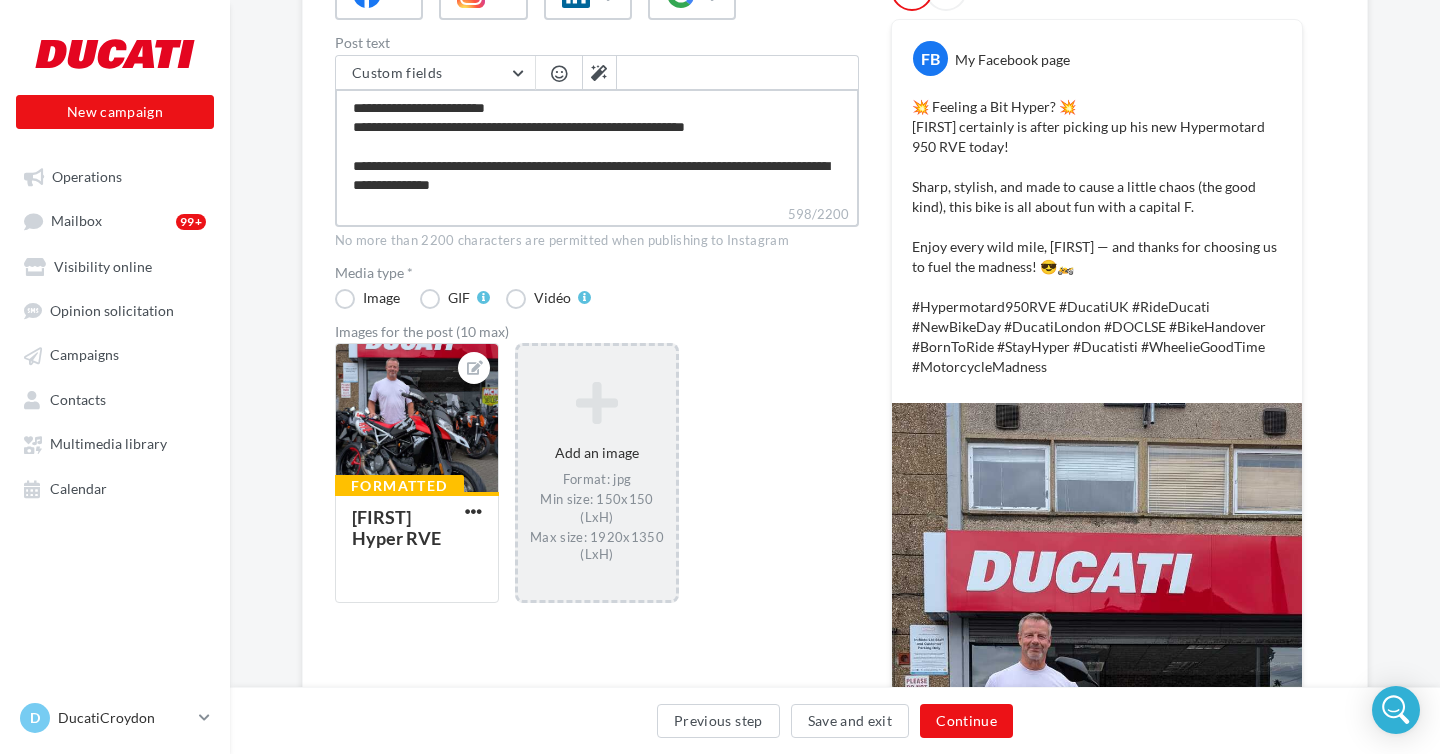 type on "**********" 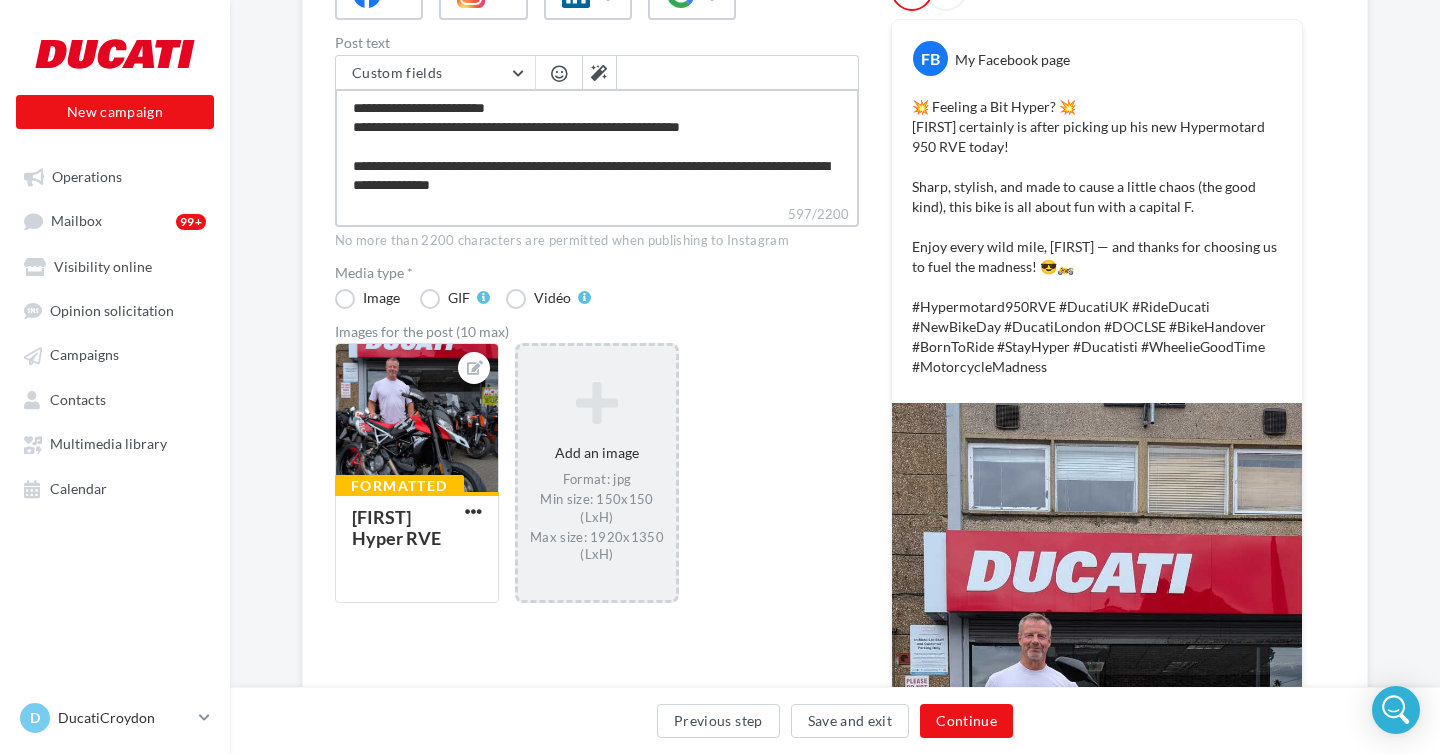 type on "**********" 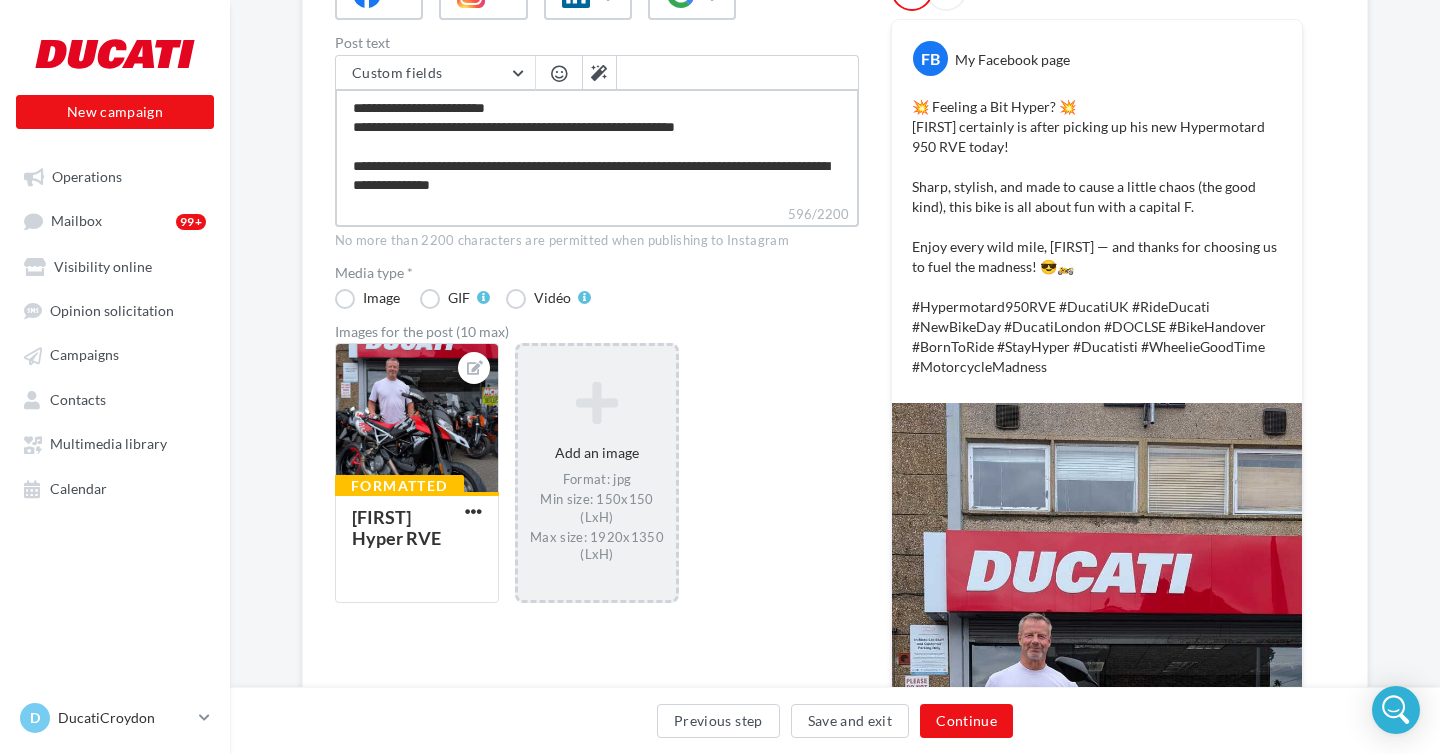 type on "**********" 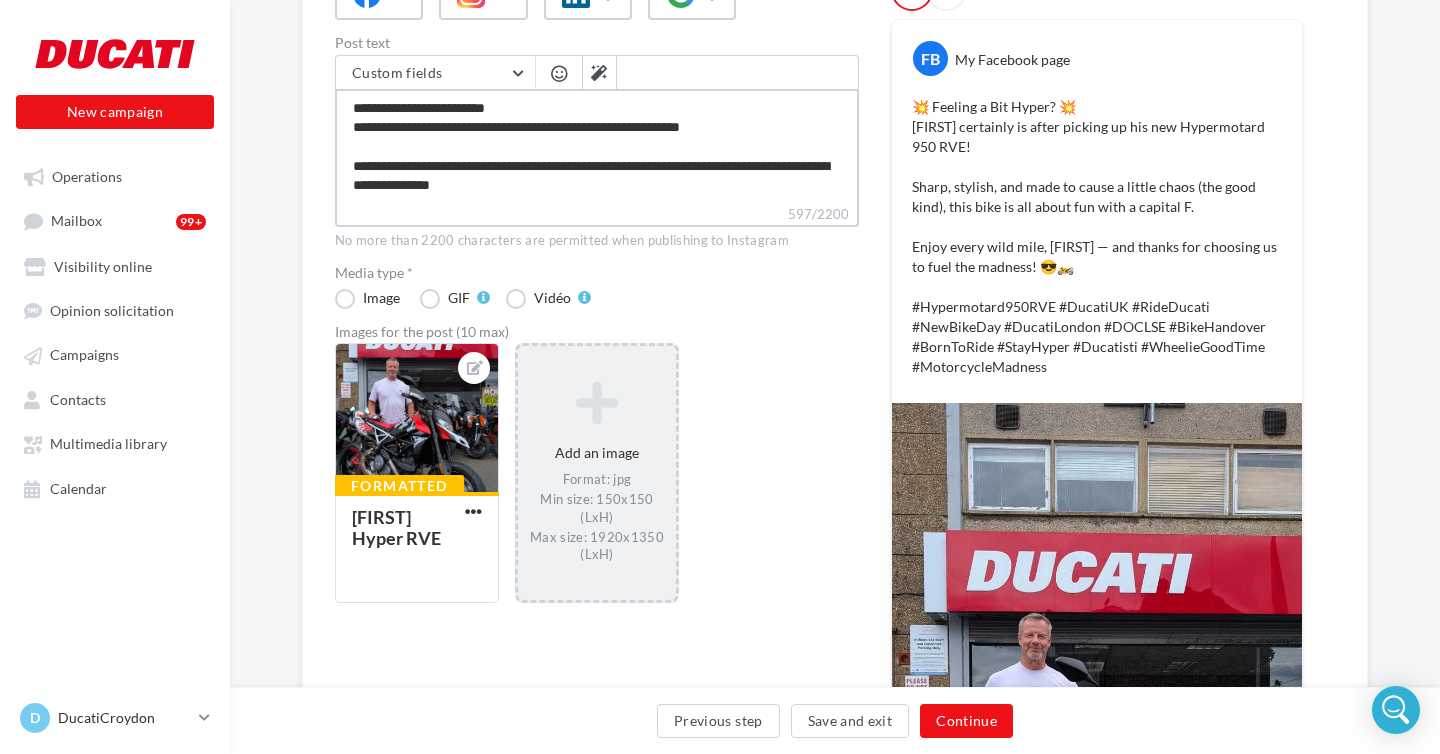 click on "**********" at bounding box center [597, 146] 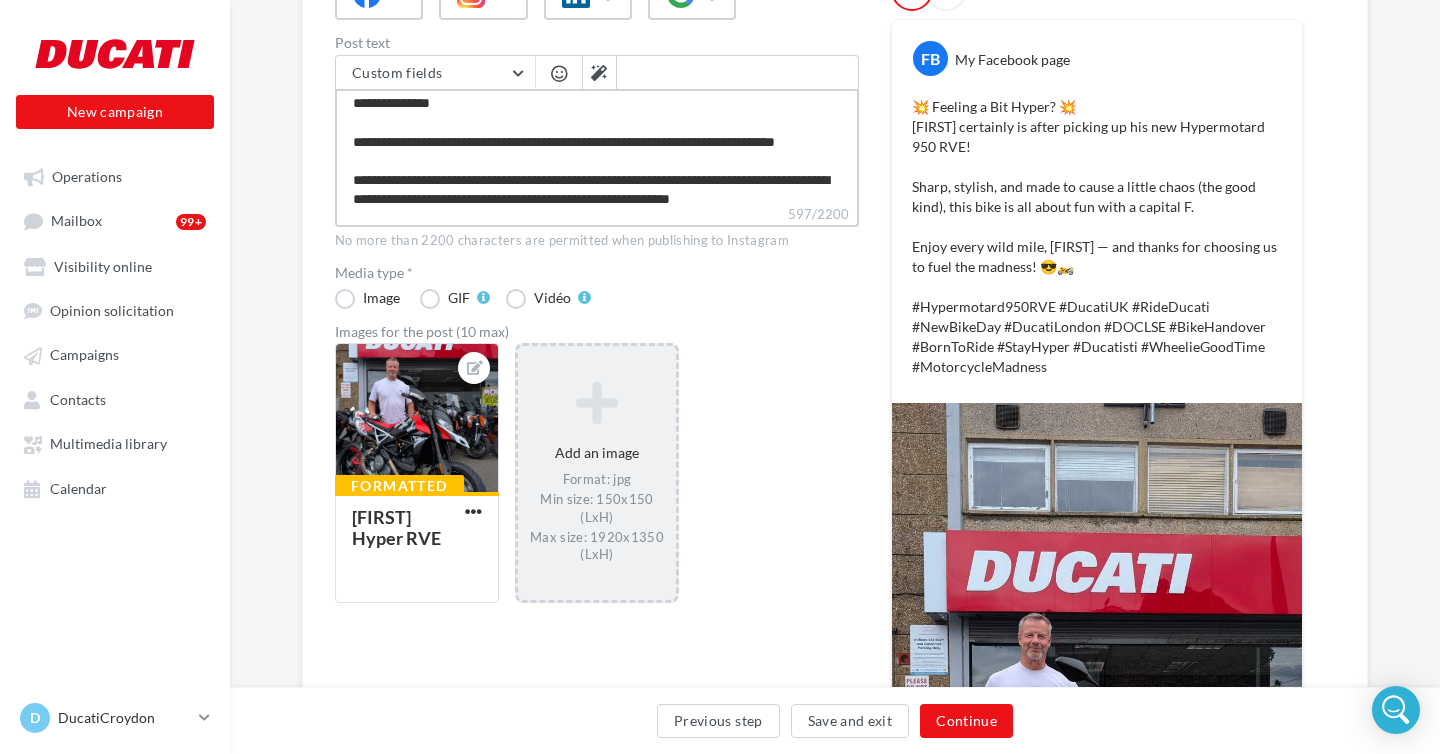 scroll, scrollTop: 86, scrollLeft: 0, axis: vertical 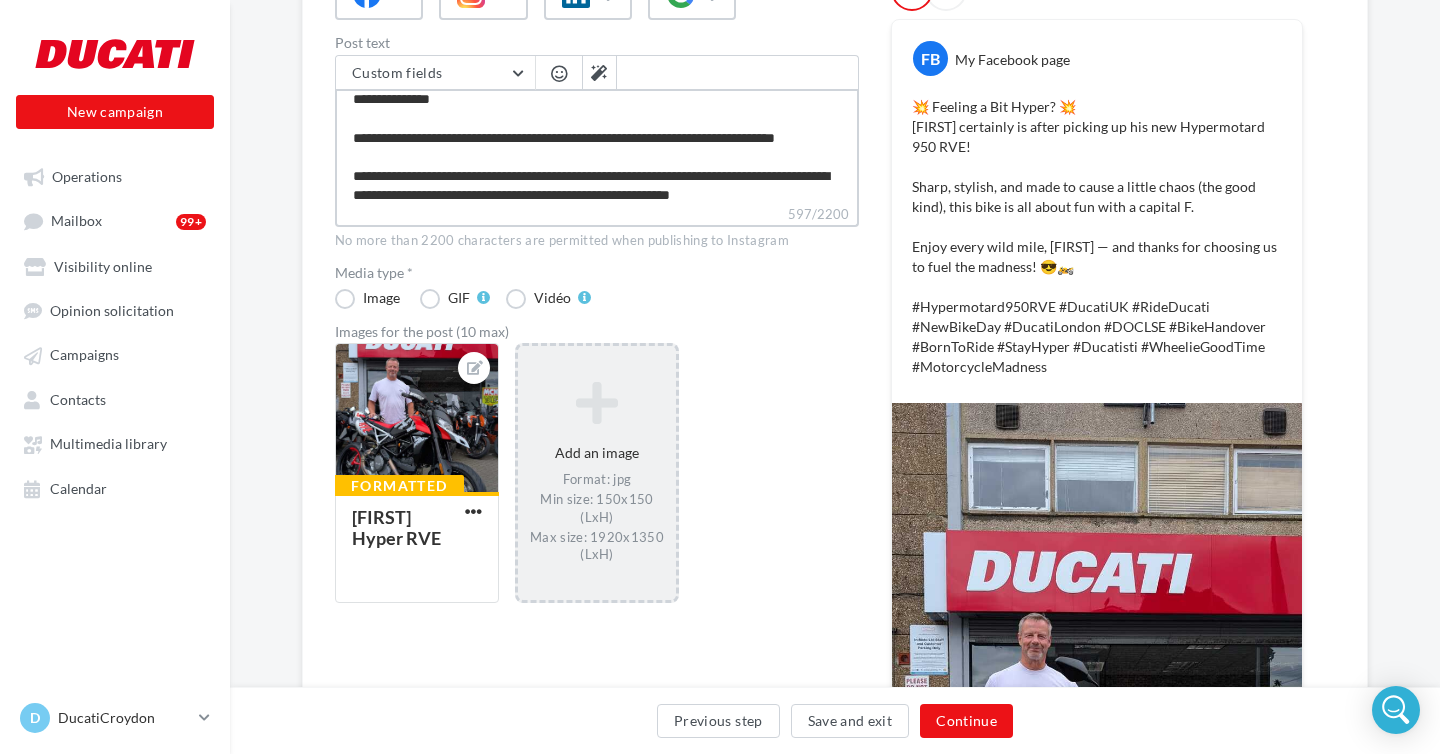 click on "**********" at bounding box center (597, 146) 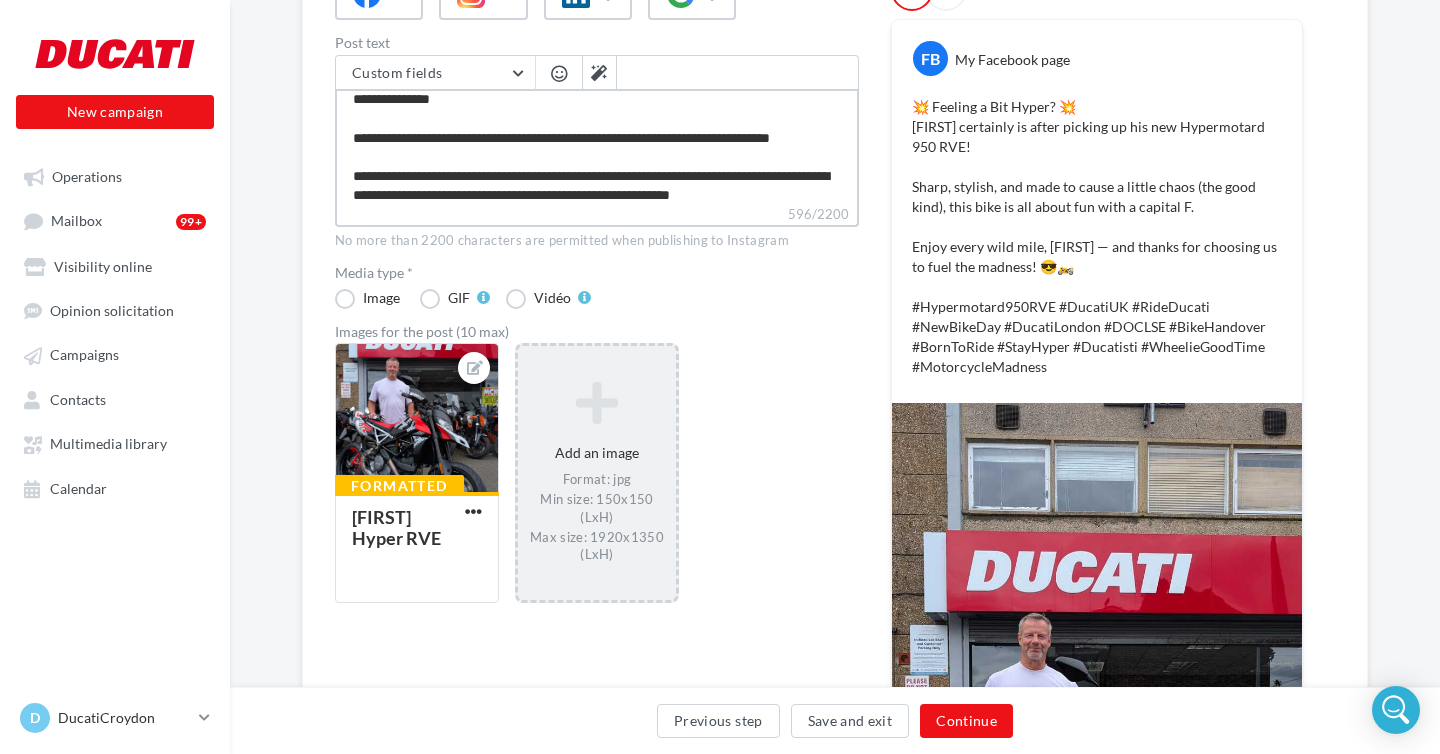 type on "**********" 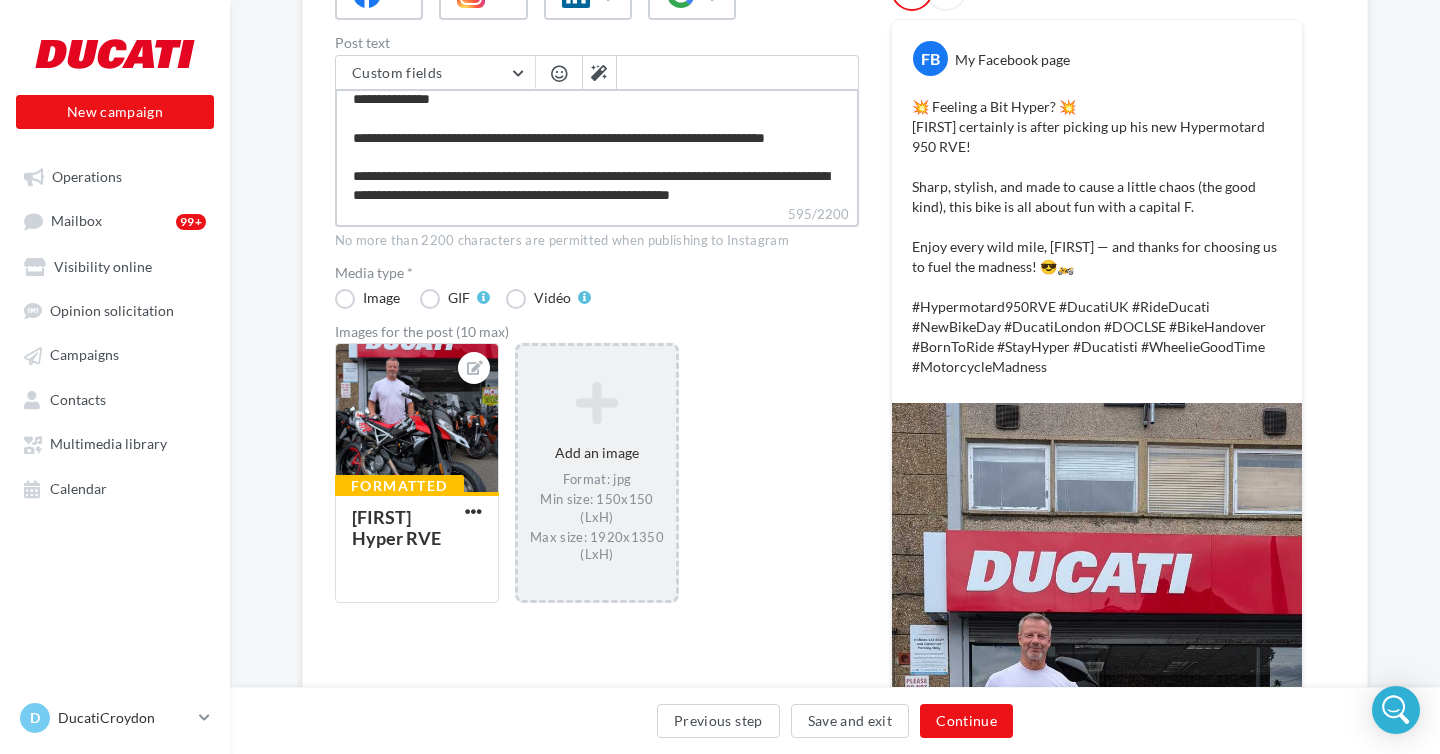type on "**********" 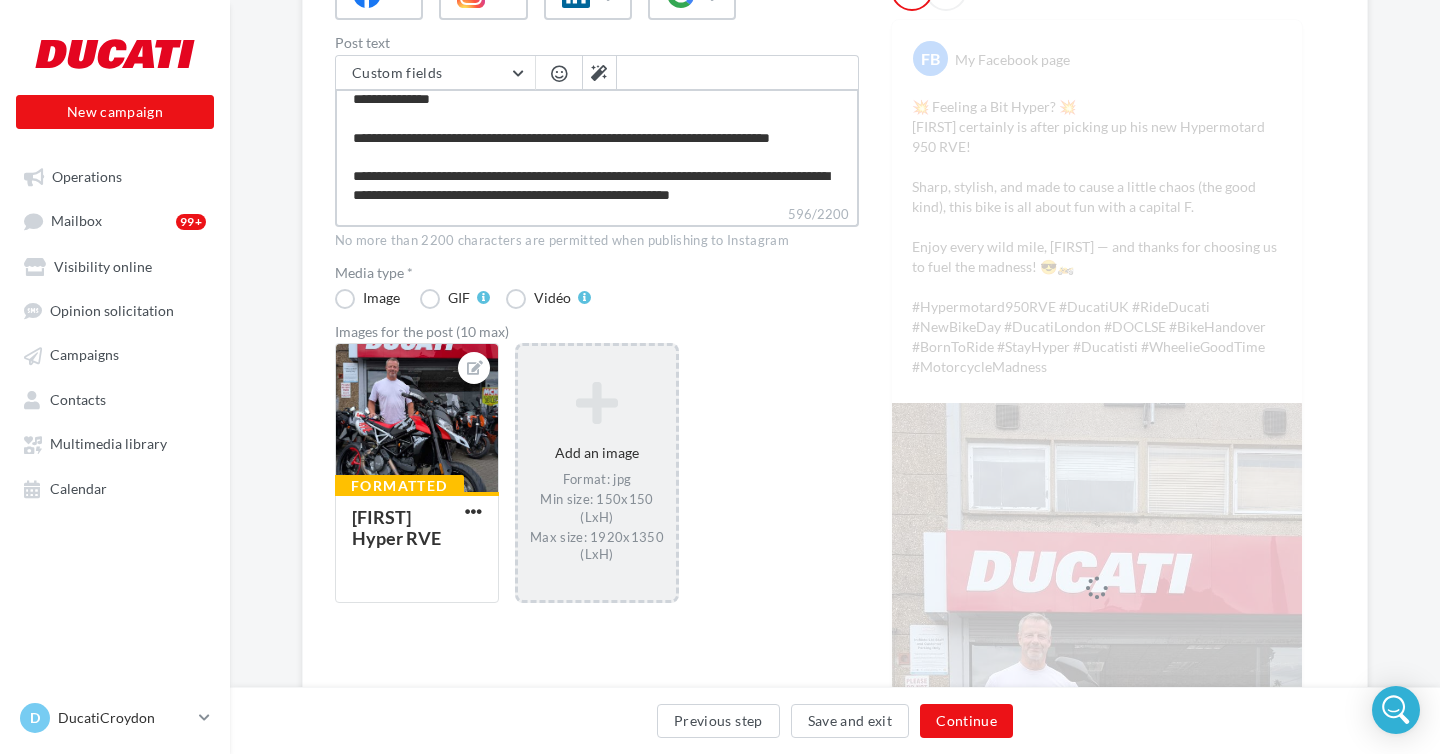 type on "**********" 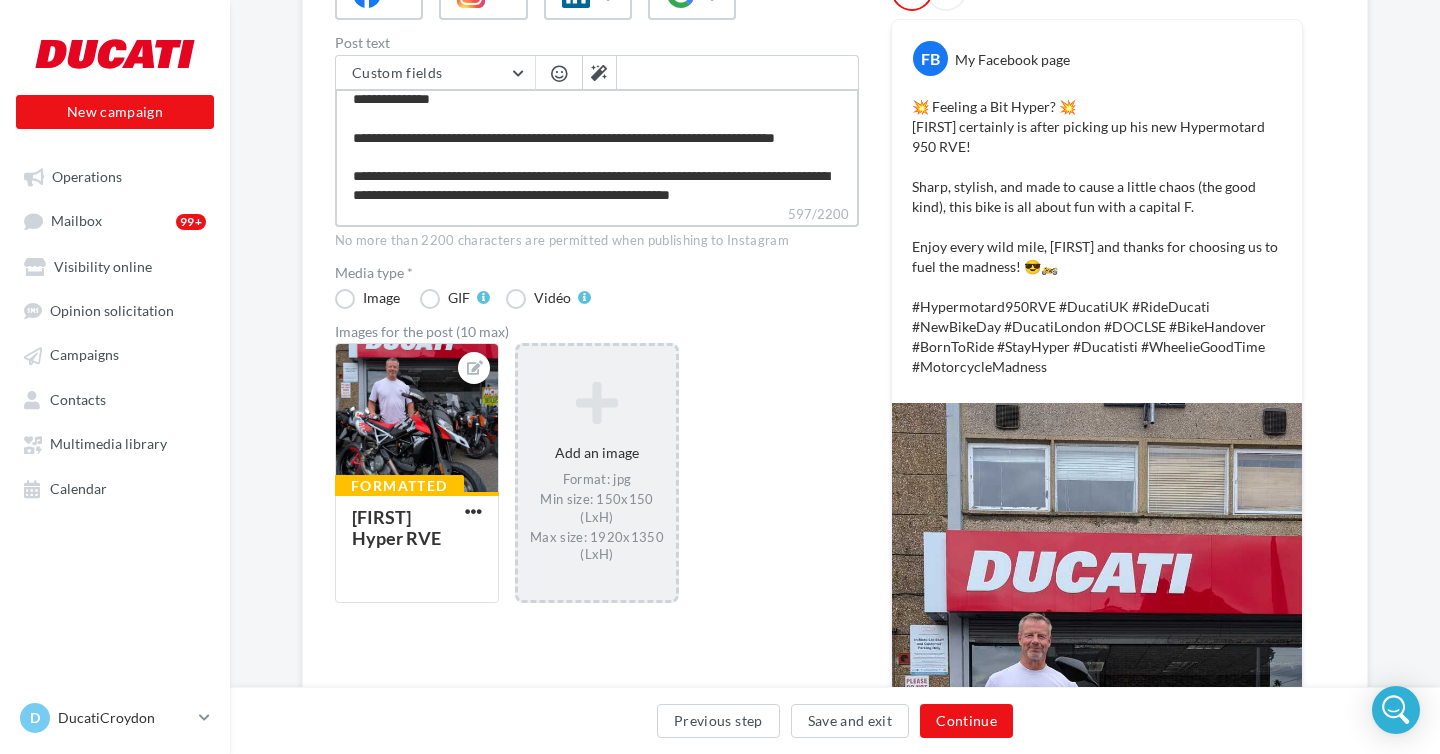 scroll, scrollTop: 134, scrollLeft: 0, axis: vertical 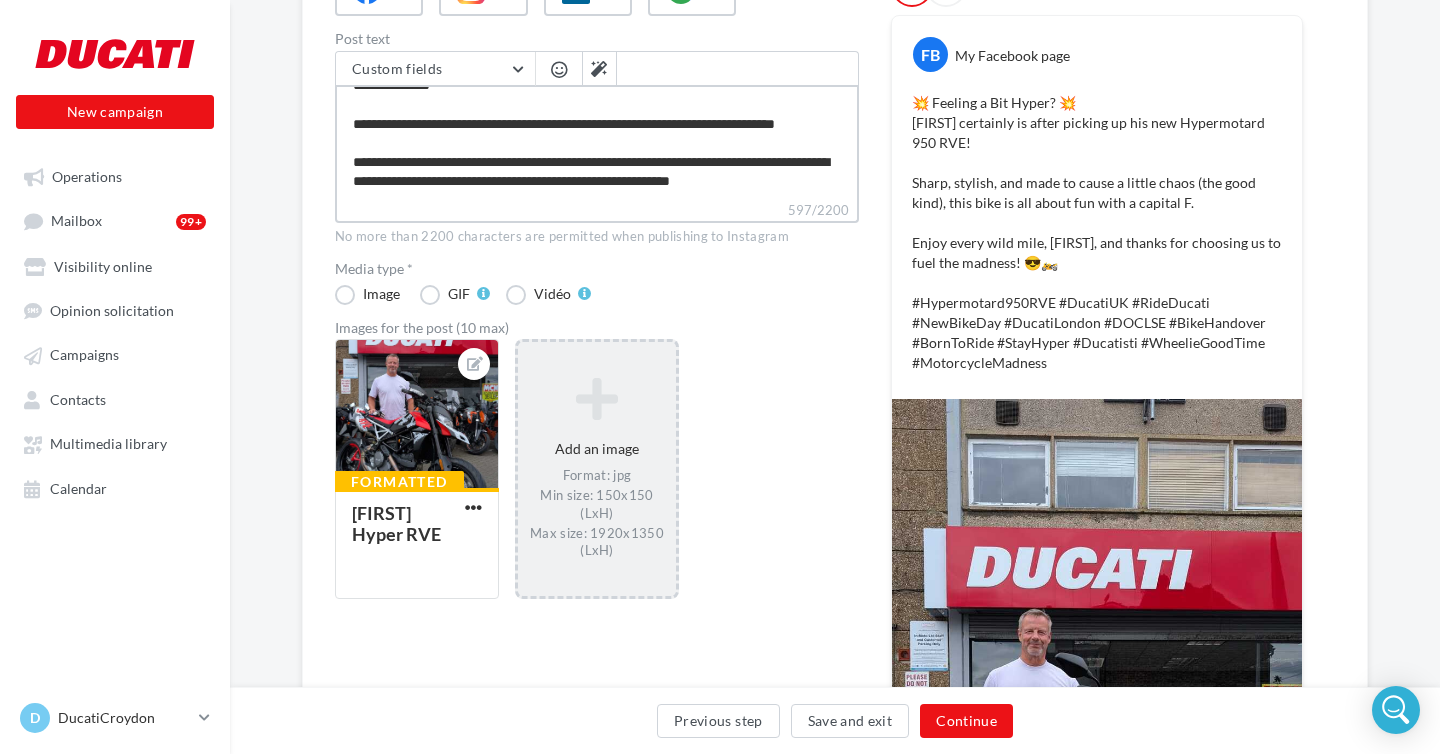 click on "**********" at bounding box center (597, 142) 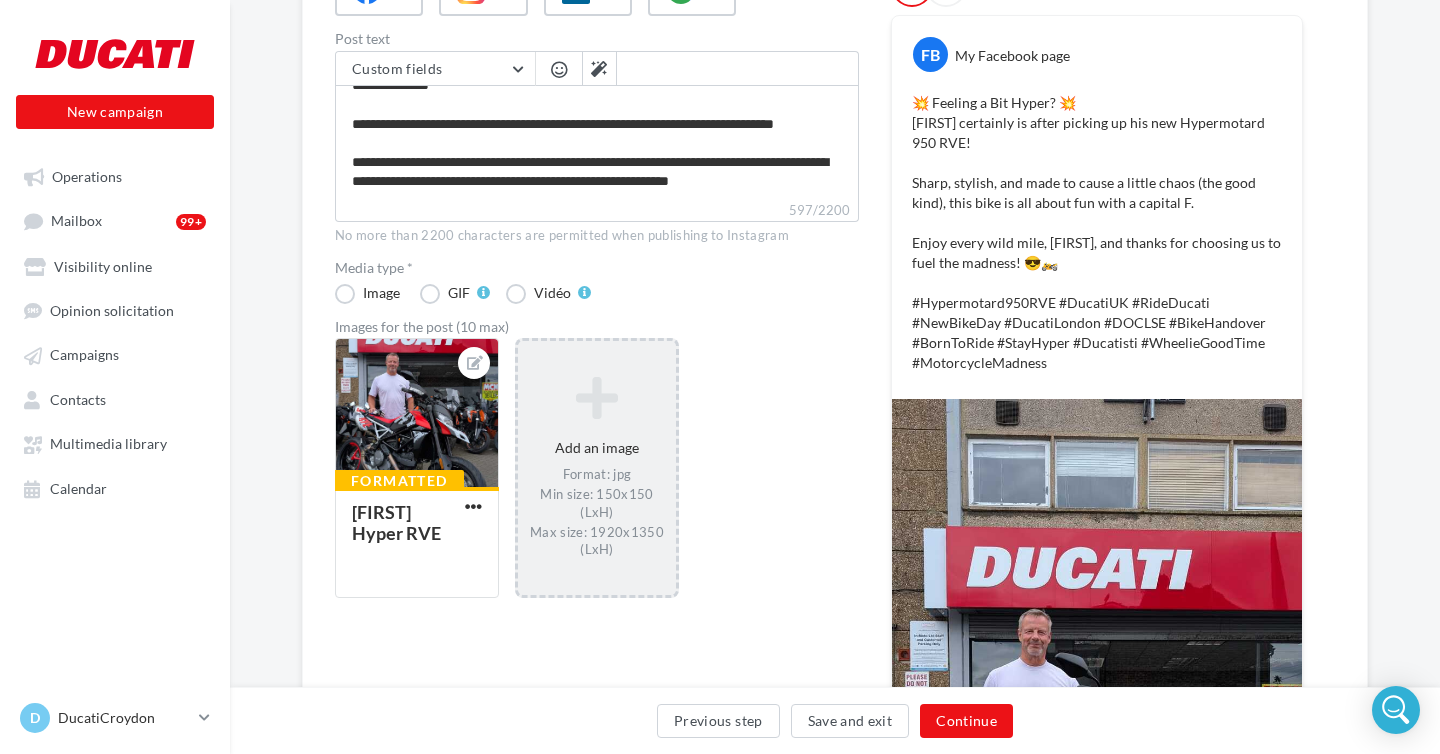 scroll, scrollTop: 133, scrollLeft: 0, axis: vertical 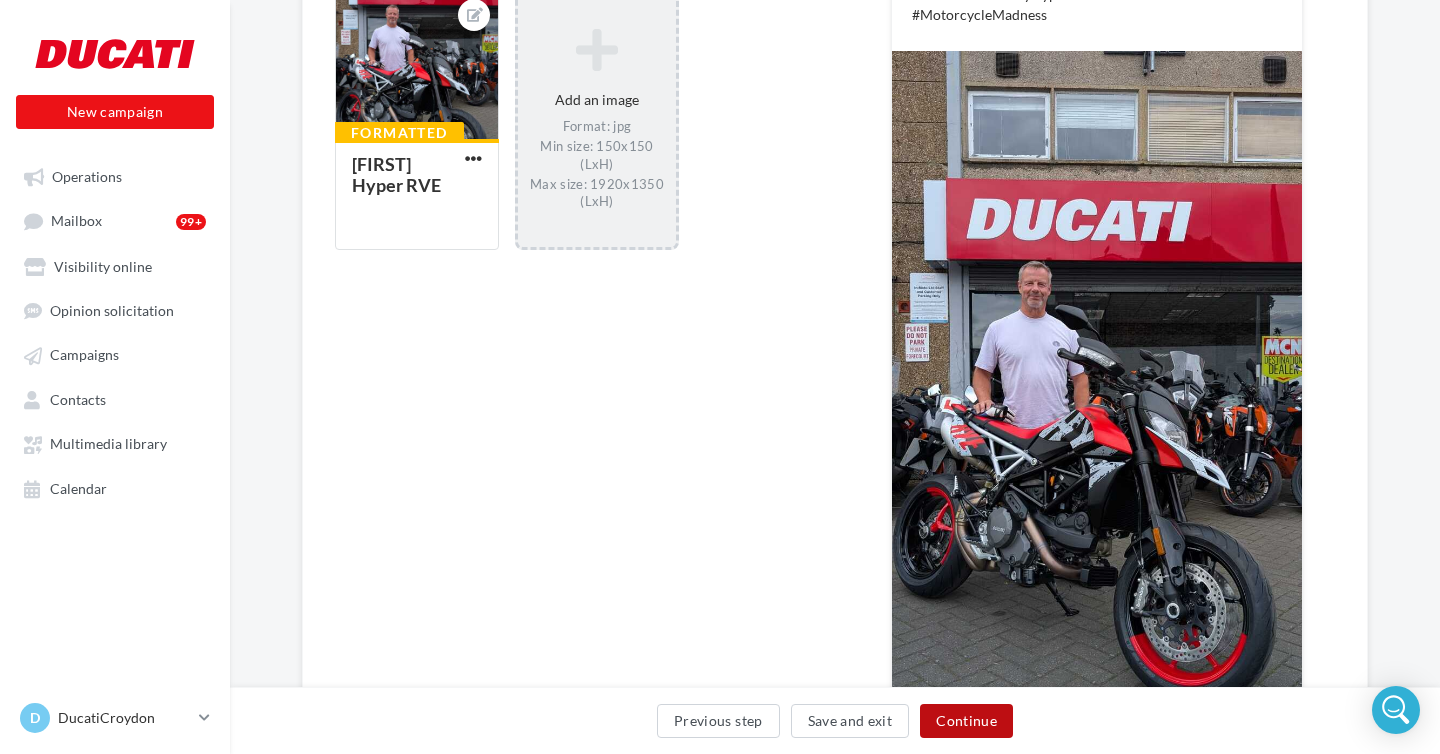 click on "Continue" at bounding box center (966, 721) 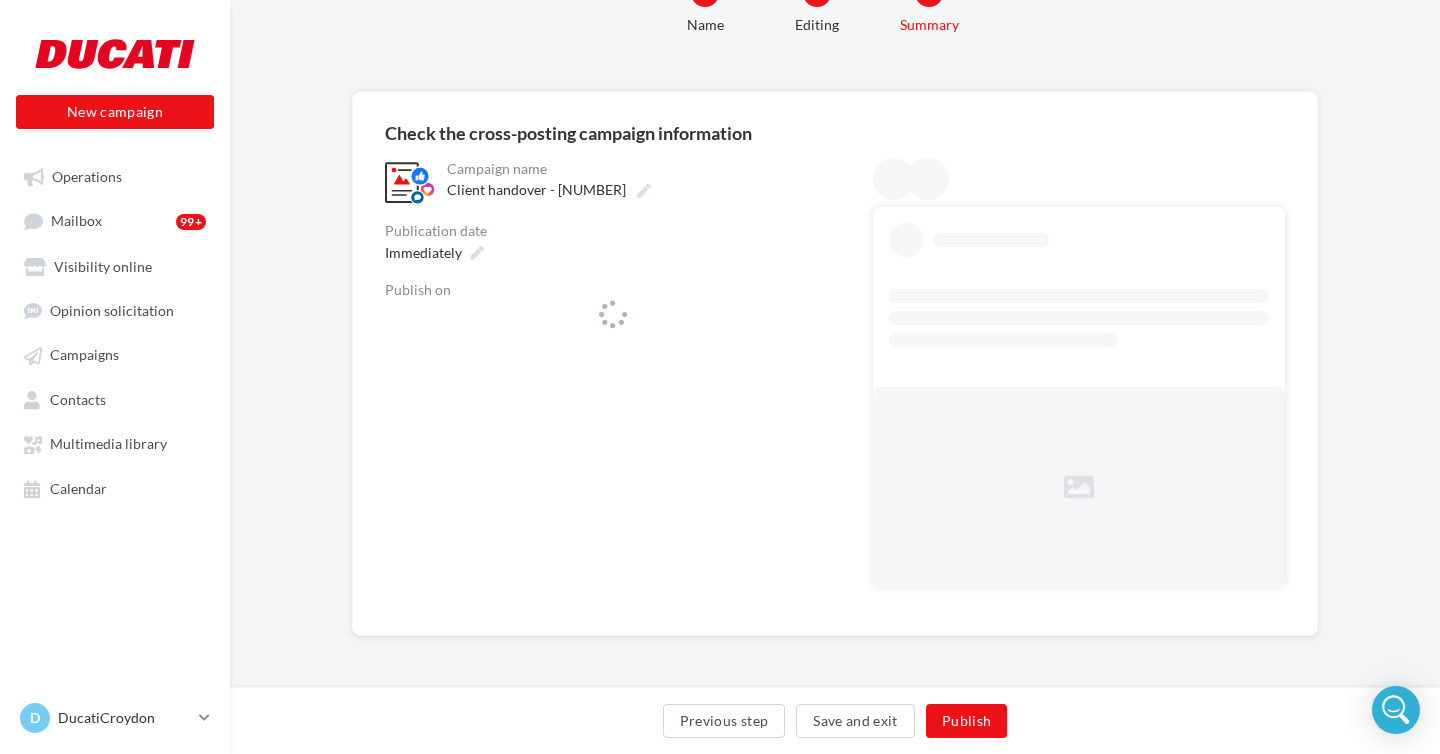 scroll, scrollTop: 0, scrollLeft: 0, axis: both 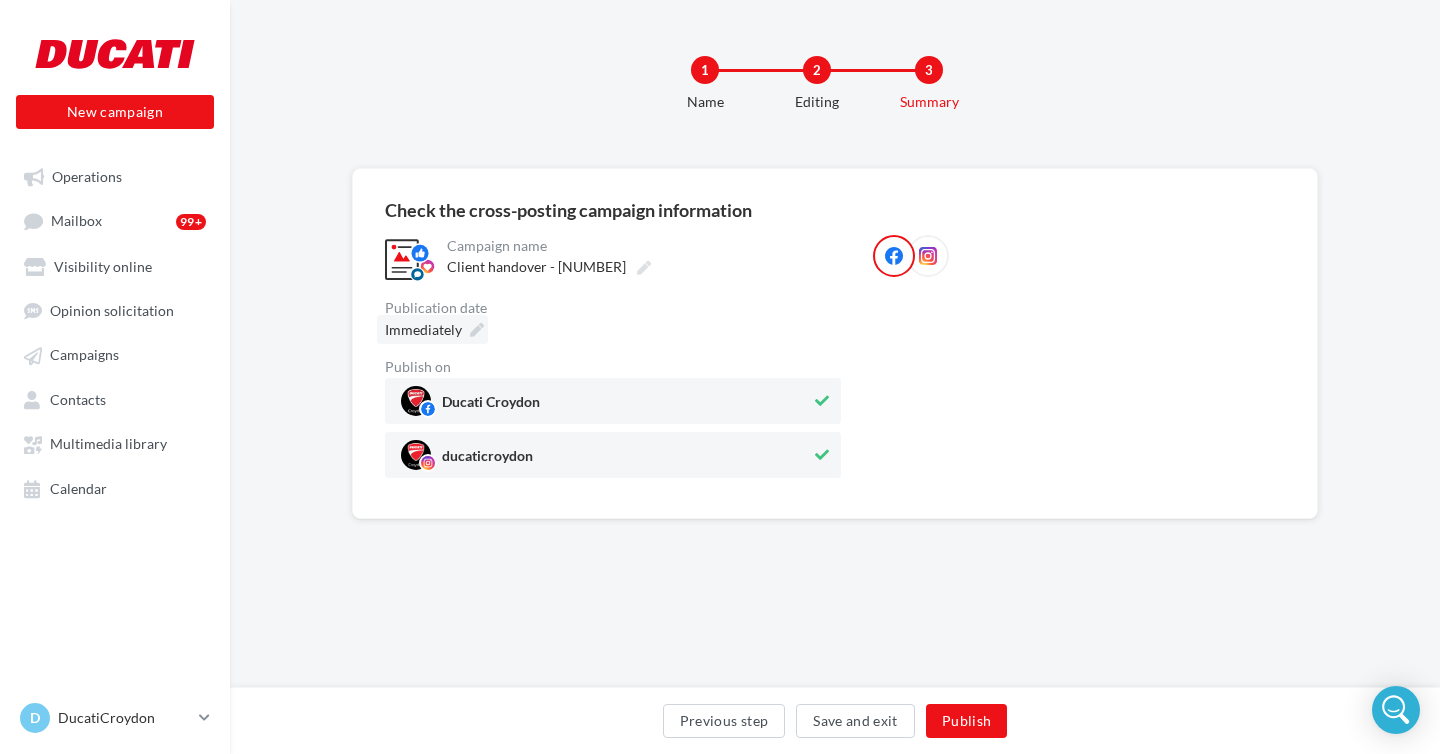 click on "Immediately" at bounding box center [423, 329] 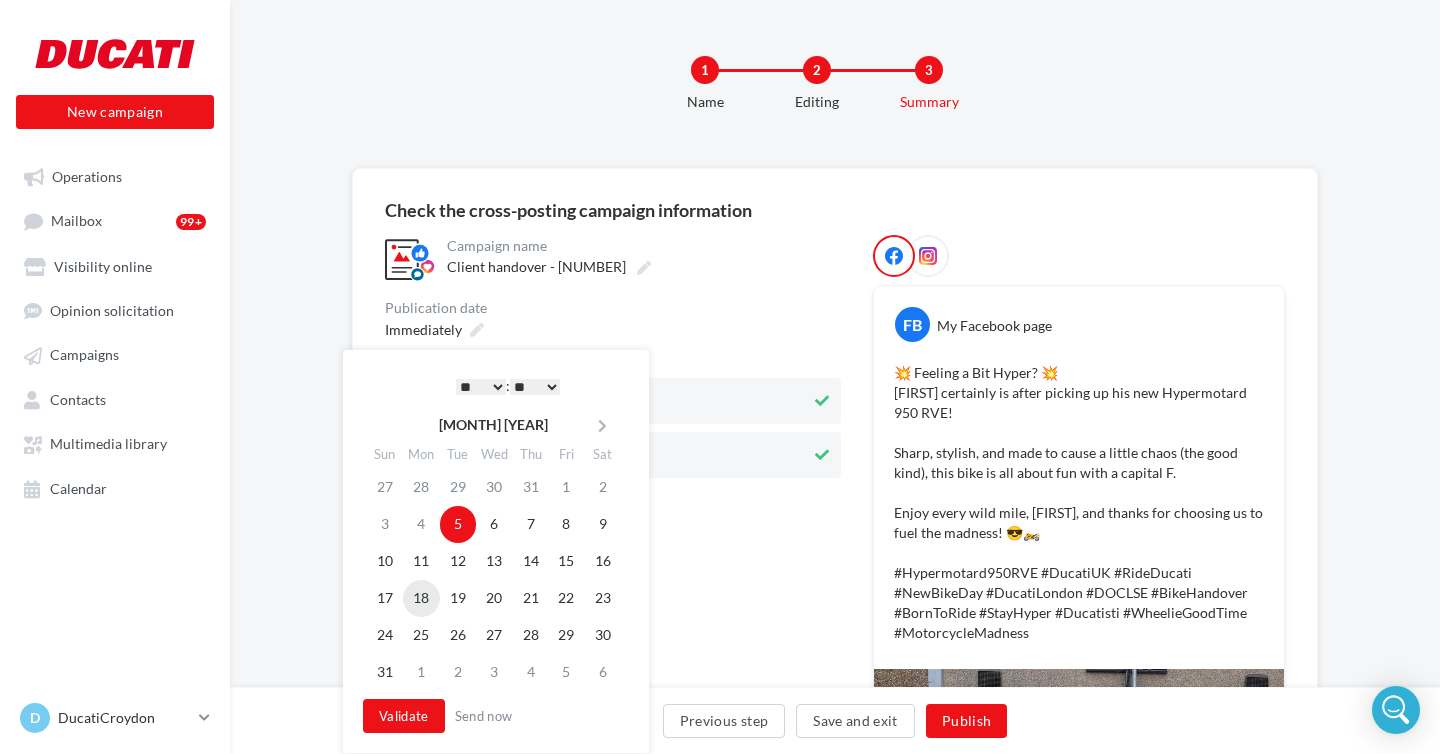 click on "18" at bounding box center [421, 598] 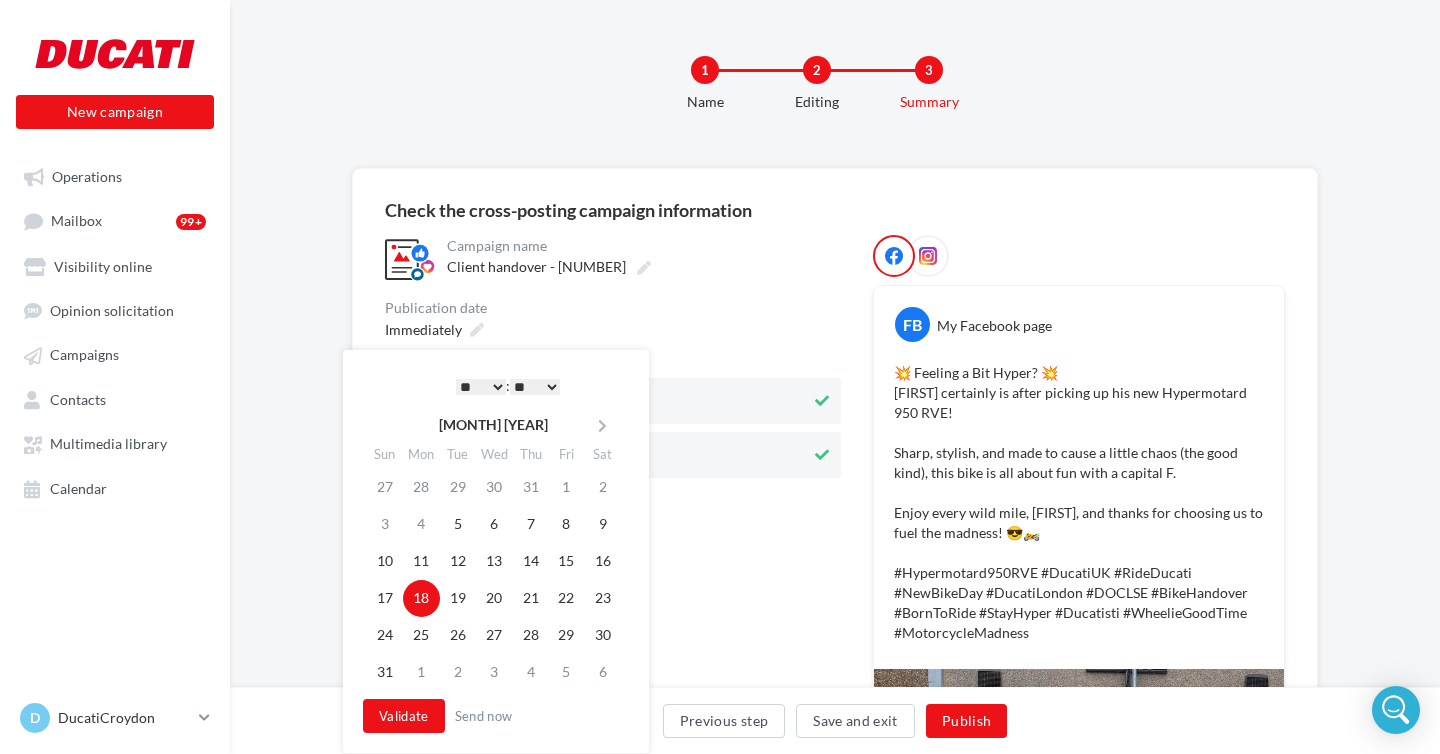 click on "* * * * * * * * * * ** ** ** ** ** ** ** ** ** ** ** ** ** **" at bounding box center (481, 387) 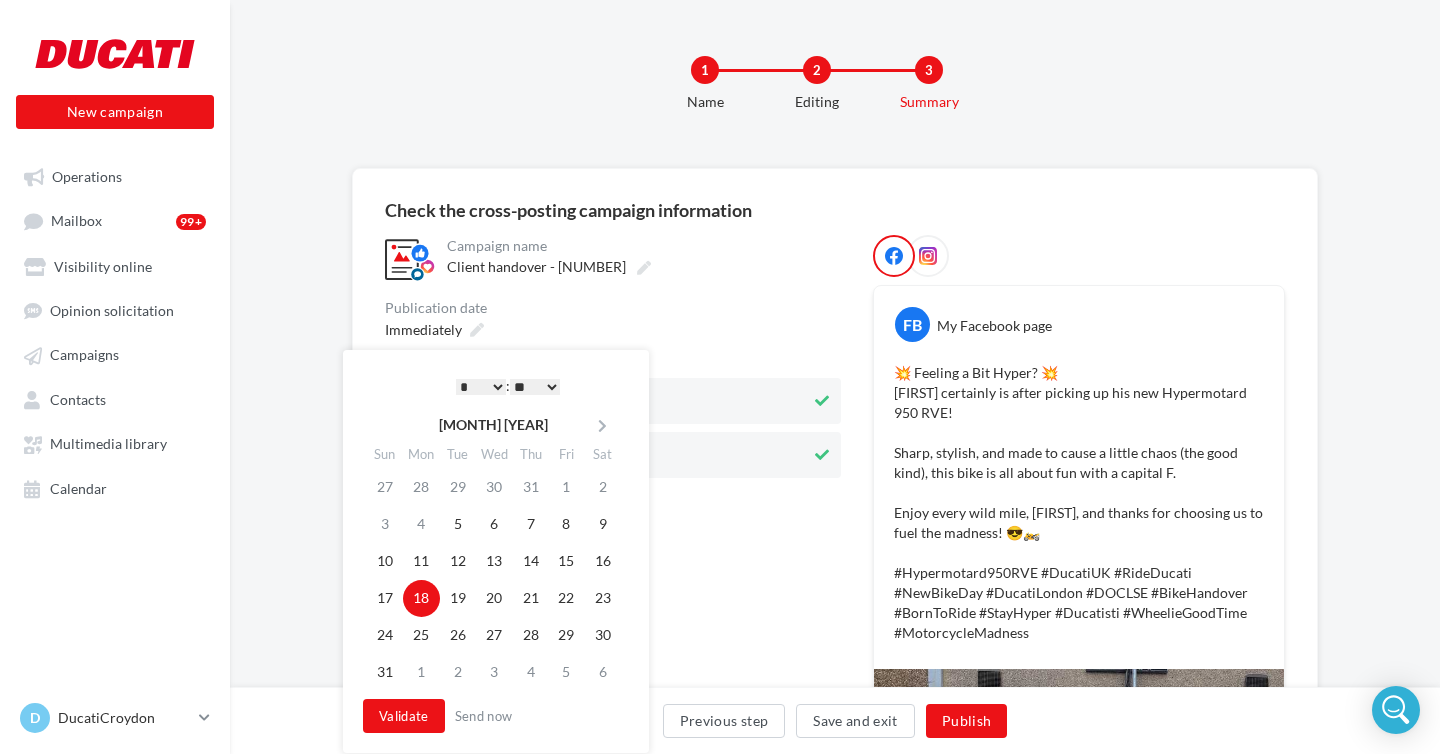 click on "** ** ** ** ** **" at bounding box center [535, 387] 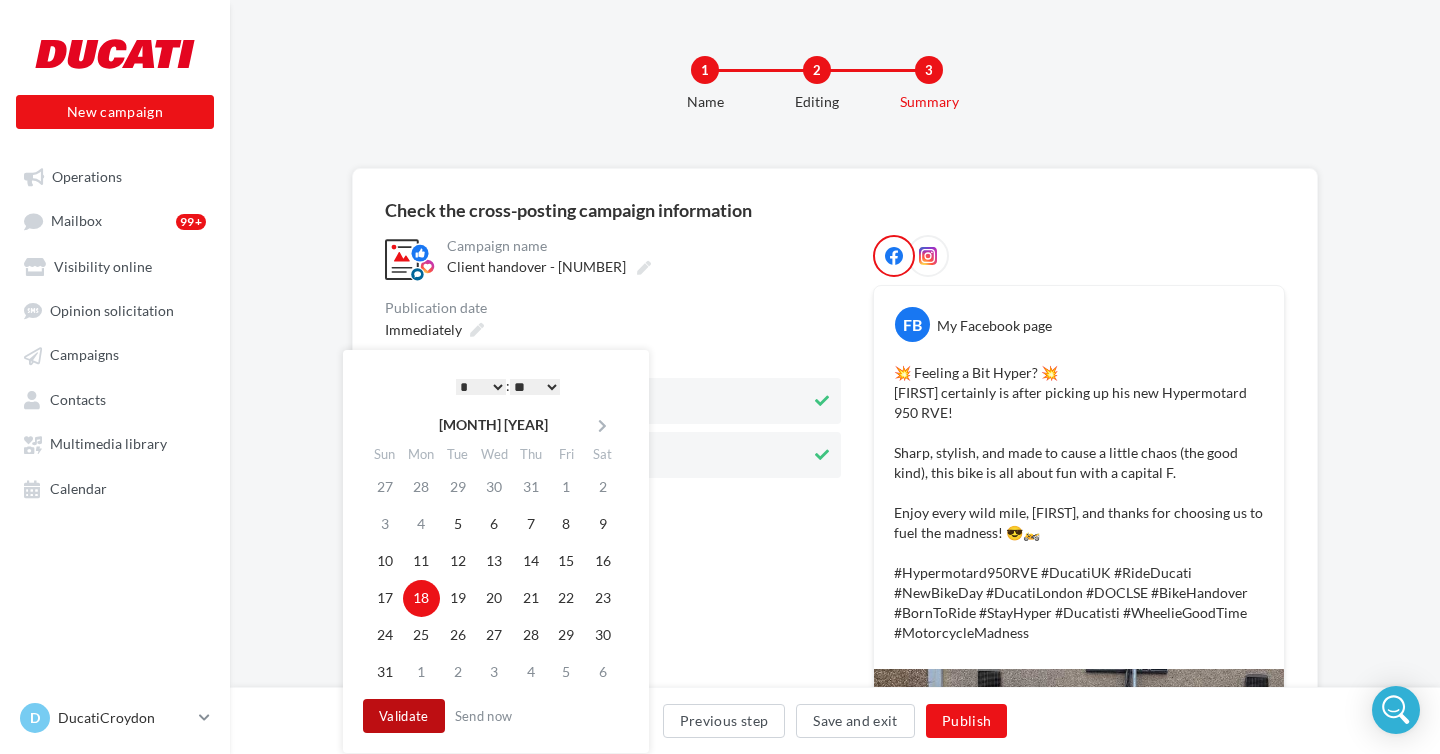 click on "Validate" at bounding box center [404, 716] 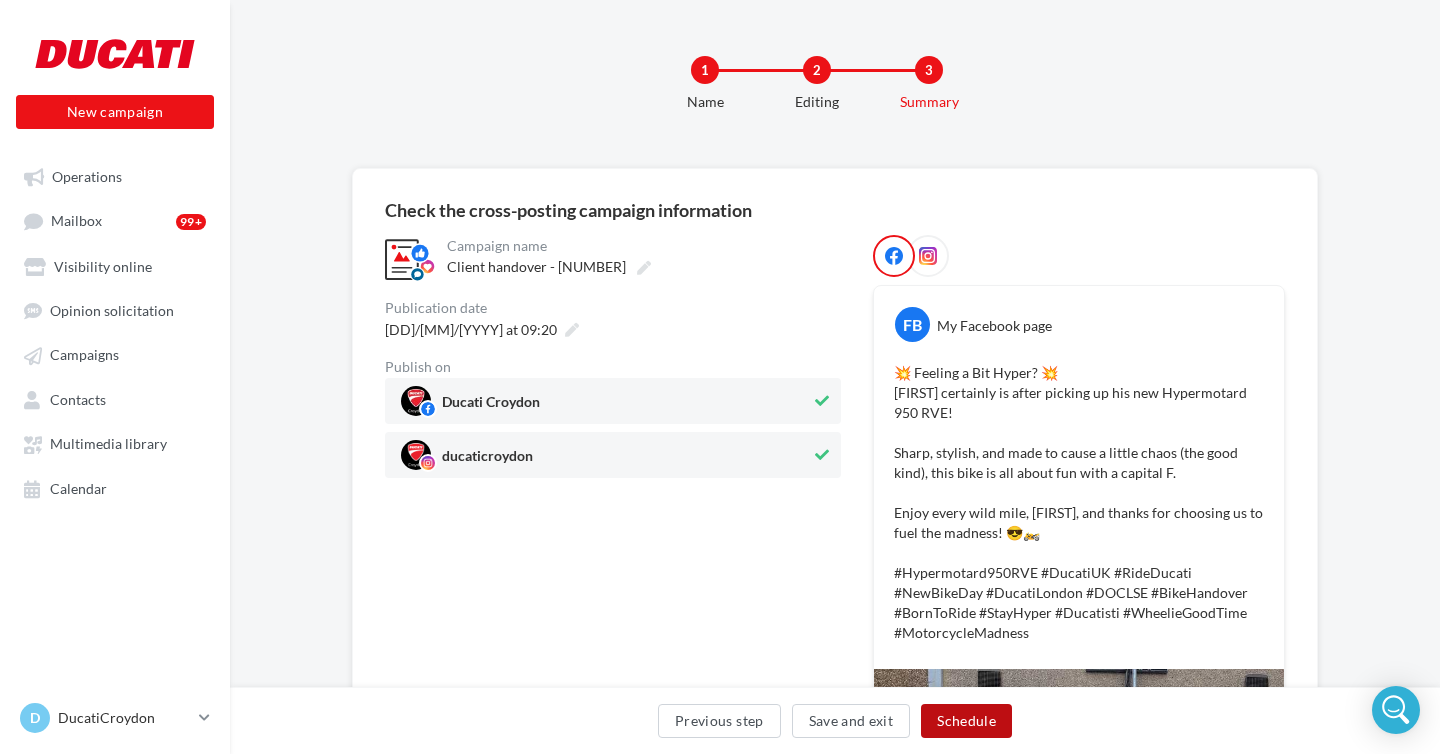 click on "Schedule" at bounding box center (966, 721) 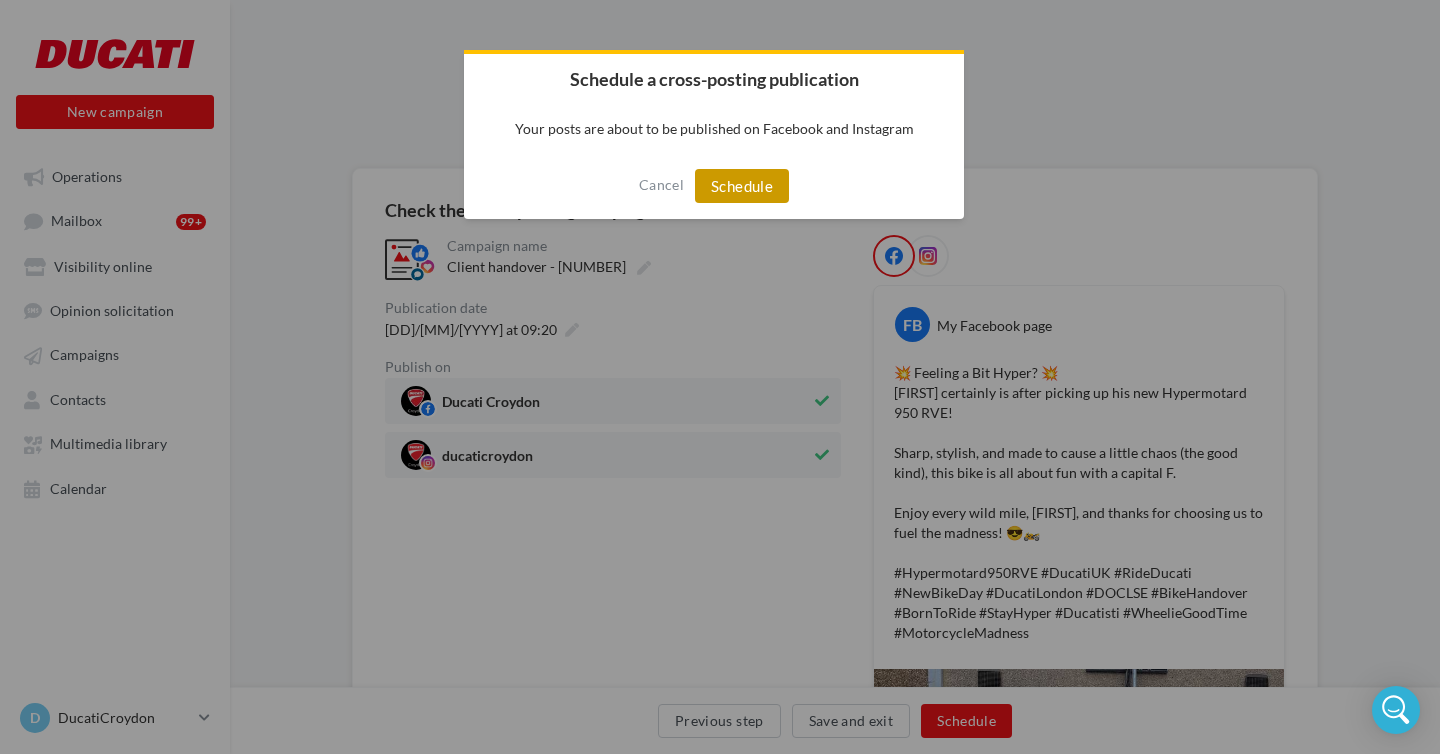 click on "Schedule" at bounding box center [742, 186] 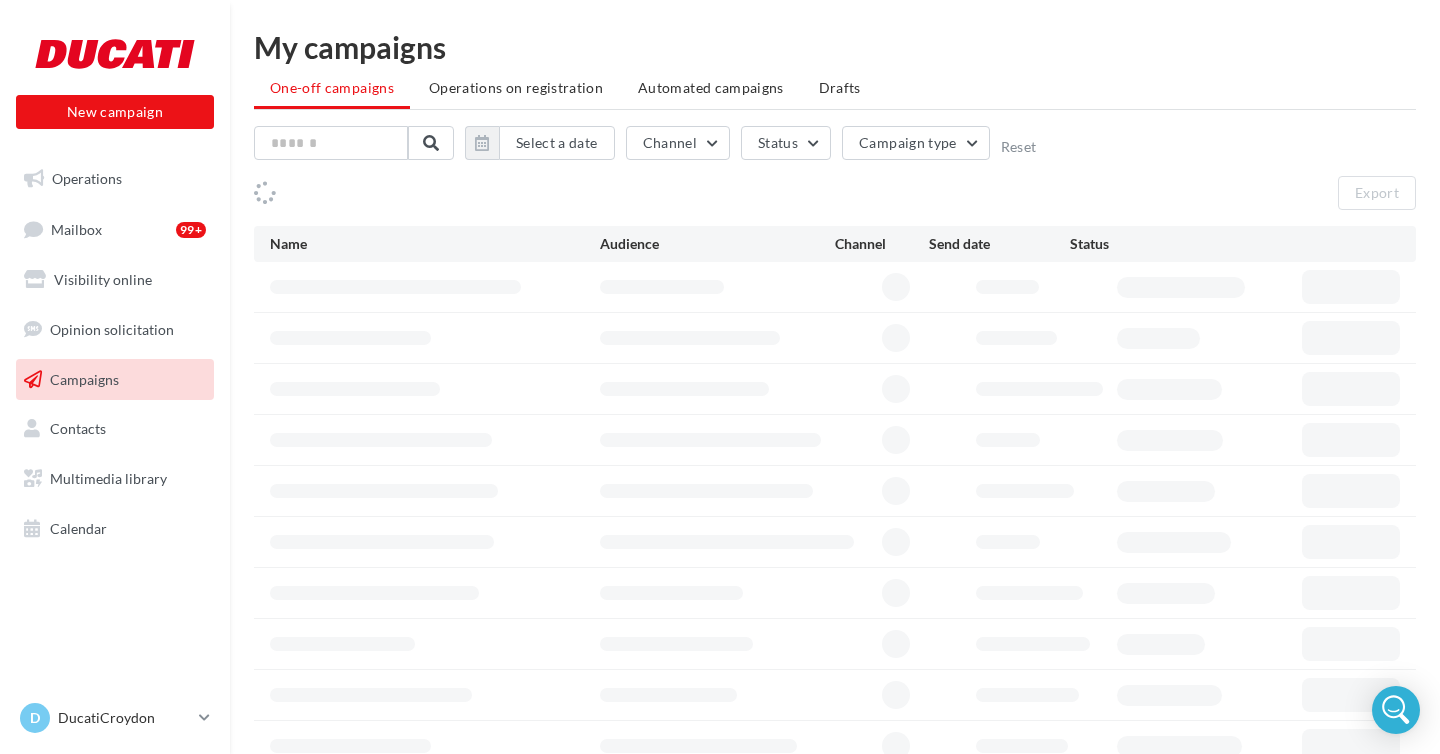 scroll, scrollTop: 0, scrollLeft: 0, axis: both 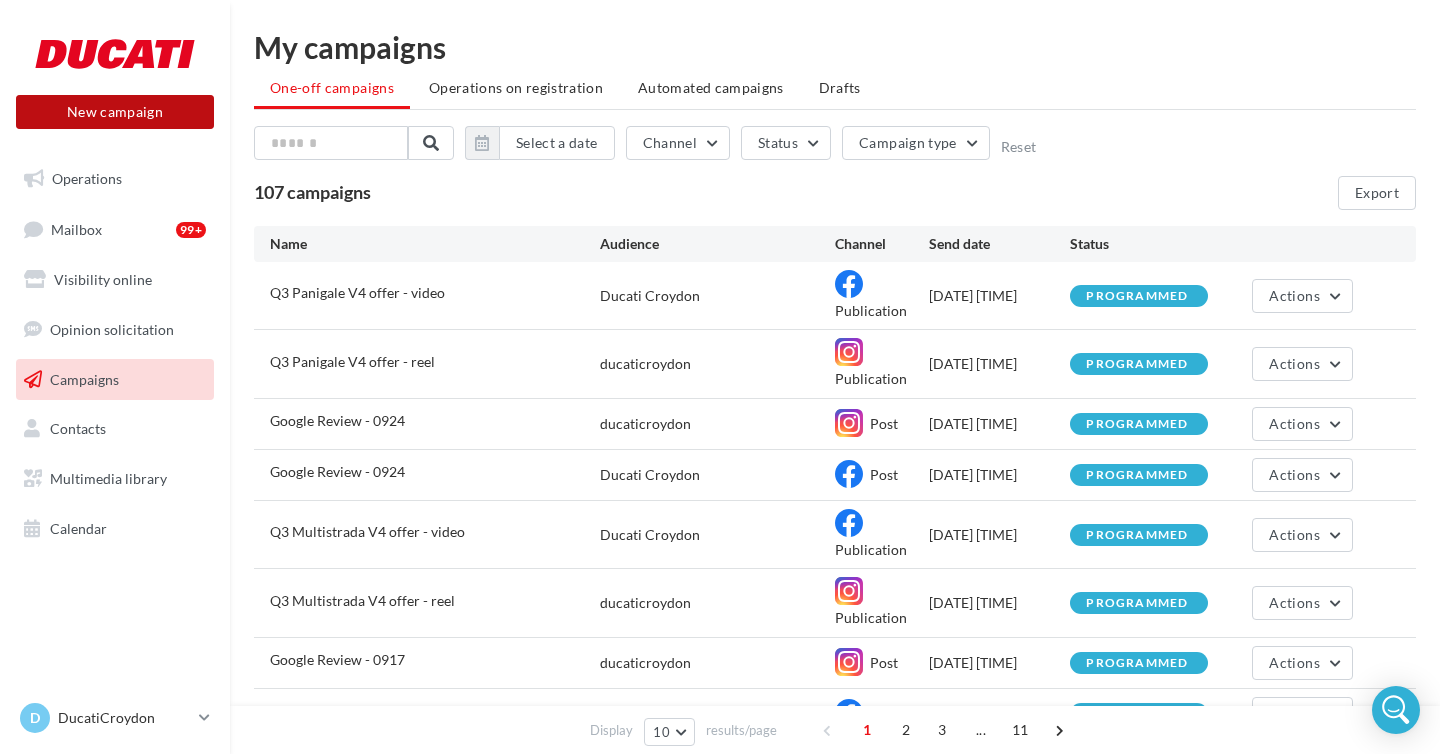 click on "New campaign" at bounding box center (115, 112) 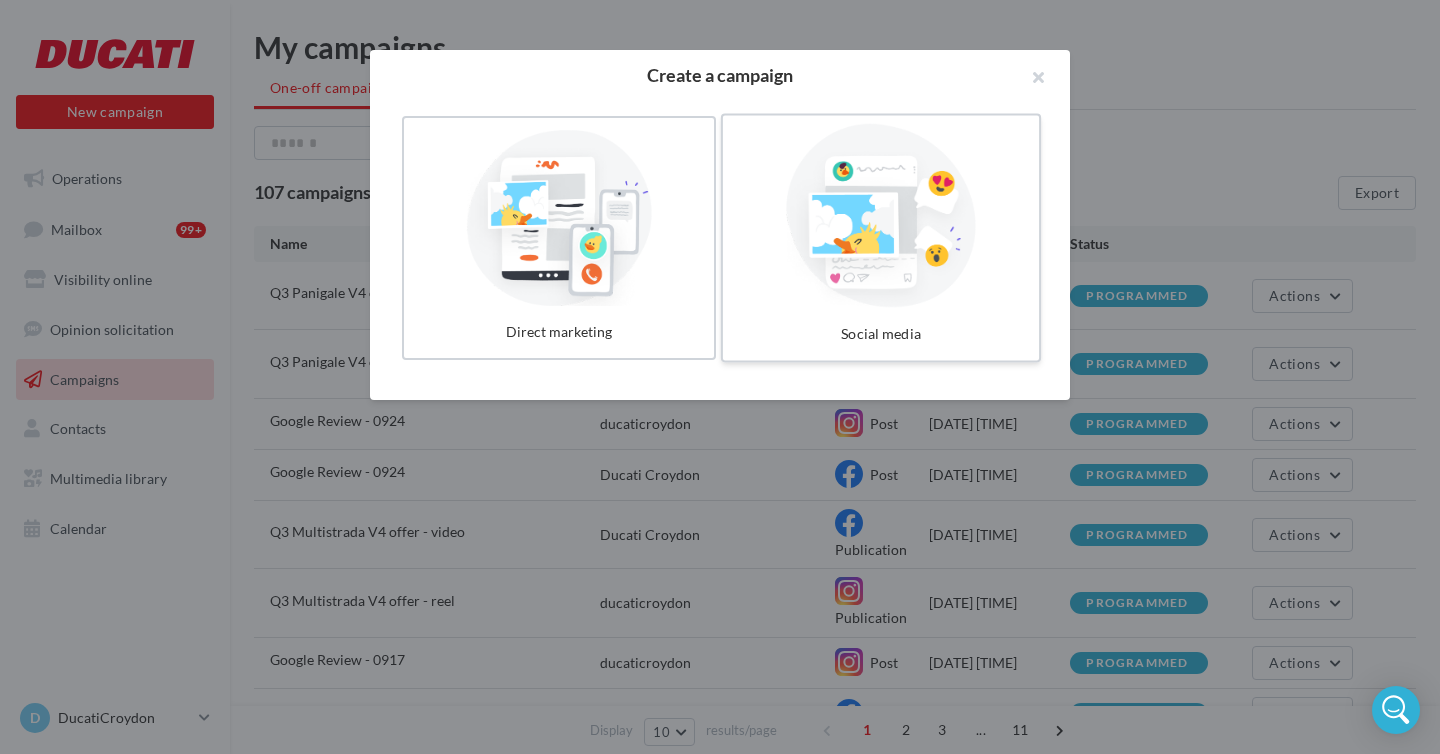 click at bounding box center (881, 216) 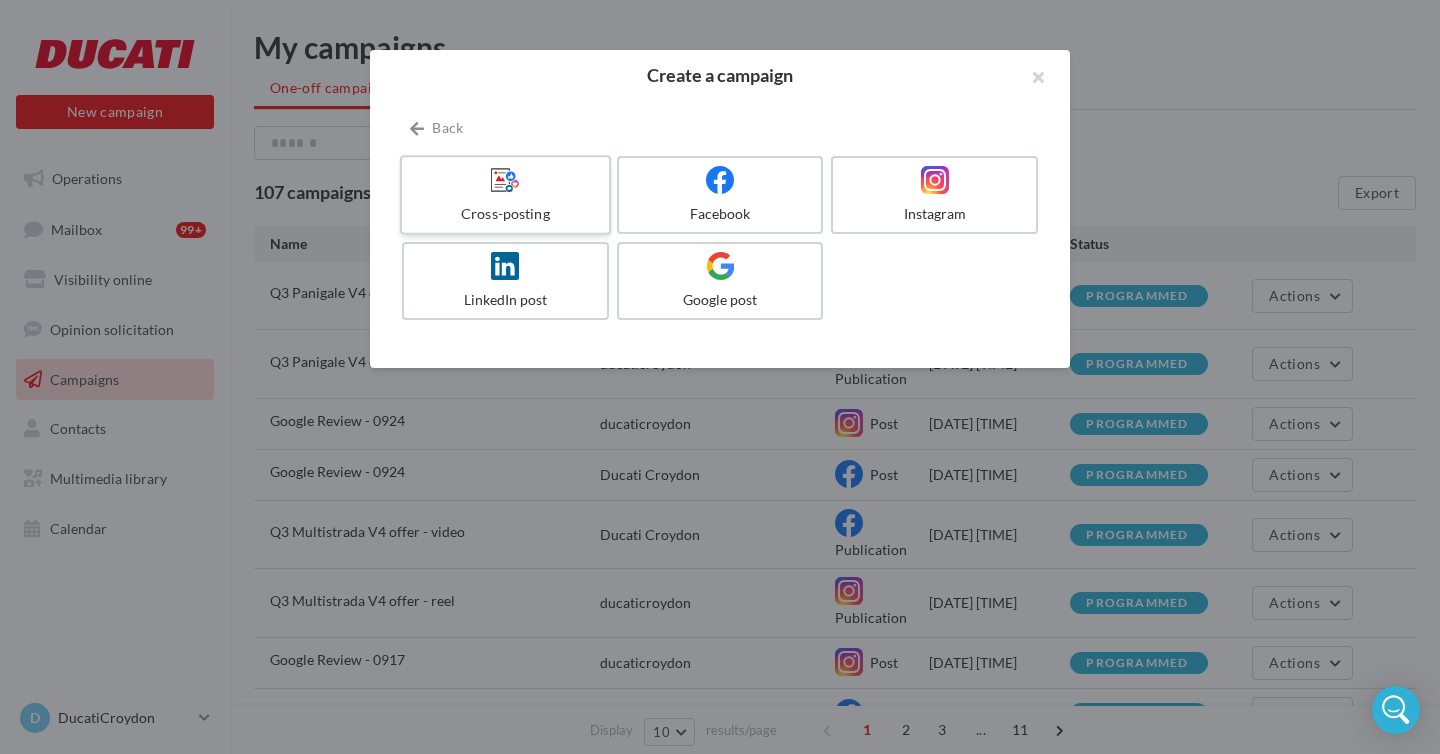 click on "Cross-posting" at bounding box center (505, 214) 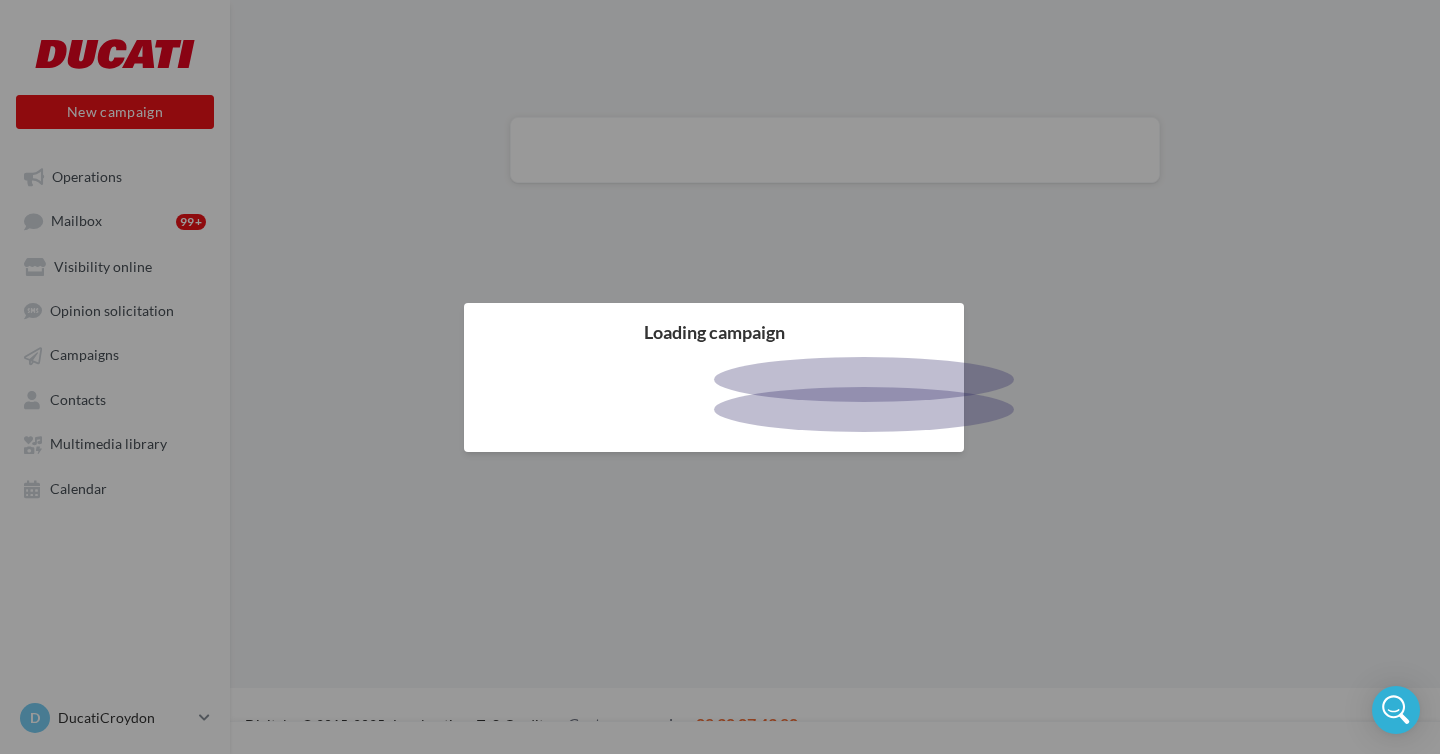 scroll, scrollTop: 0, scrollLeft: 0, axis: both 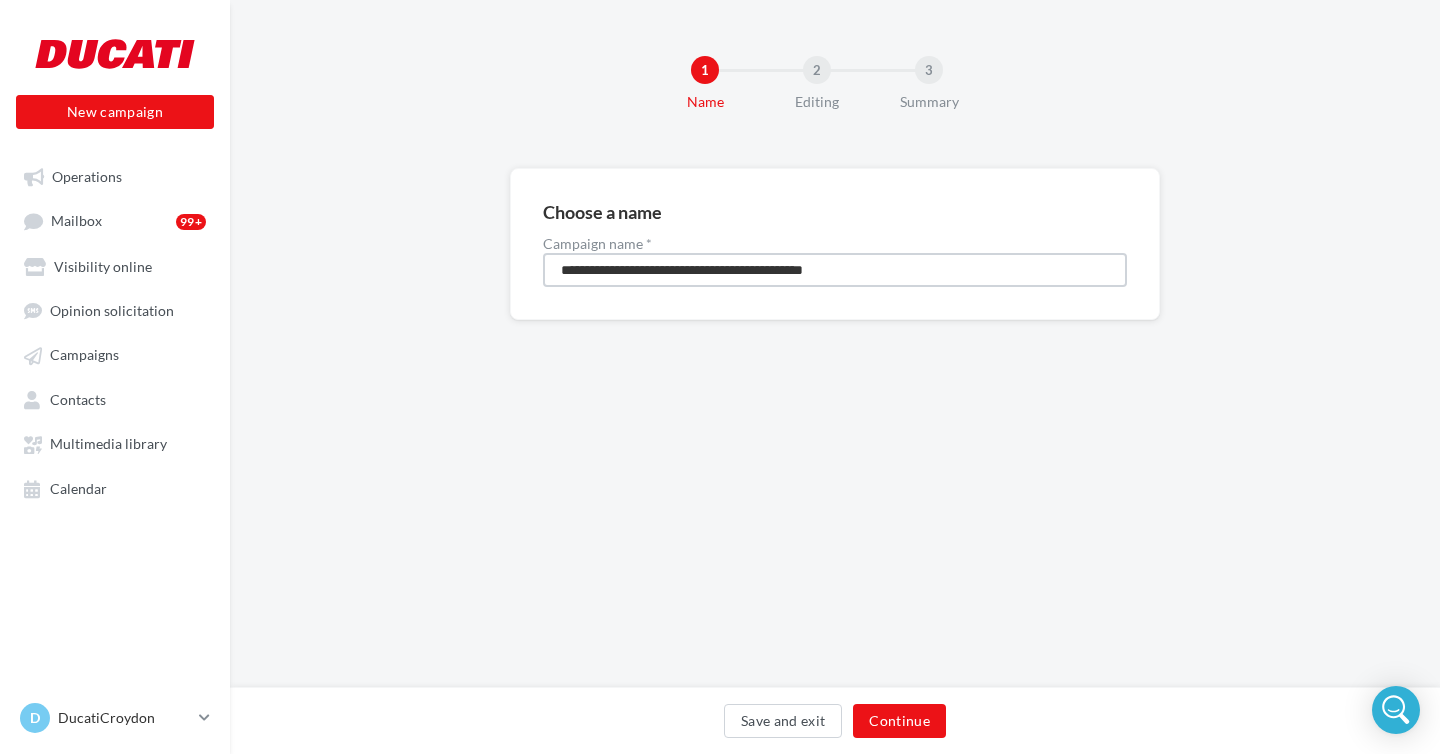 drag, startPoint x: 889, startPoint y: 275, endPoint x: 514, endPoint y: 262, distance: 375.22528 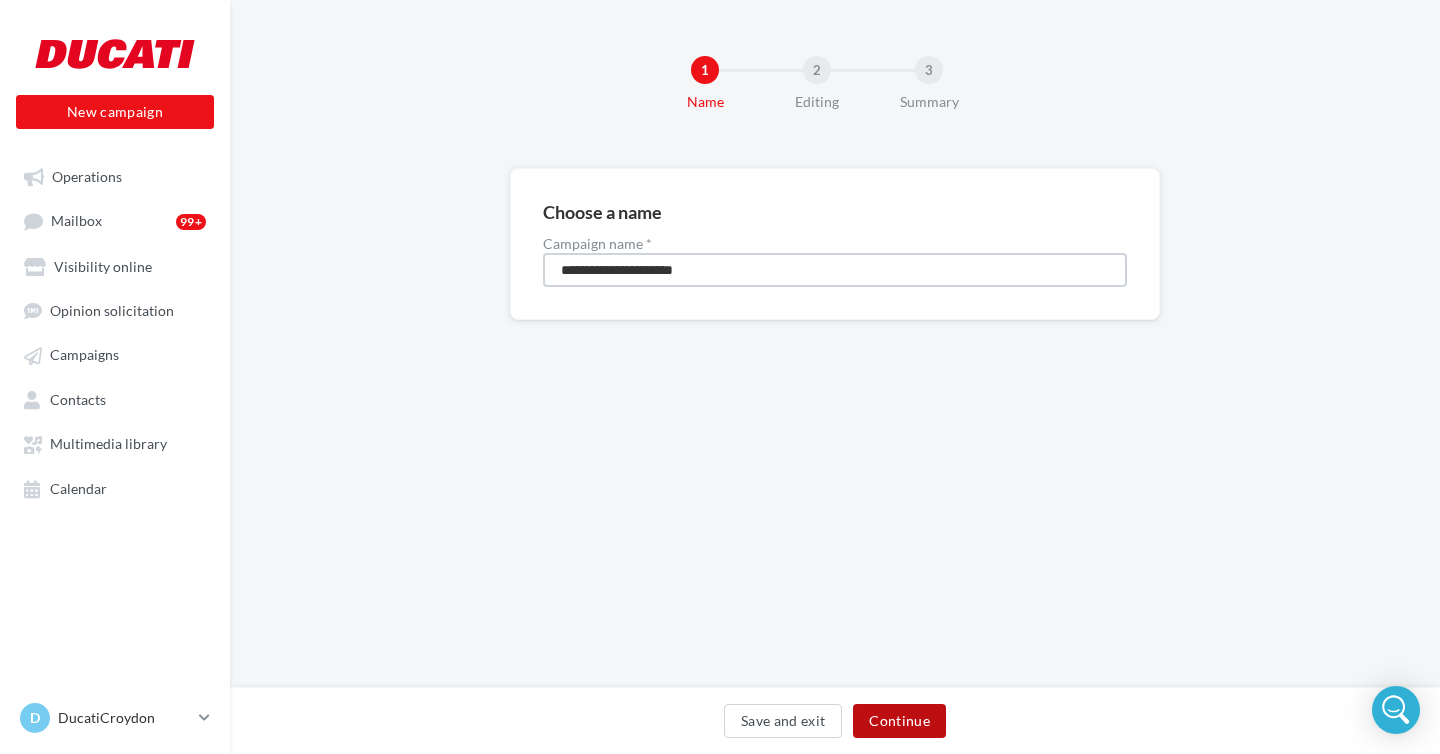 type on "**********" 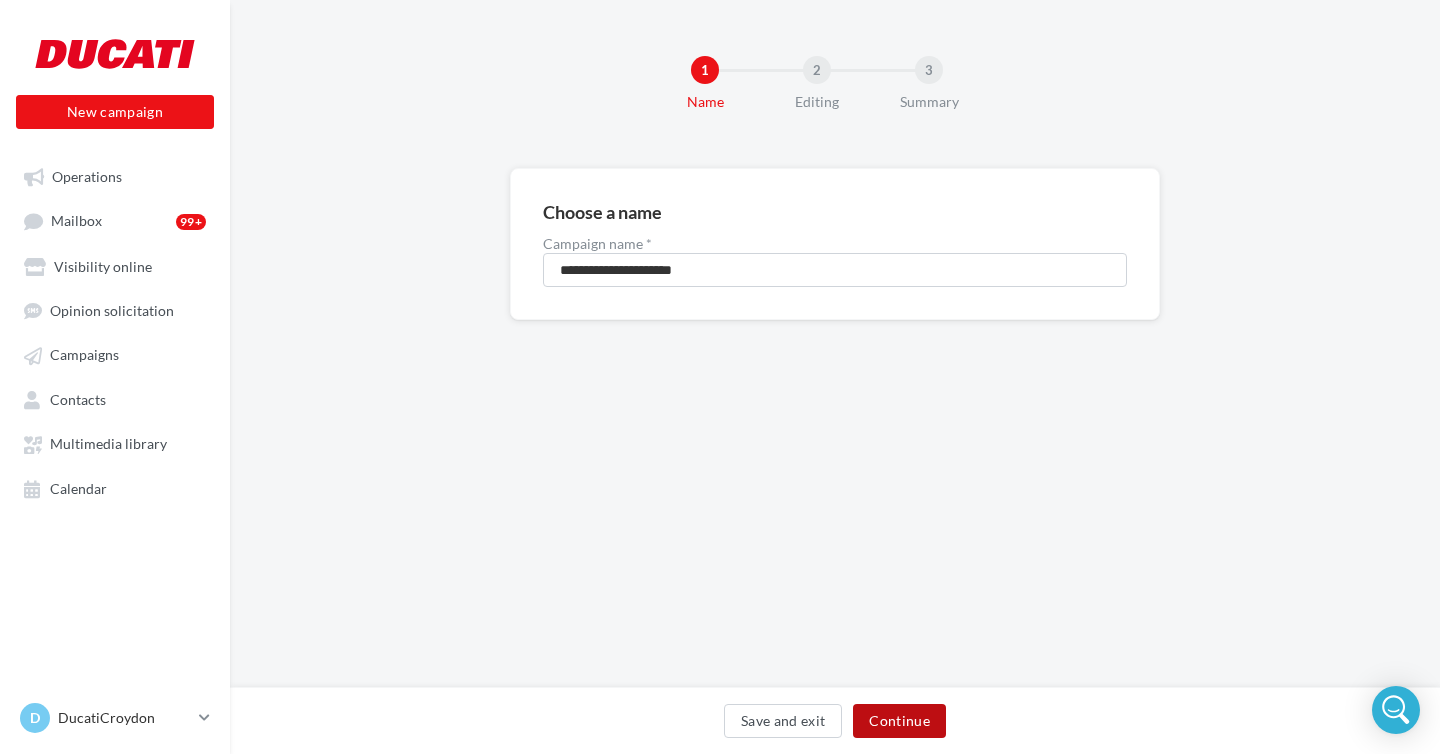 click on "Continue" at bounding box center [899, 721] 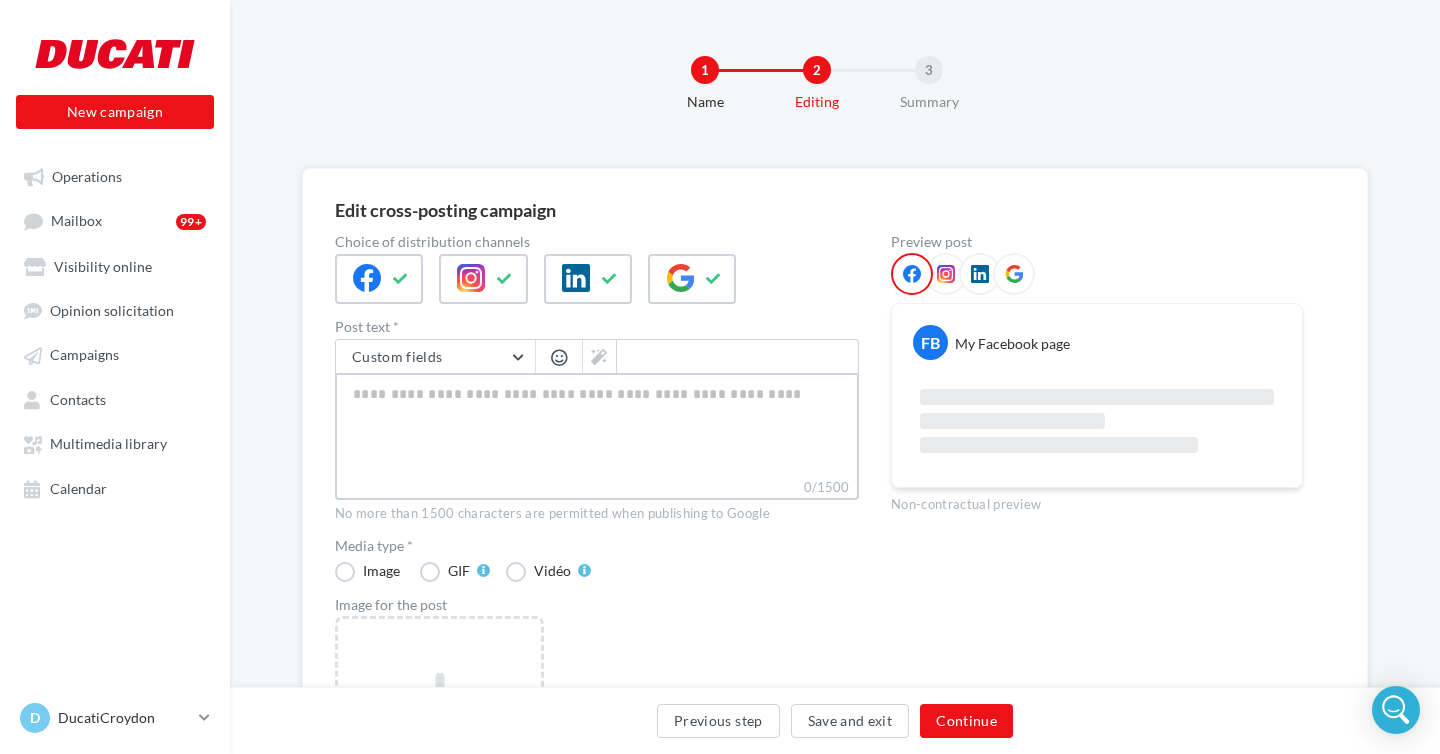 click on "0/1500" at bounding box center (597, 425) 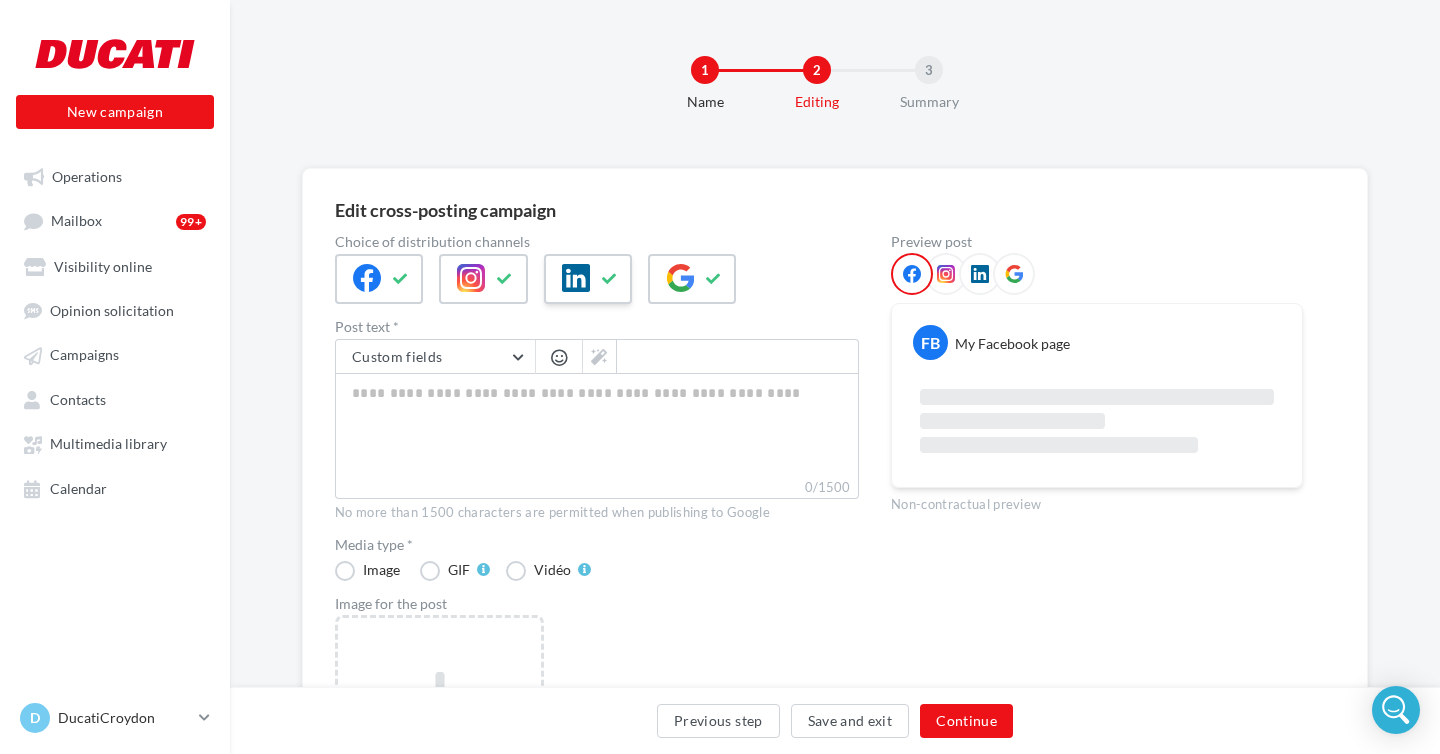 click at bounding box center [576, 278] 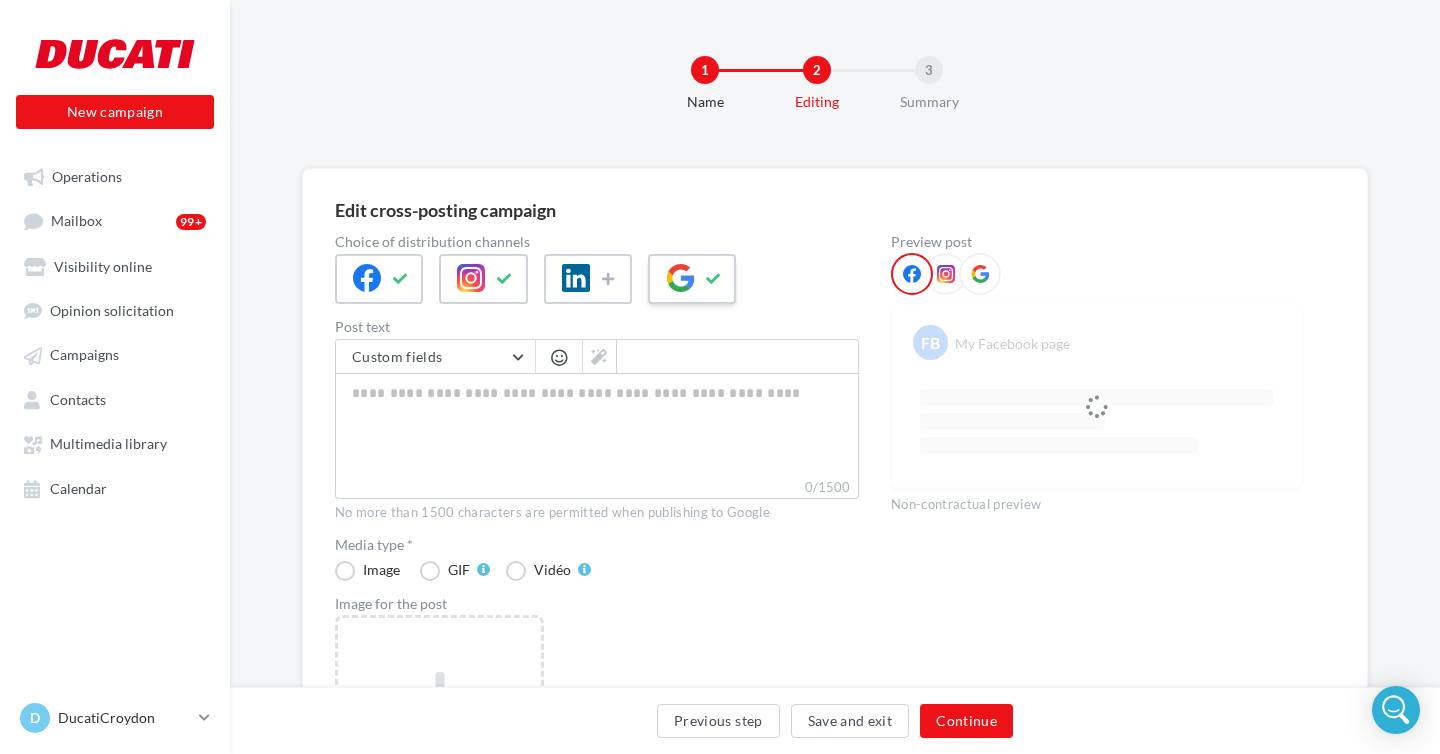 click at bounding box center (680, 278) 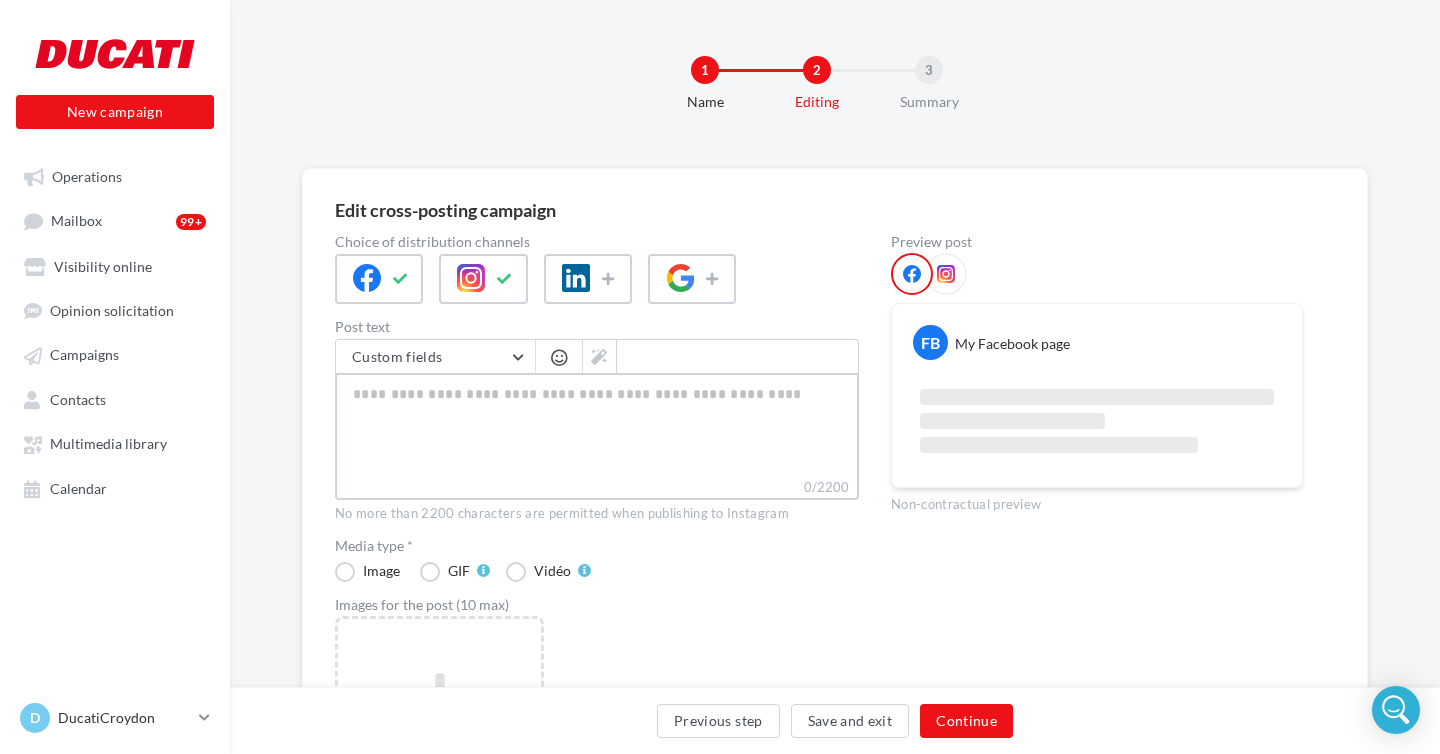 click on "0/2200" at bounding box center (597, 425) 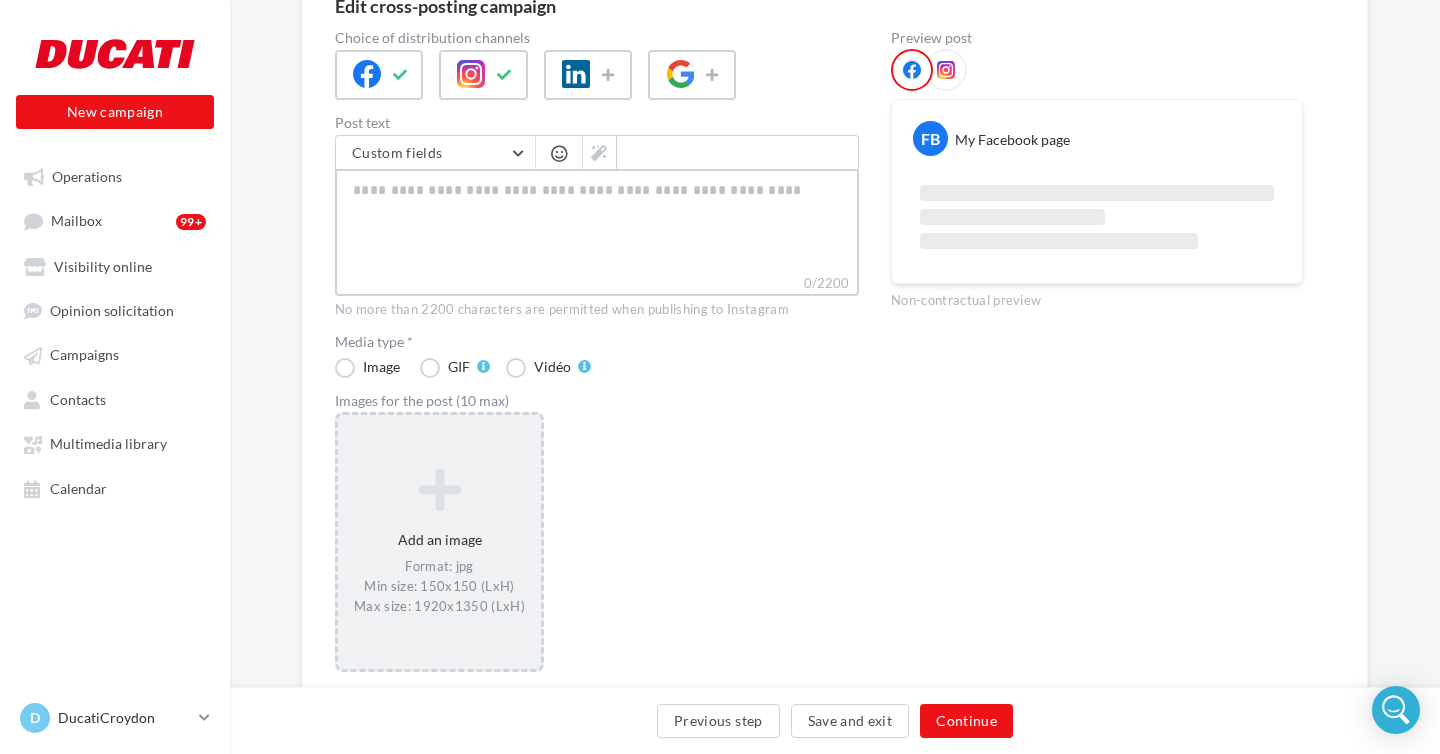 scroll, scrollTop: 262, scrollLeft: 0, axis: vertical 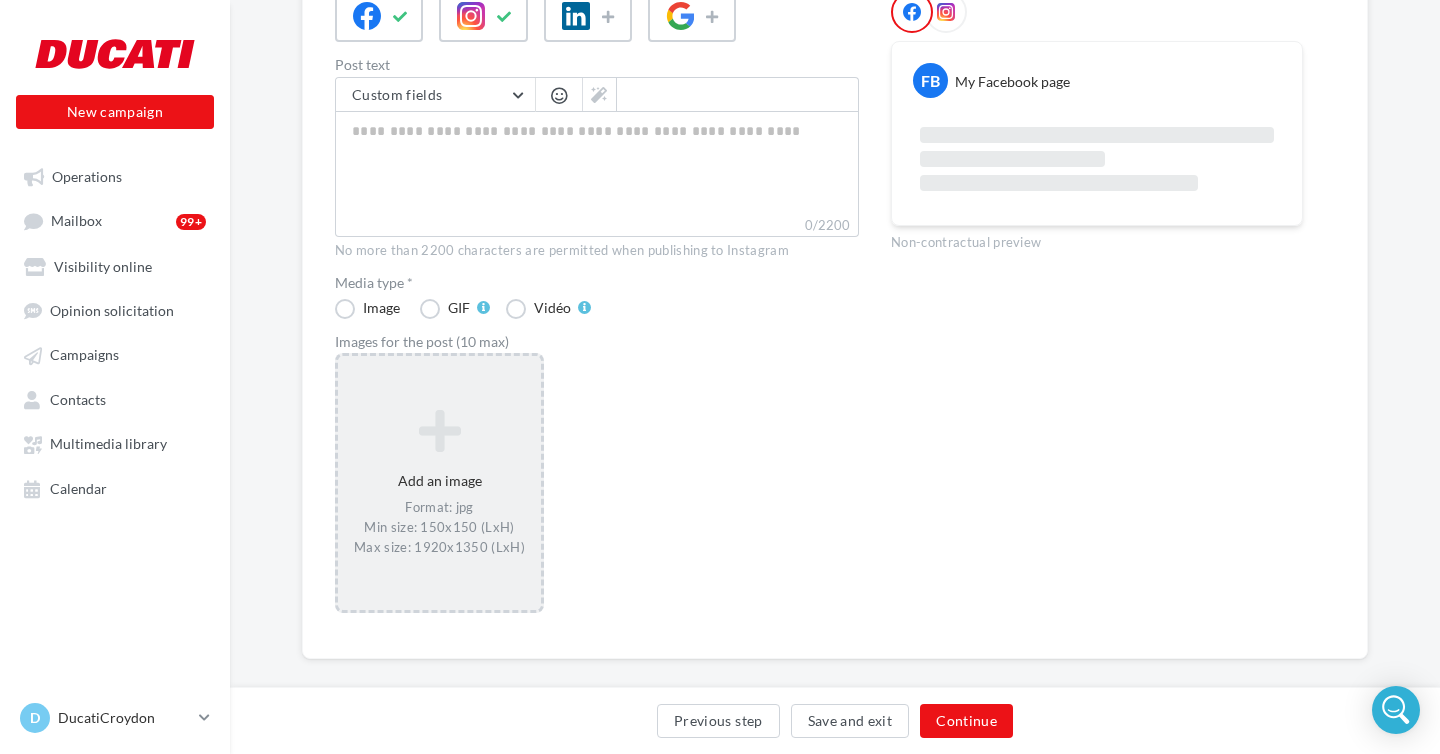 click at bounding box center [439, 431] 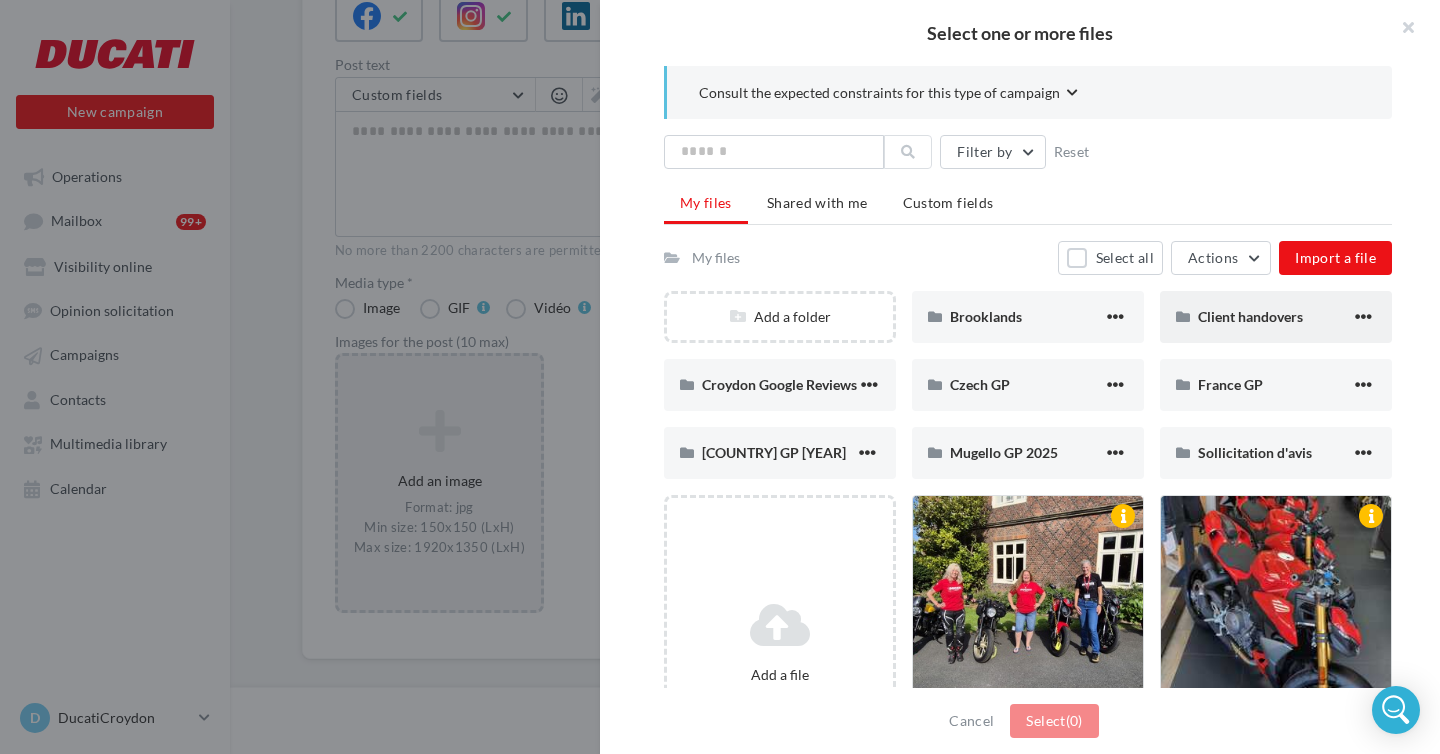 click on "Client handovers" at bounding box center [1274, 317] 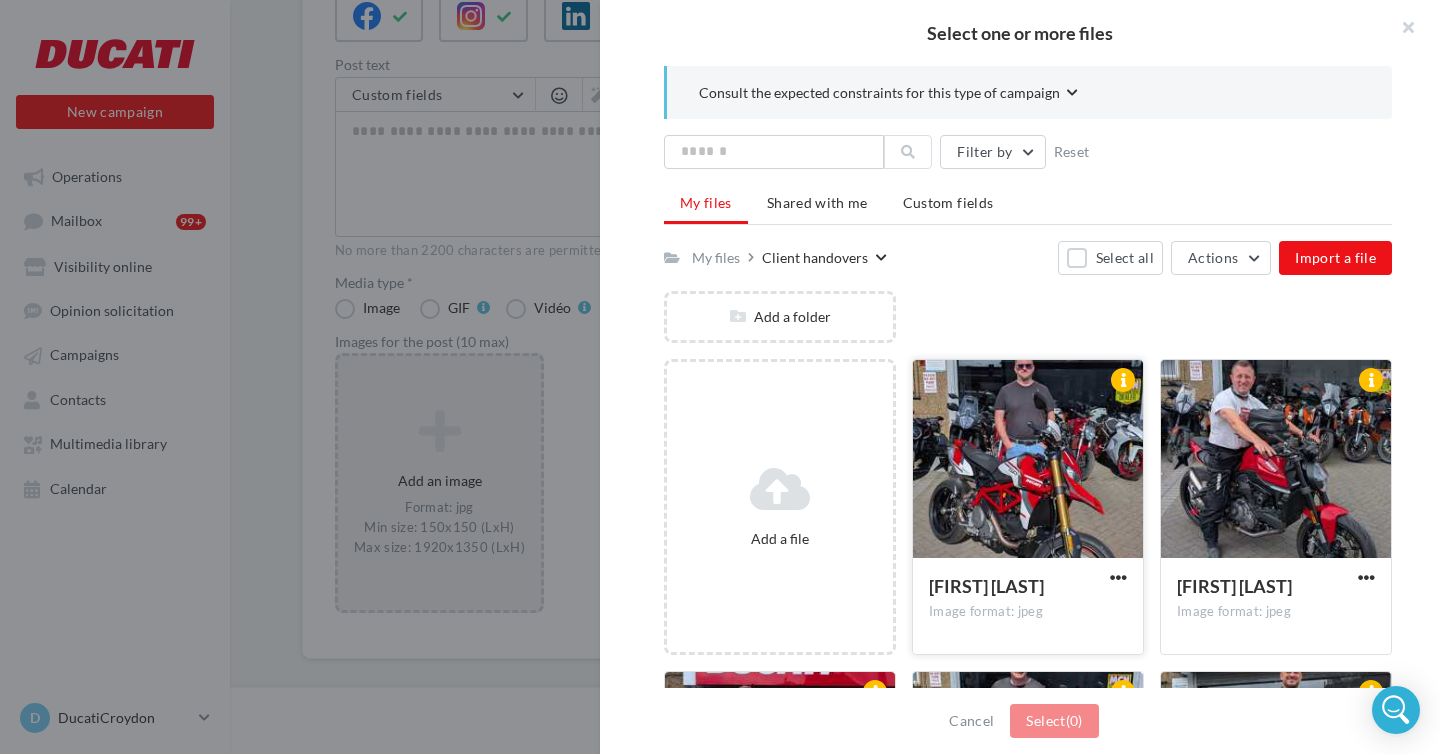 click at bounding box center [1028, 460] 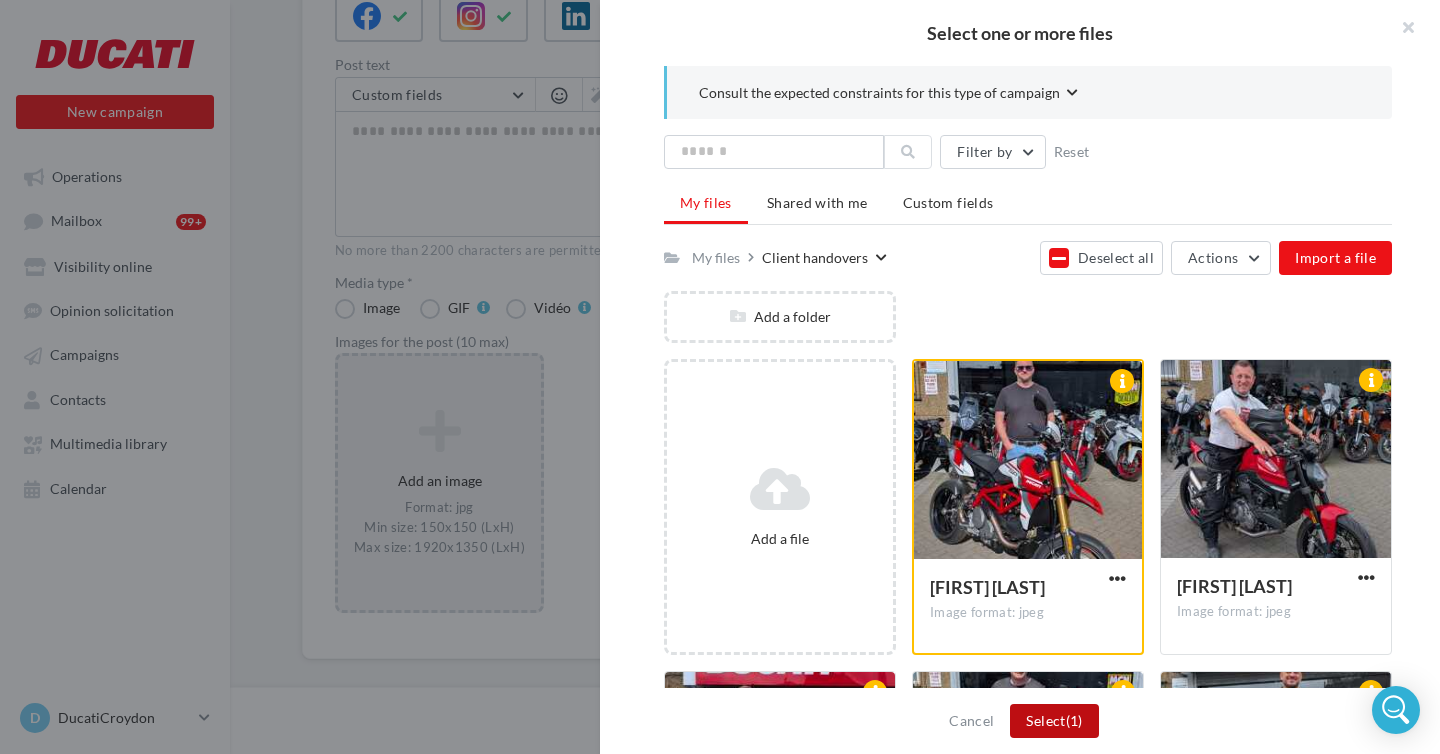 click on "Select   (1)" at bounding box center [1054, 721] 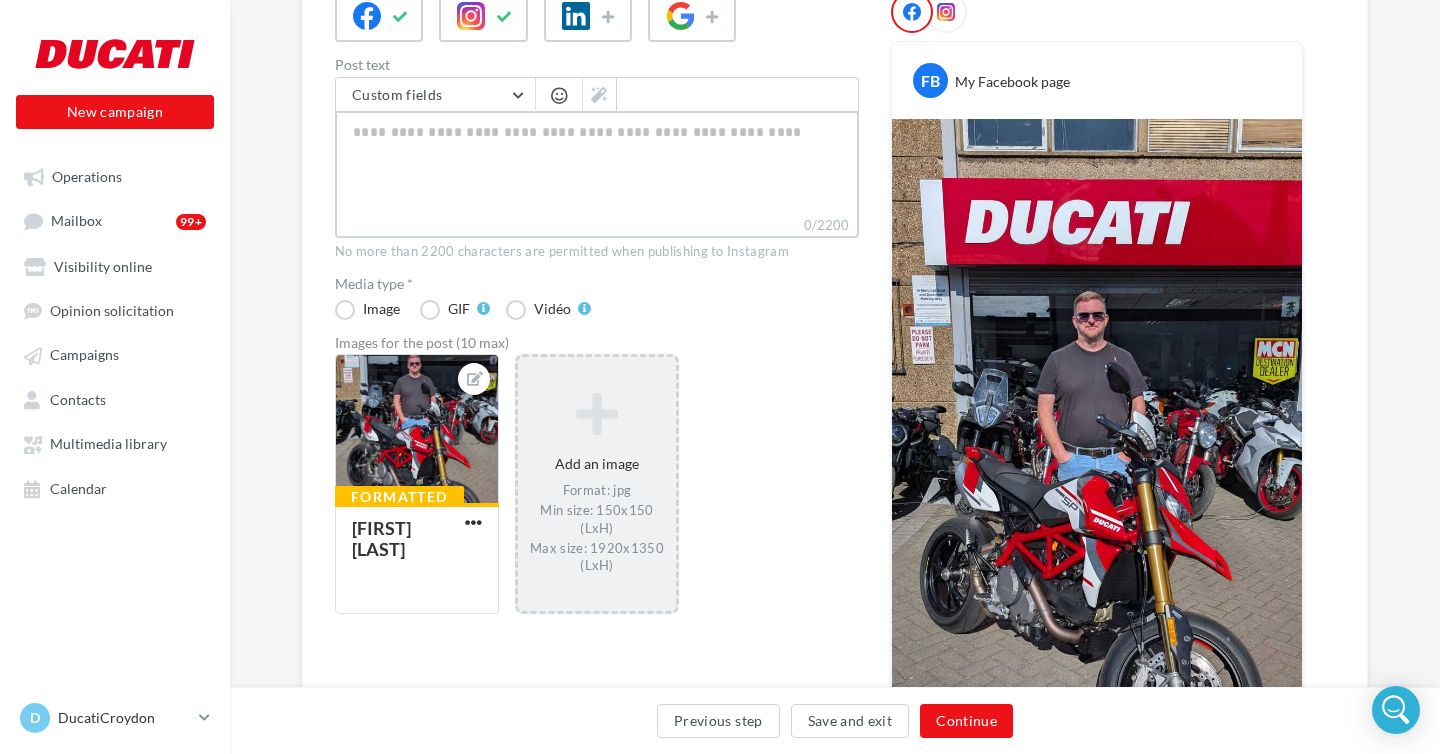 click on "0/2200" at bounding box center [597, 163] 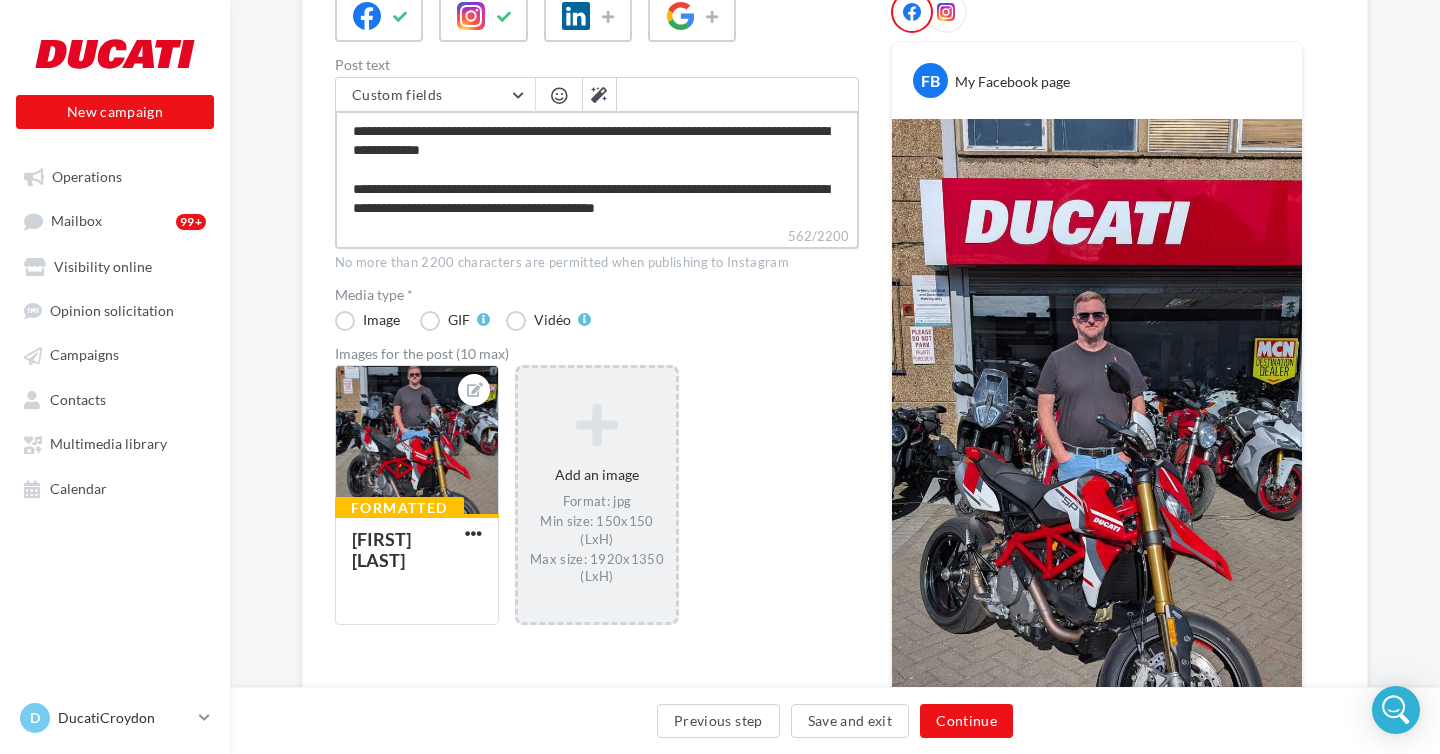 scroll, scrollTop: 0, scrollLeft: 0, axis: both 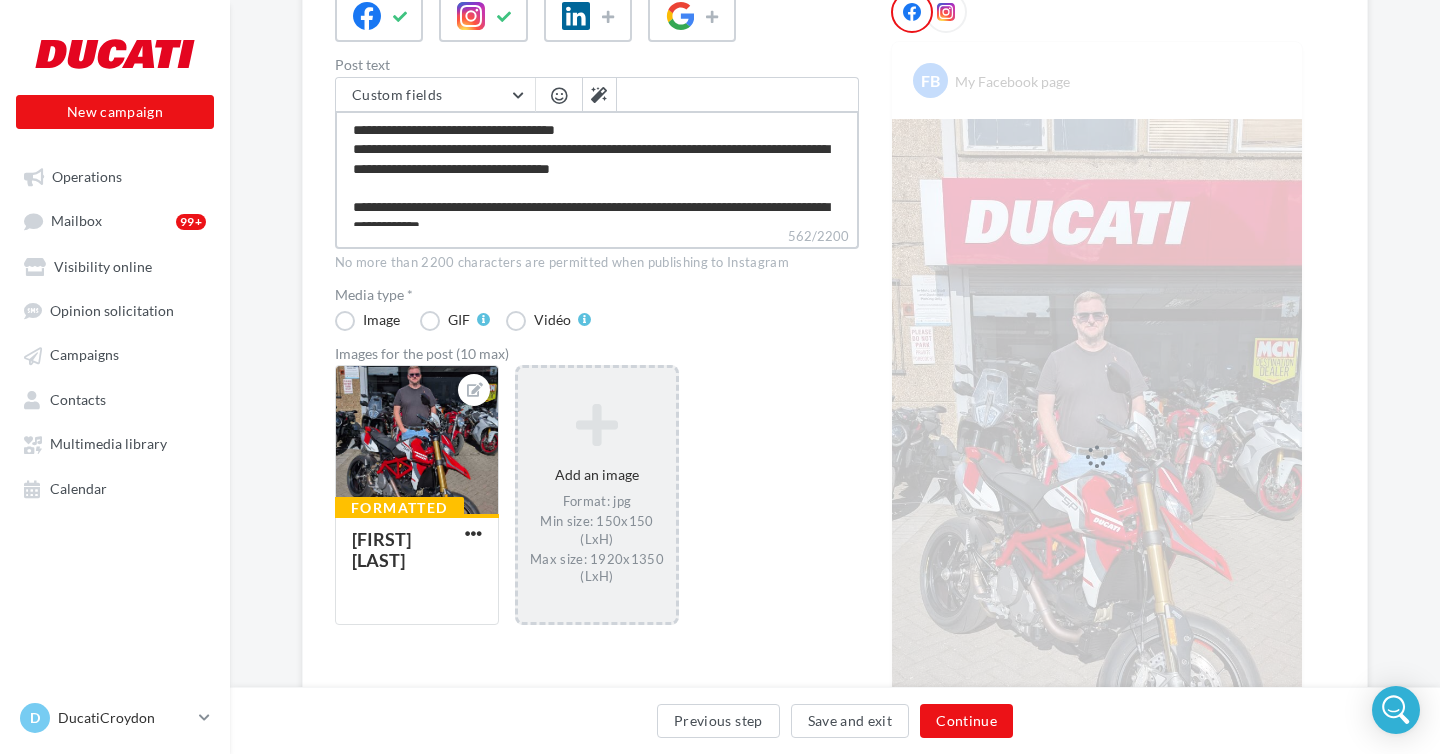 click on "**********" at bounding box center (597, 168) 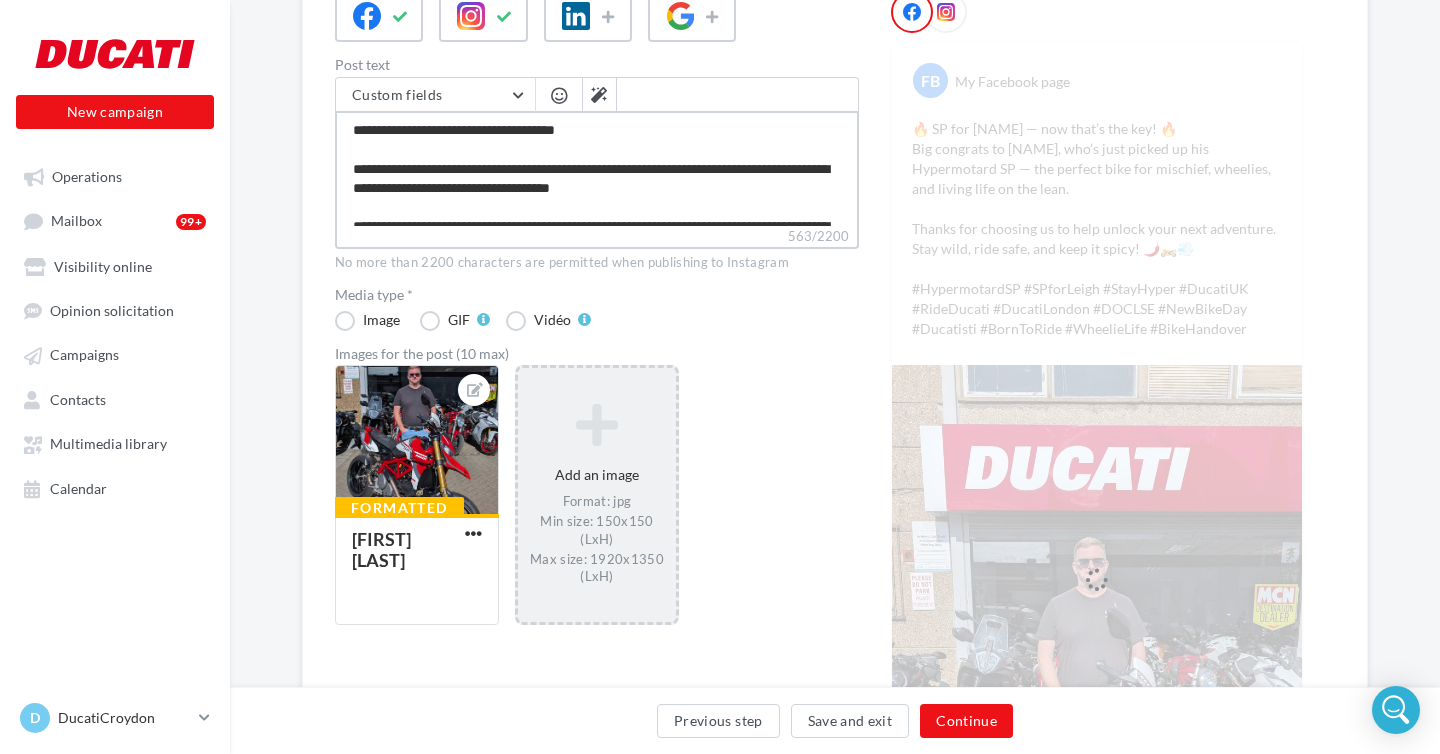 click on "**********" at bounding box center [597, 168] 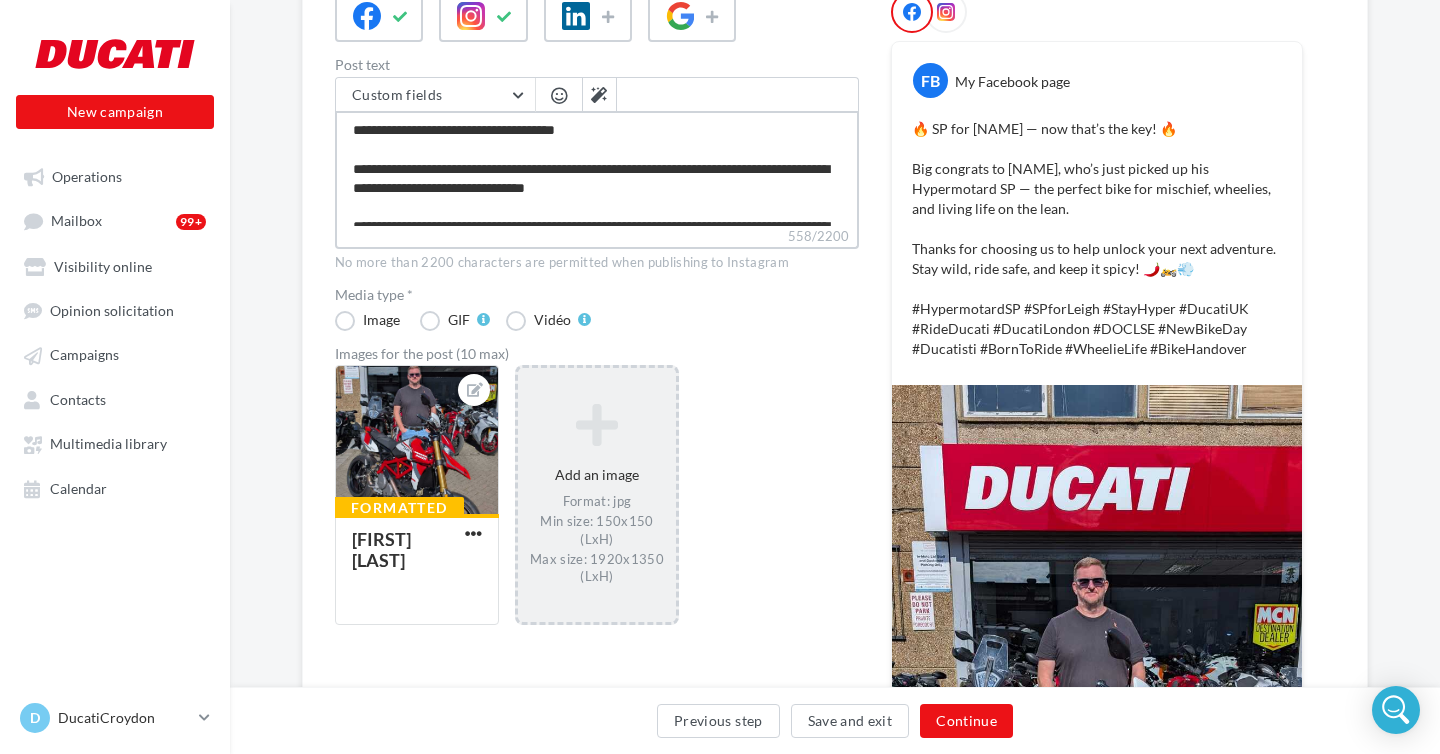 type on "**********" 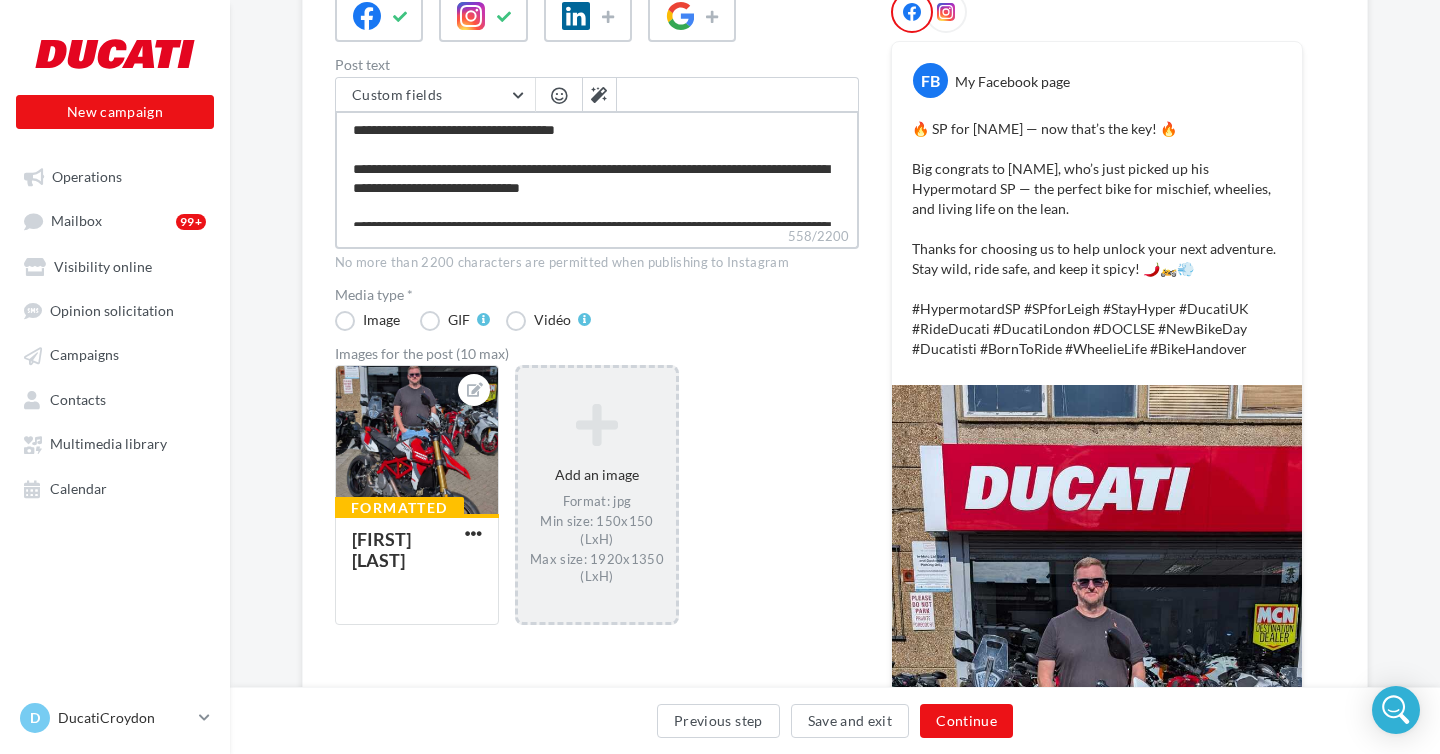 type on "**********" 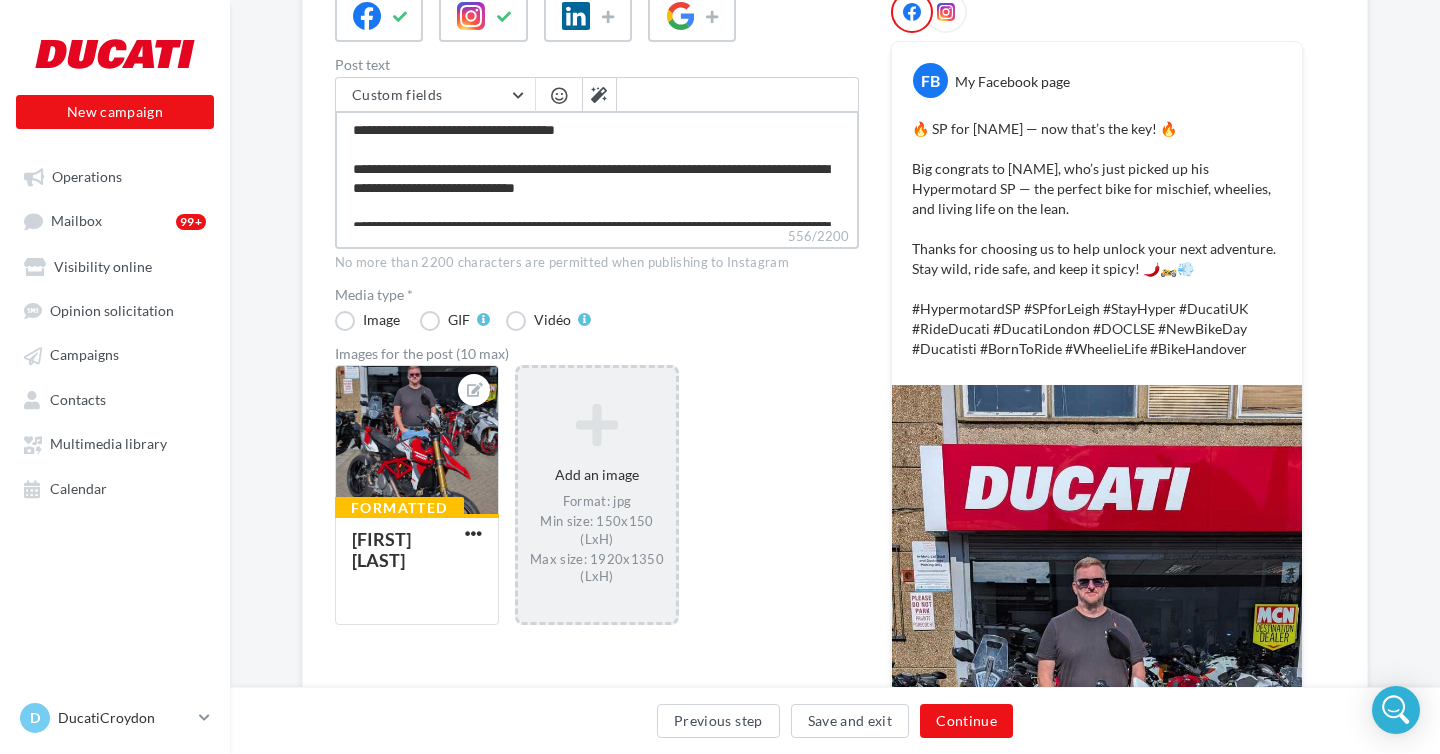 click on "**********" at bounding box center [597, 168] 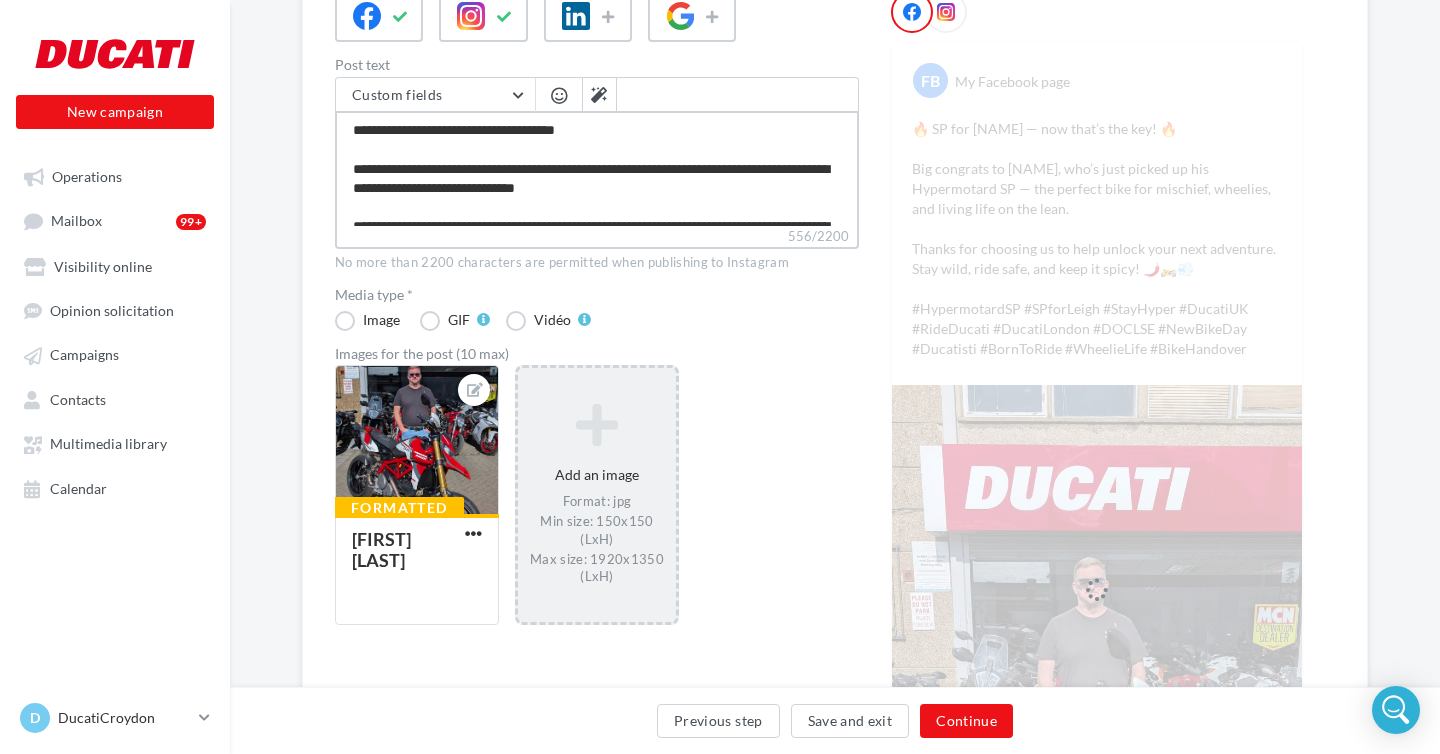 type on "**********" 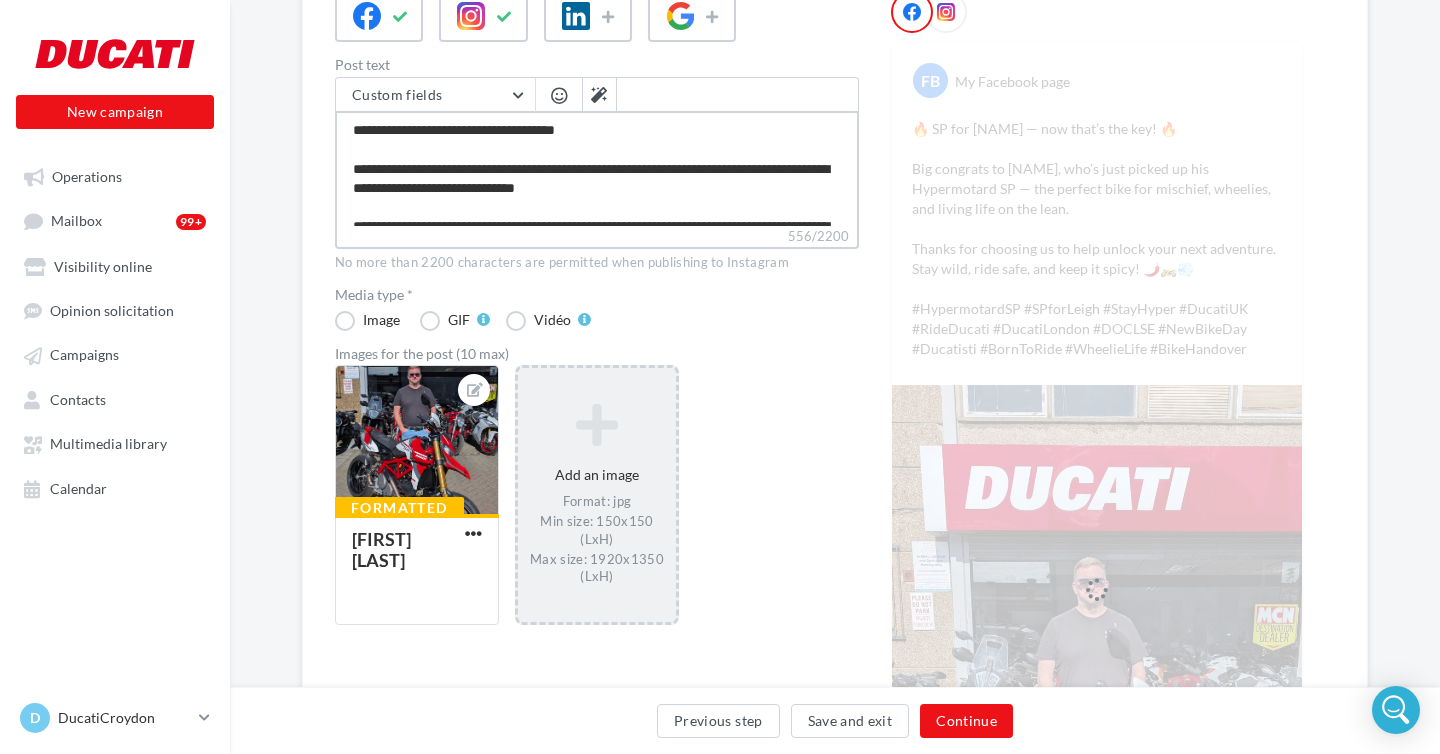 type on "**********" 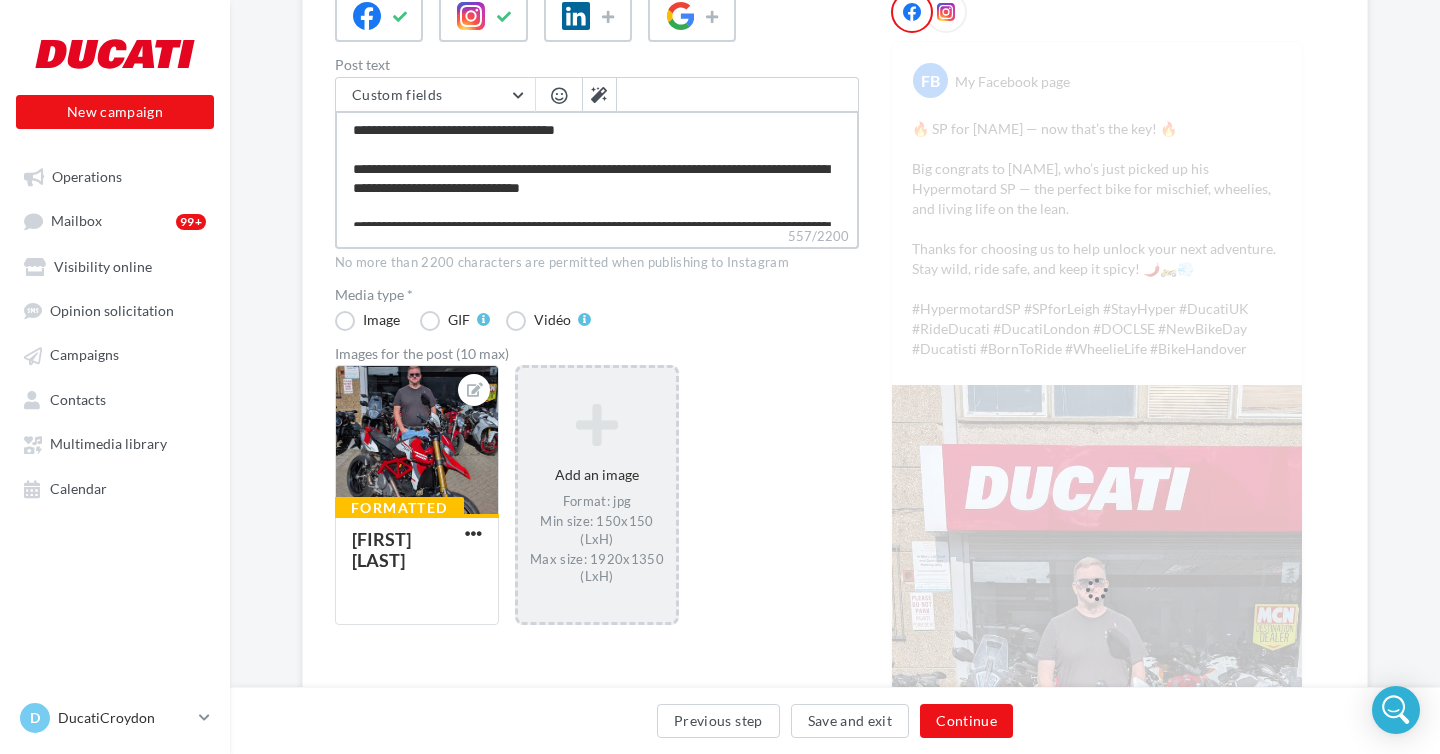 type on "**********" 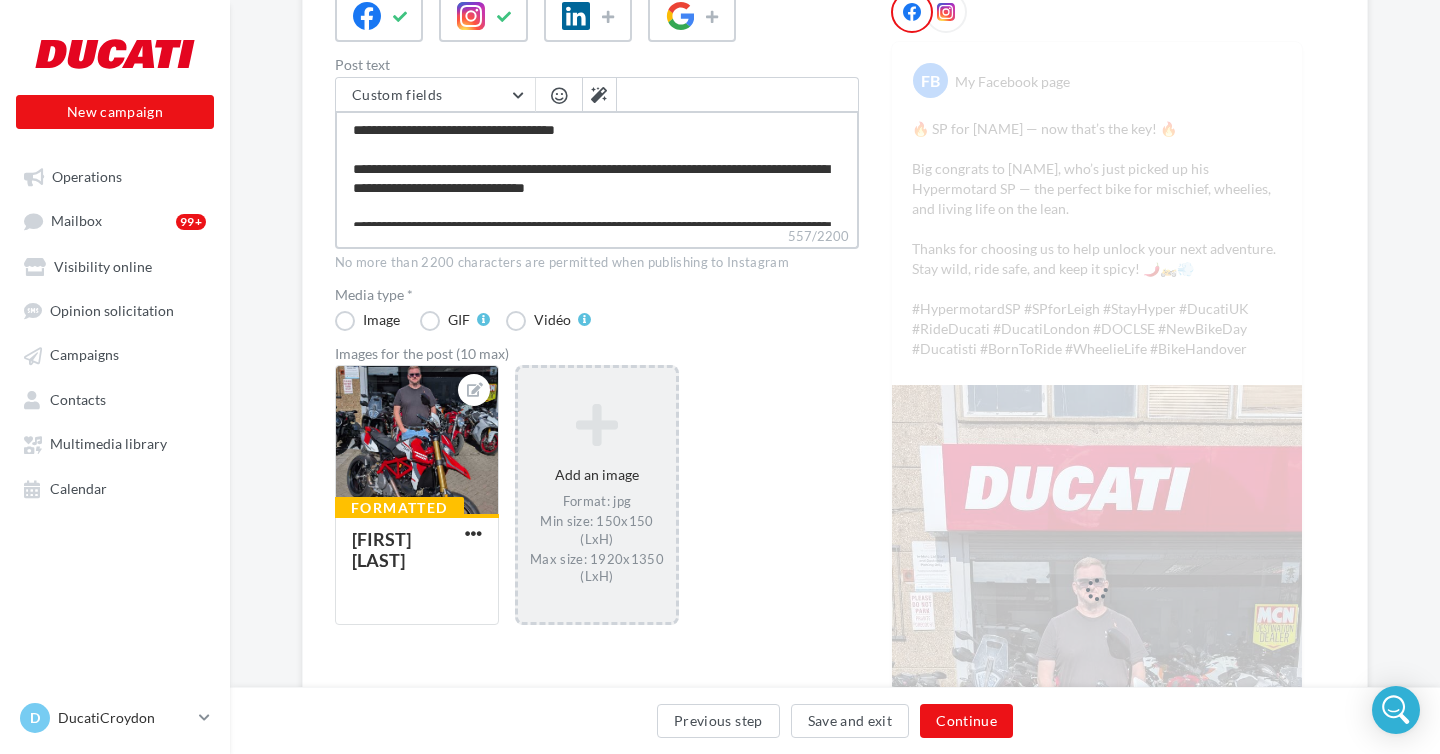 type on "**********" 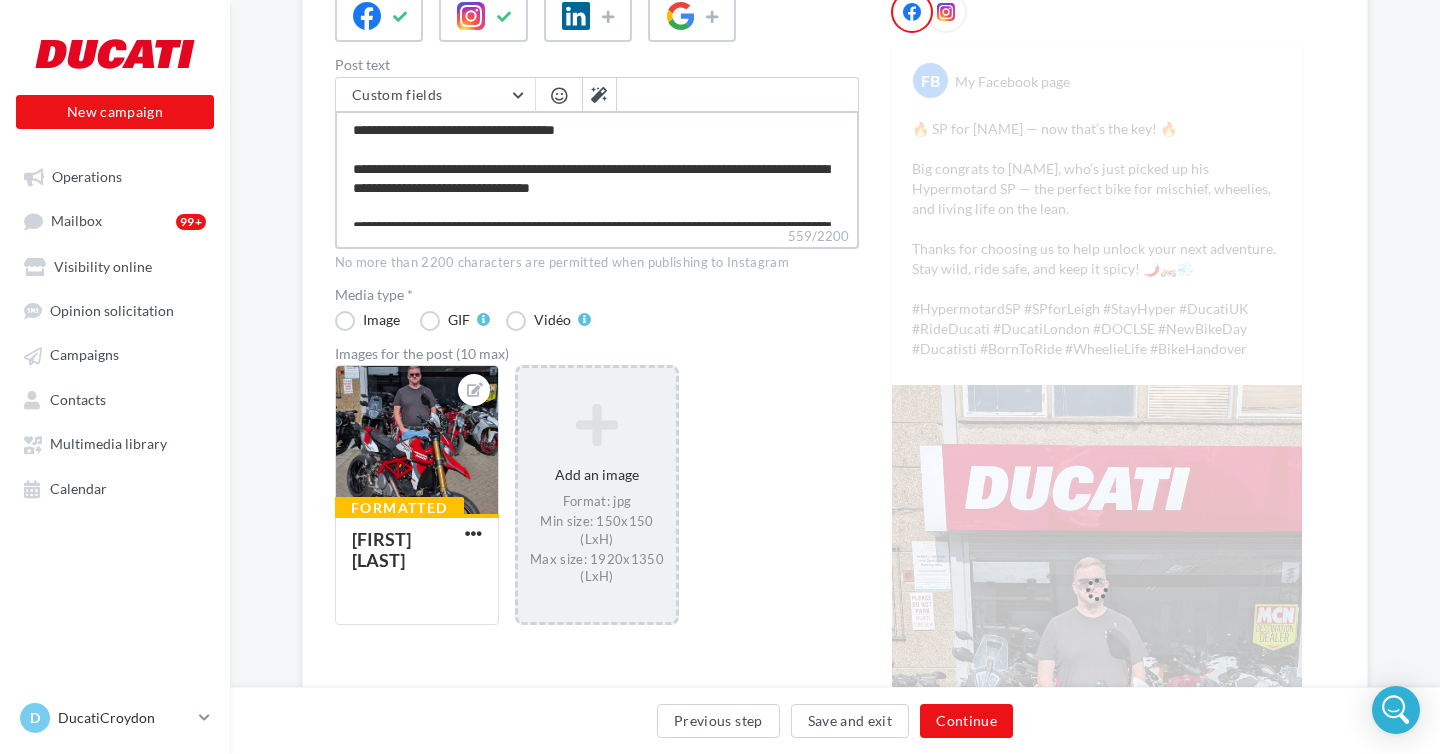 type on "**********" 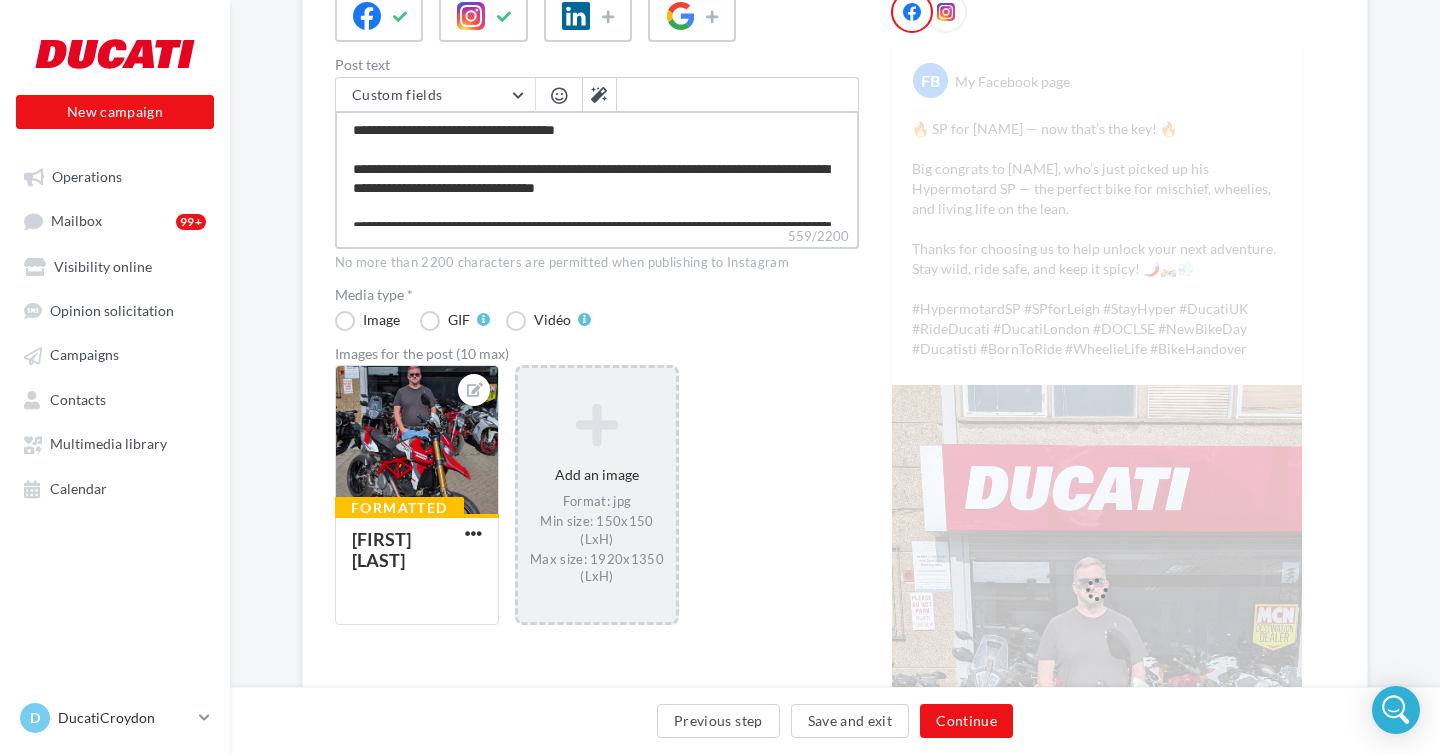 type on "**********" 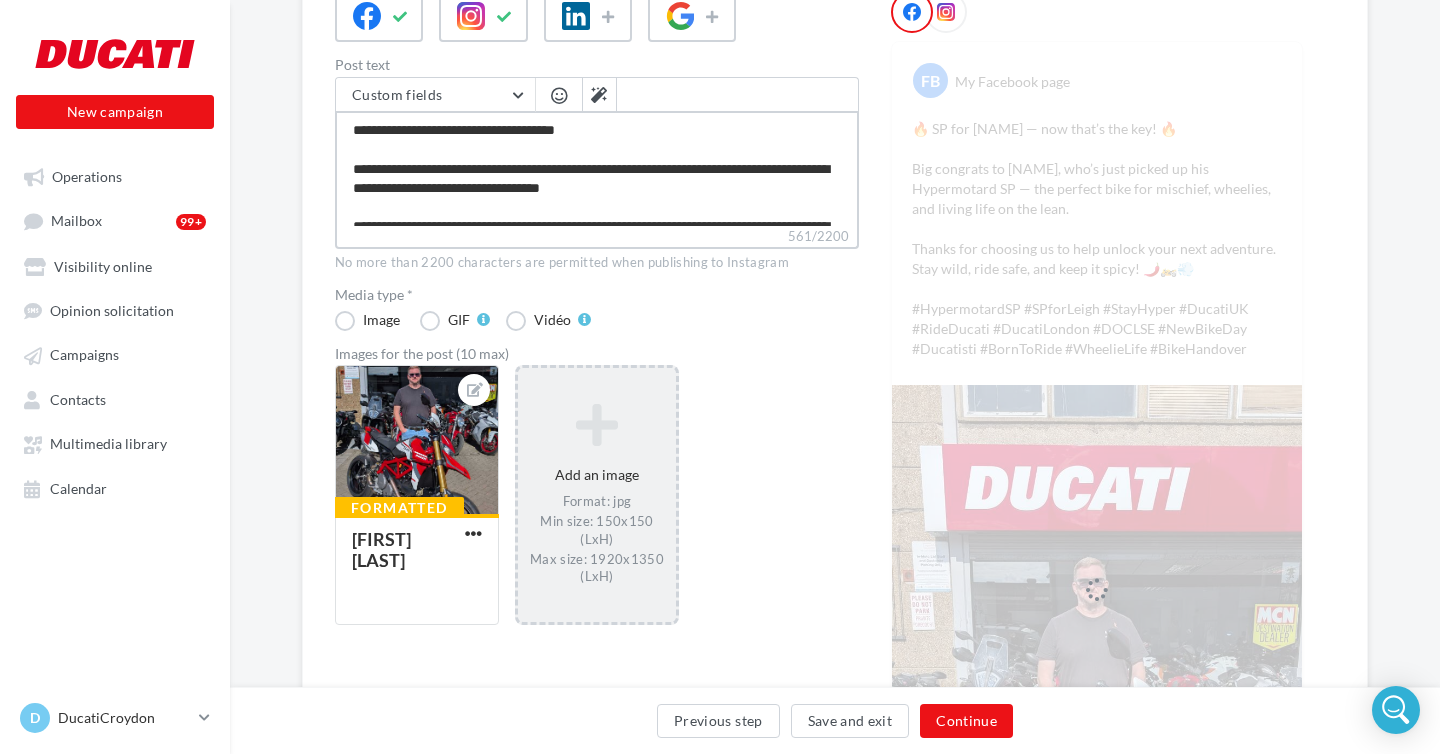 type on "**********" 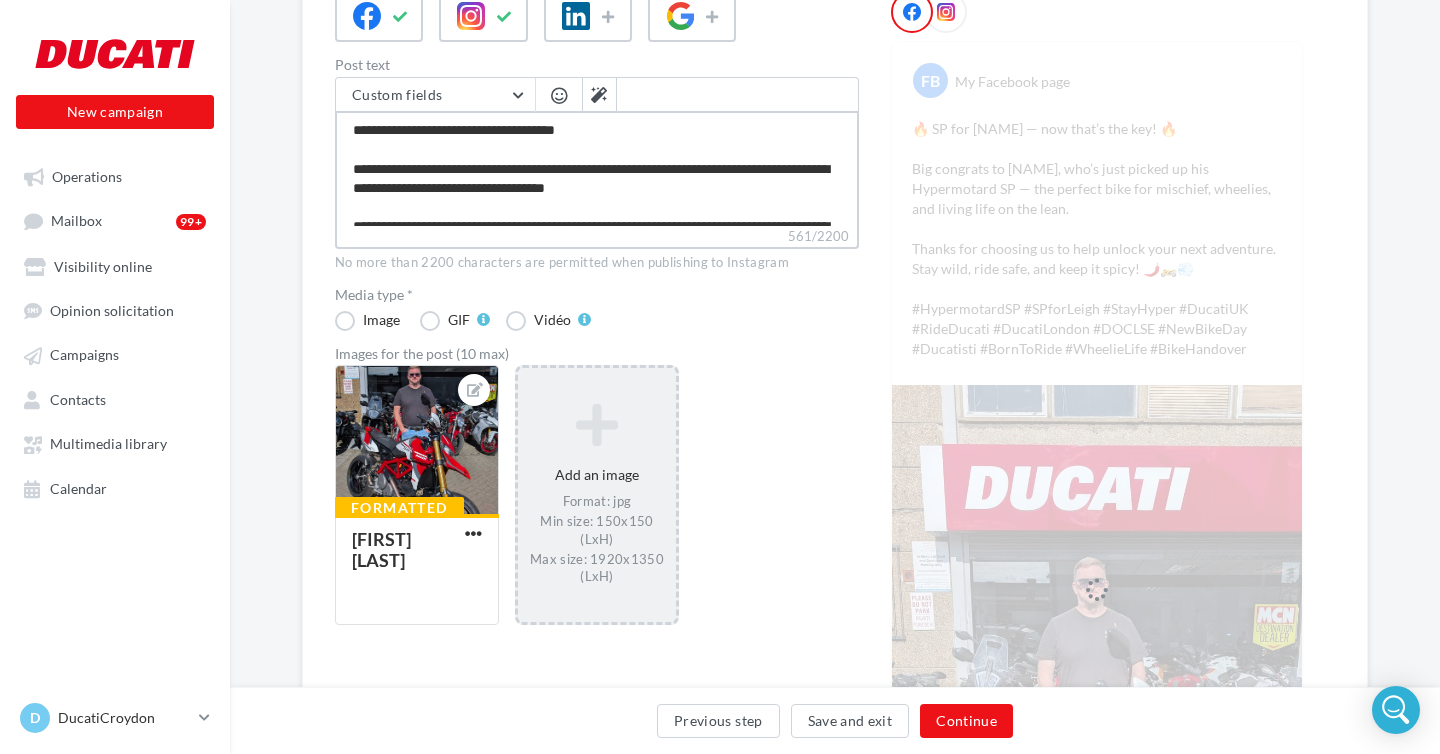 type on "**********" 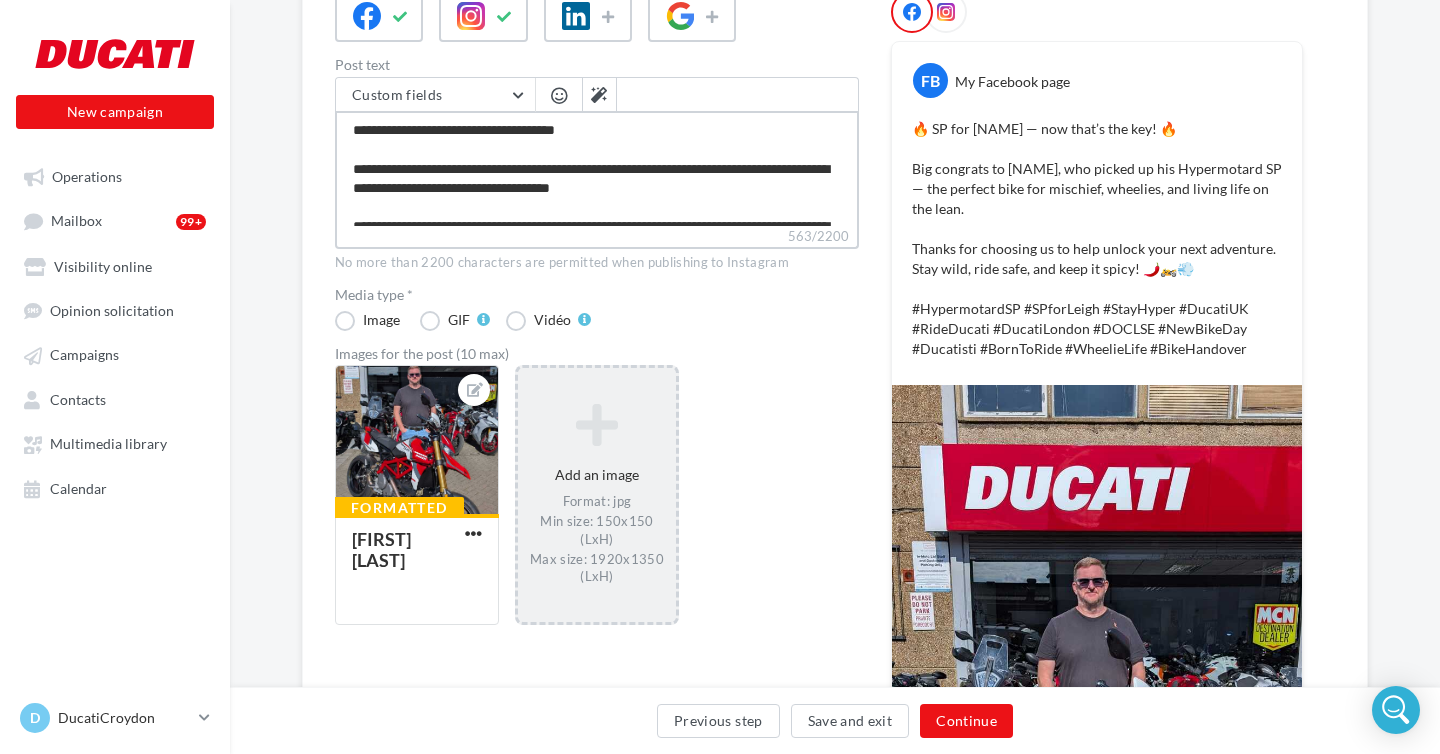 type on "**********" 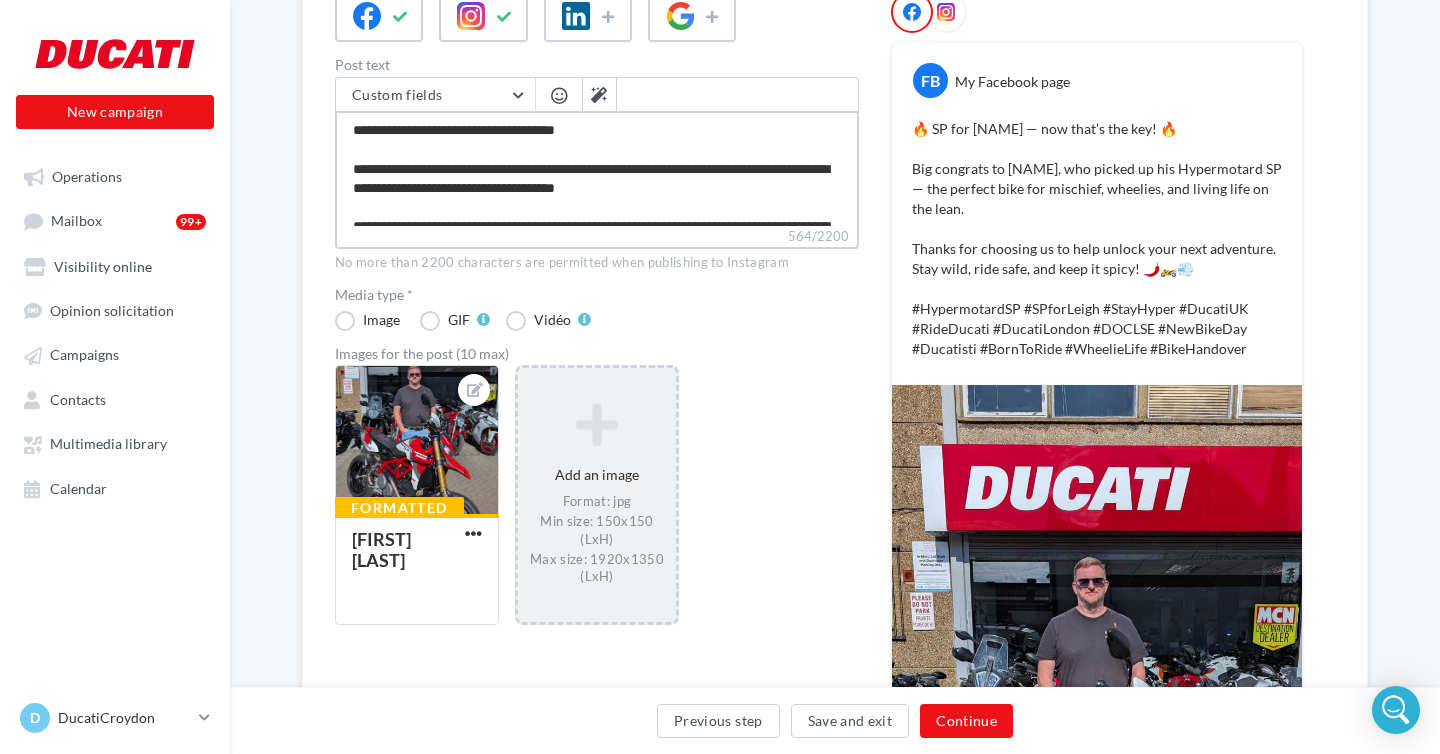 type on "**********" 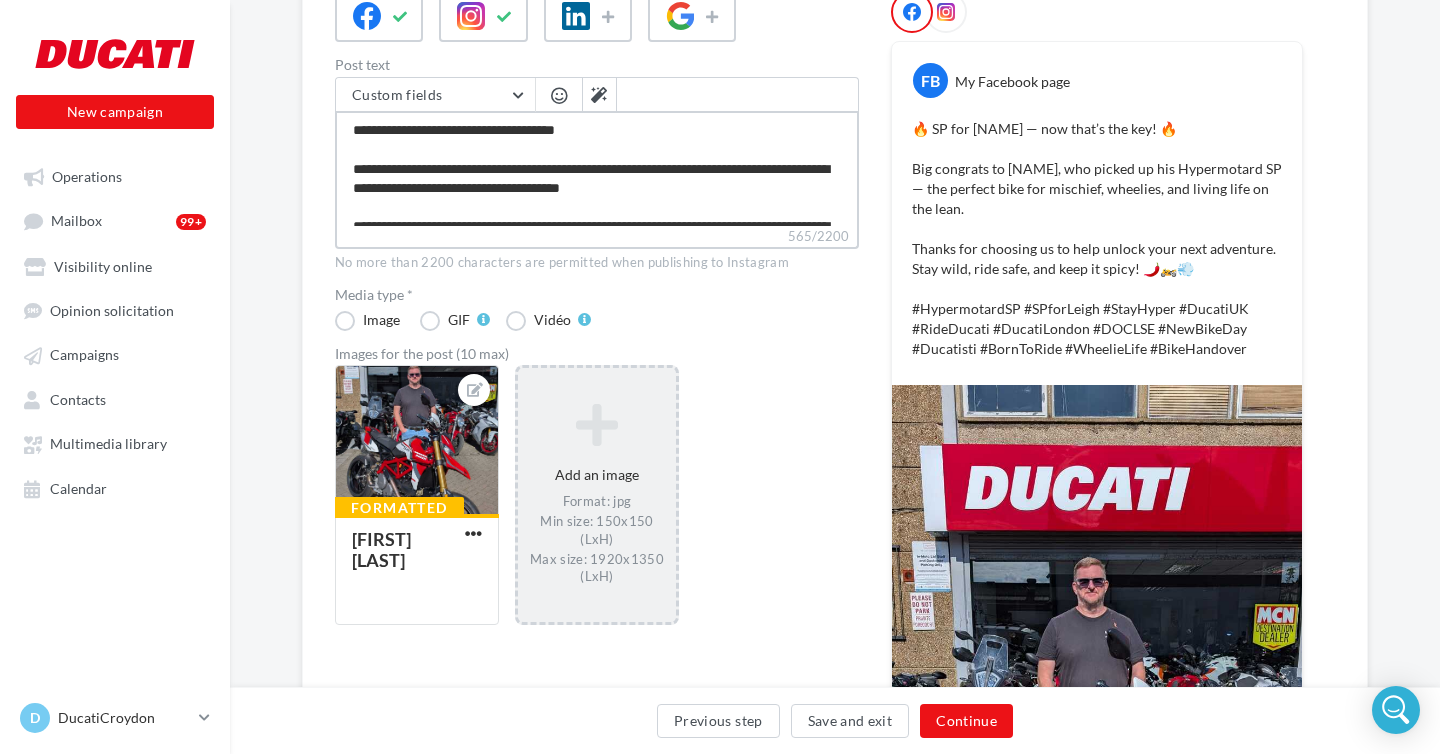 type on "**********" 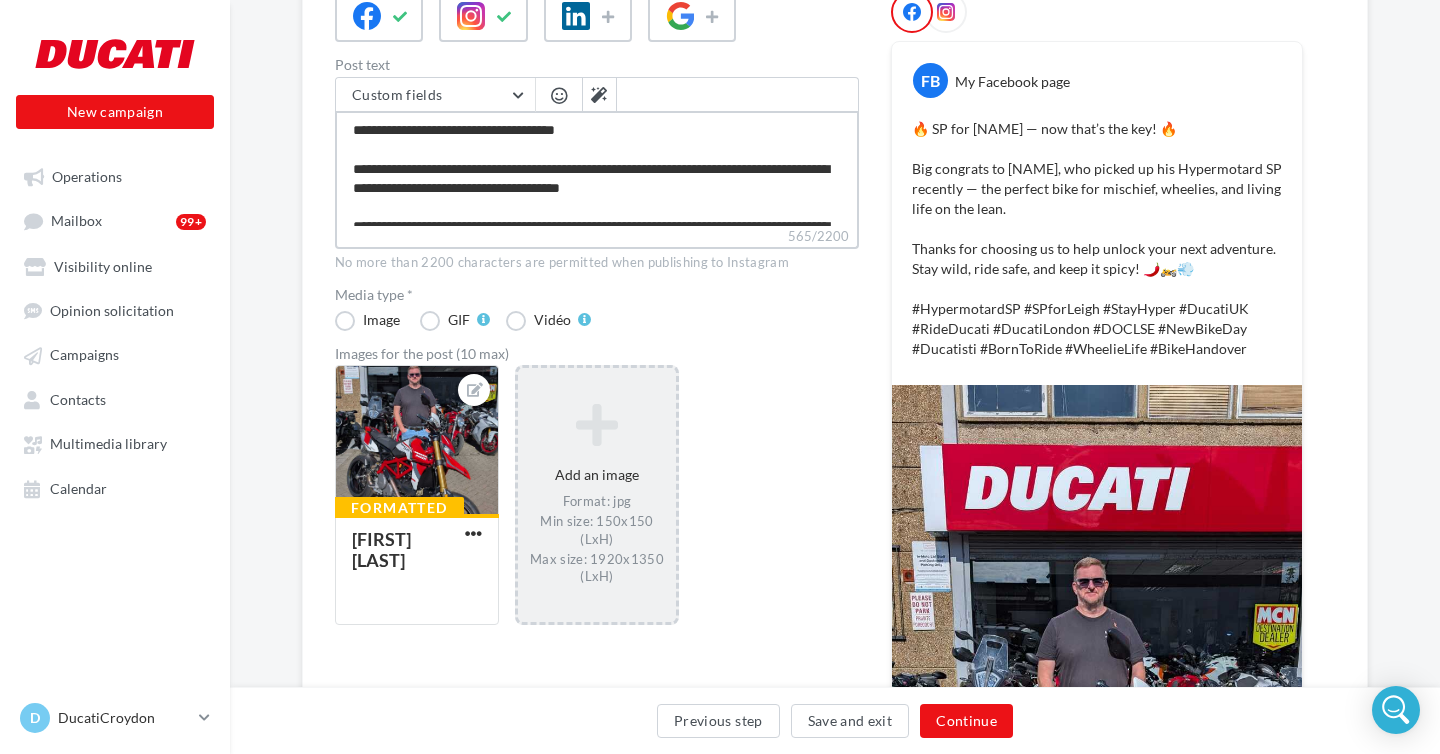 click on "**********" at bounding box center (597, 168) 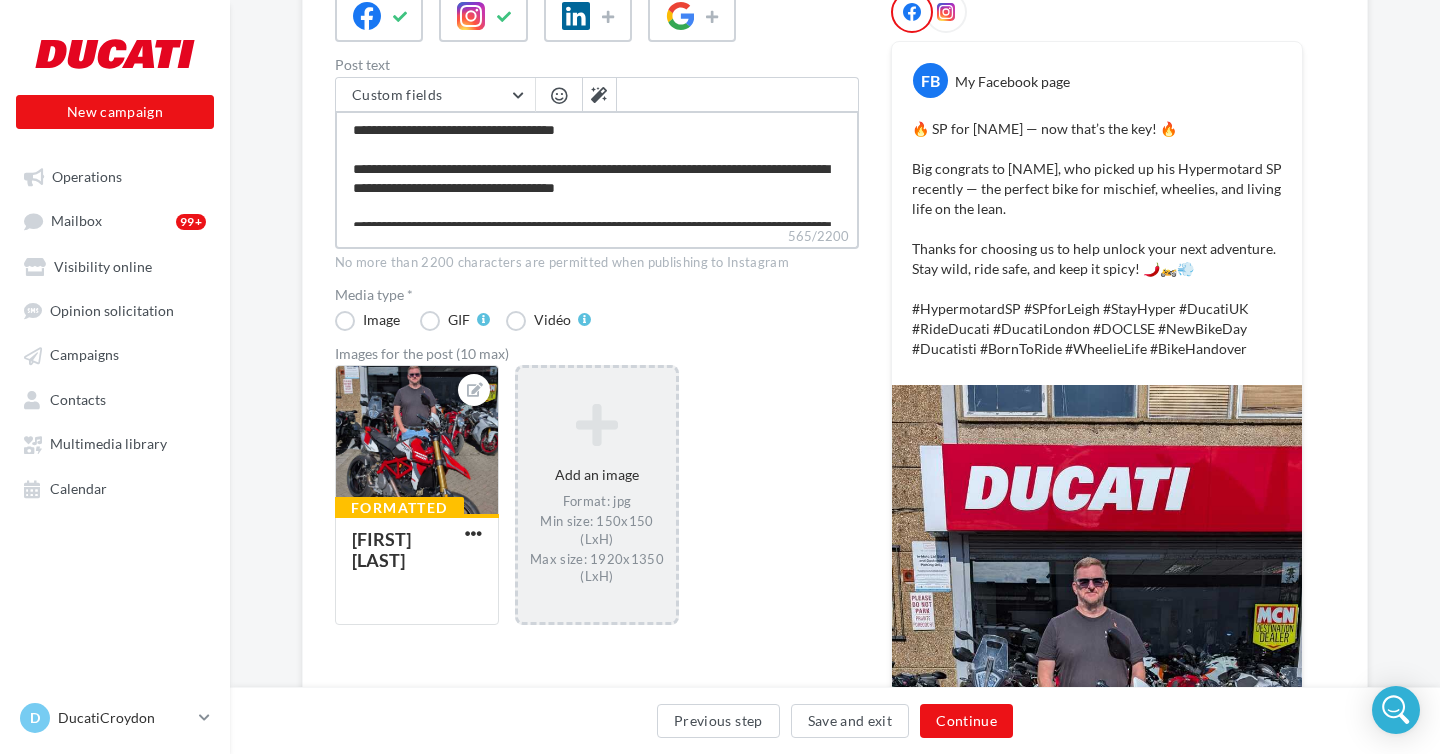 type on "**********" 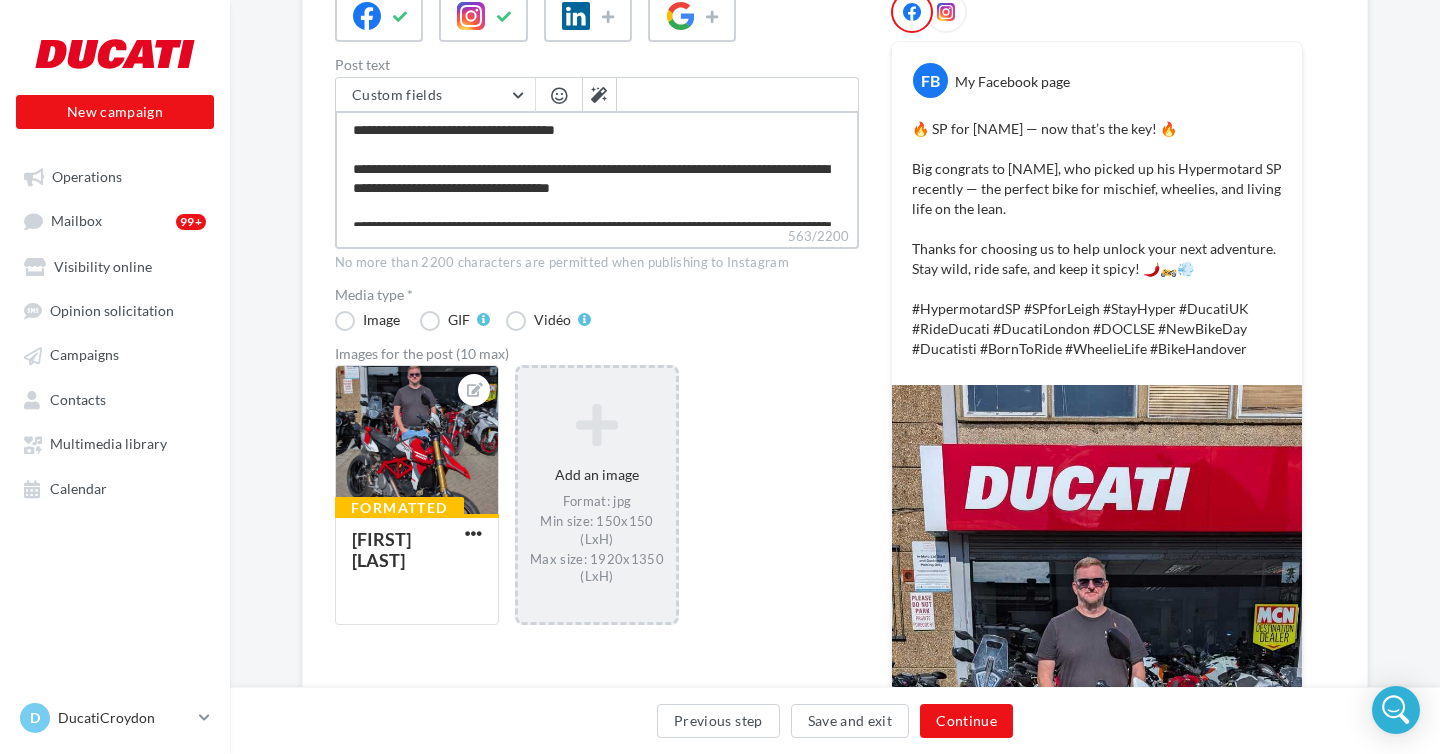 type on "**********" 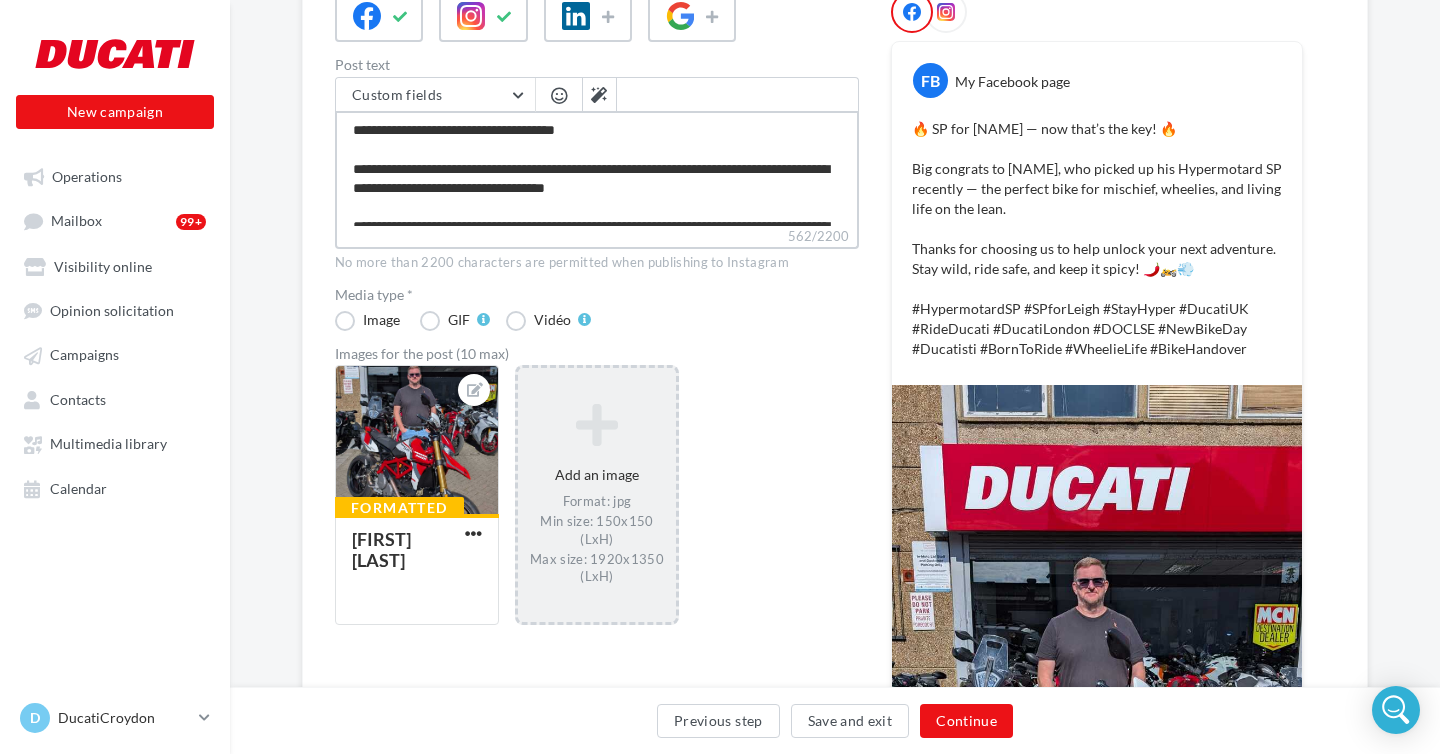 type on "**********" 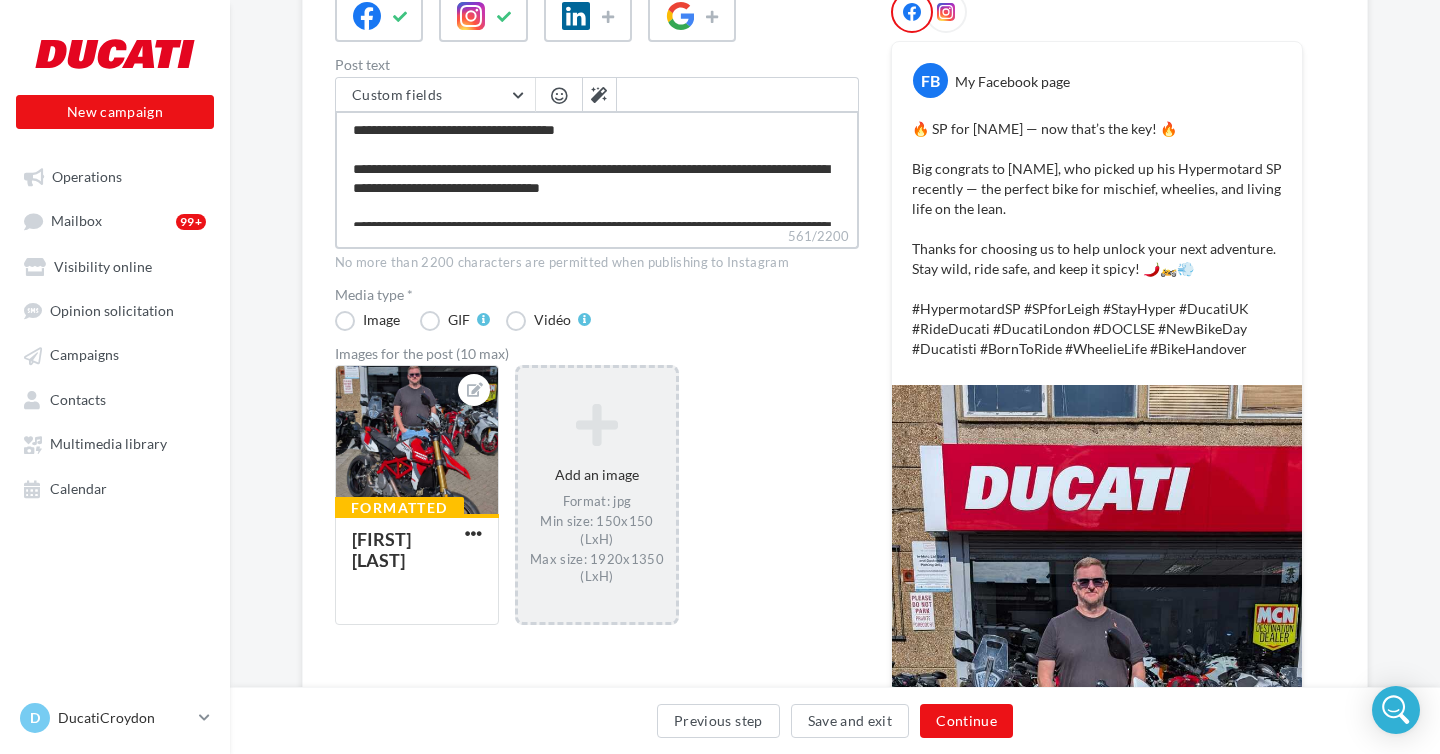 type on "**********" 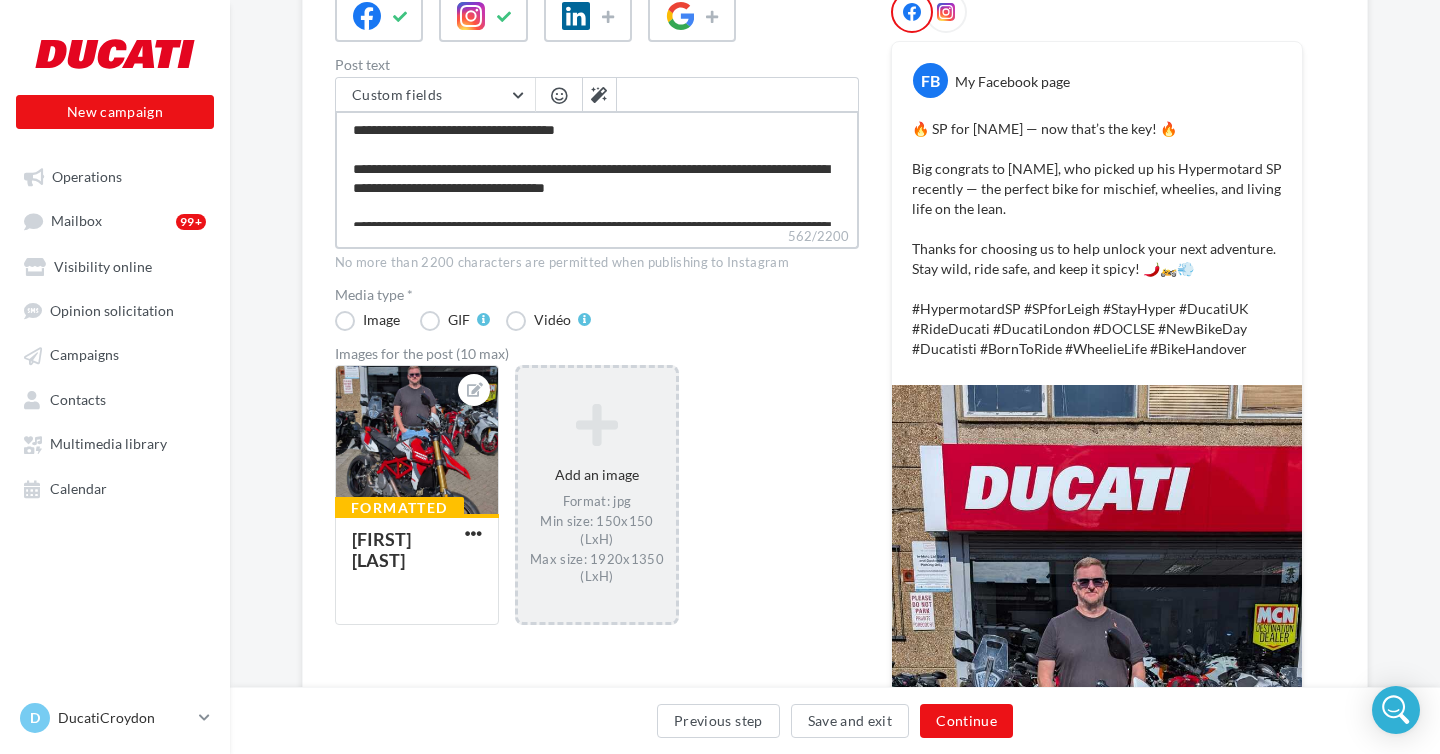 type on "**********" 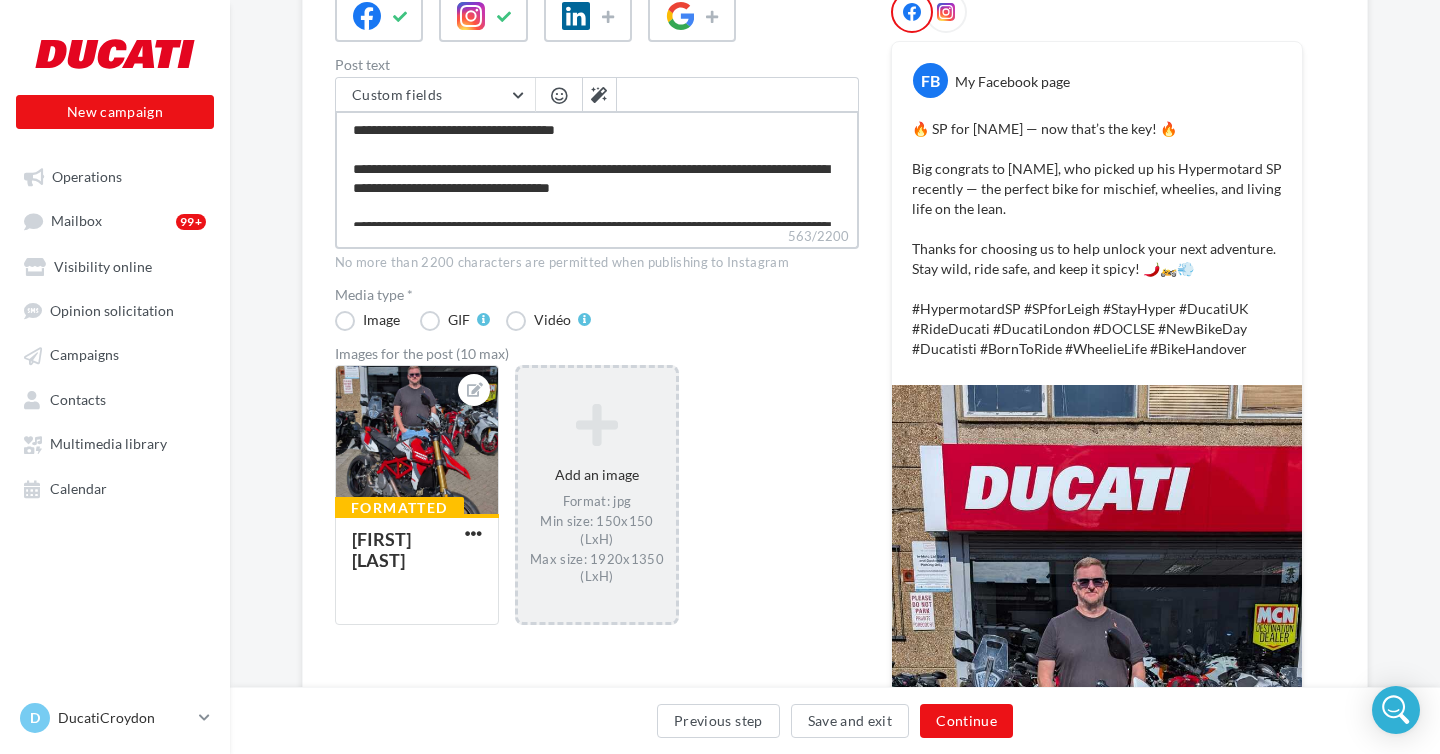 type on "**********" 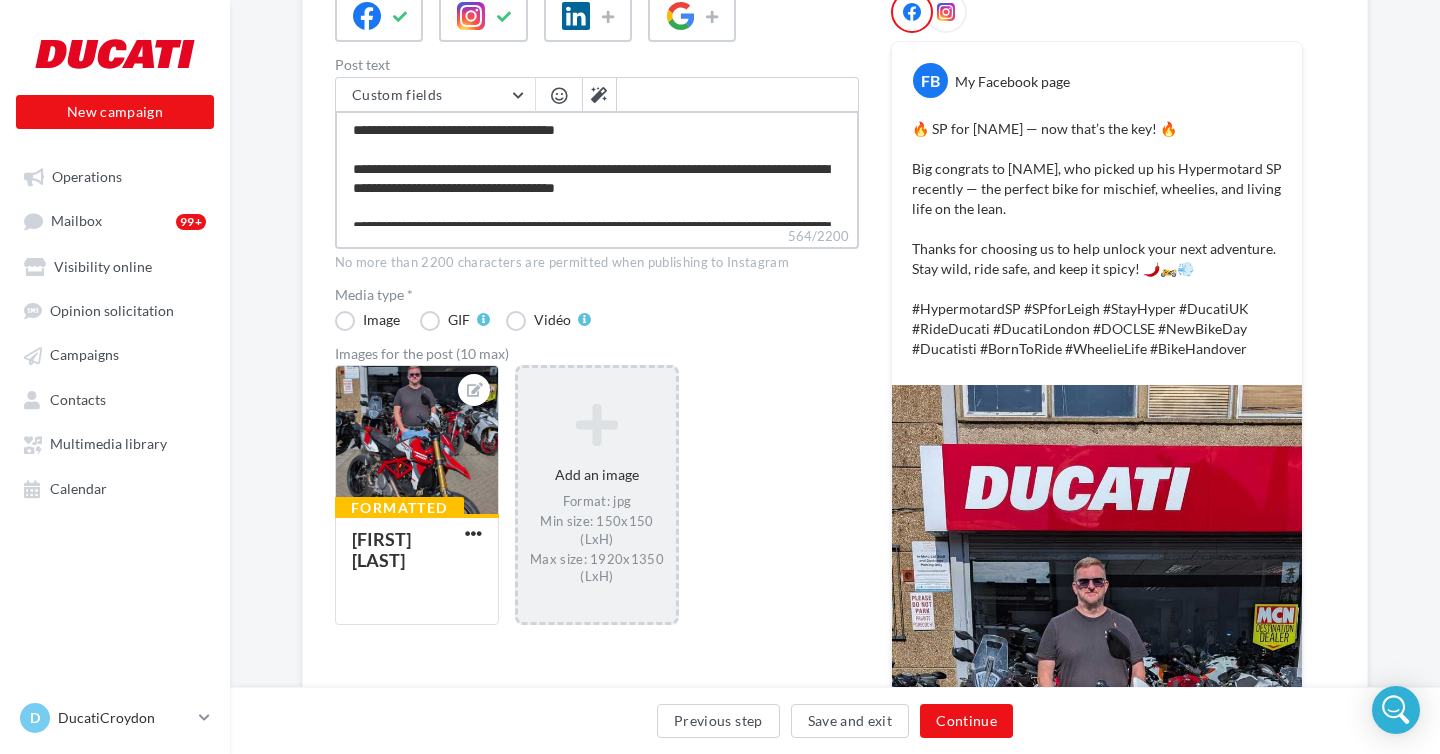 click on "**********" at bounding box center [597, 168] 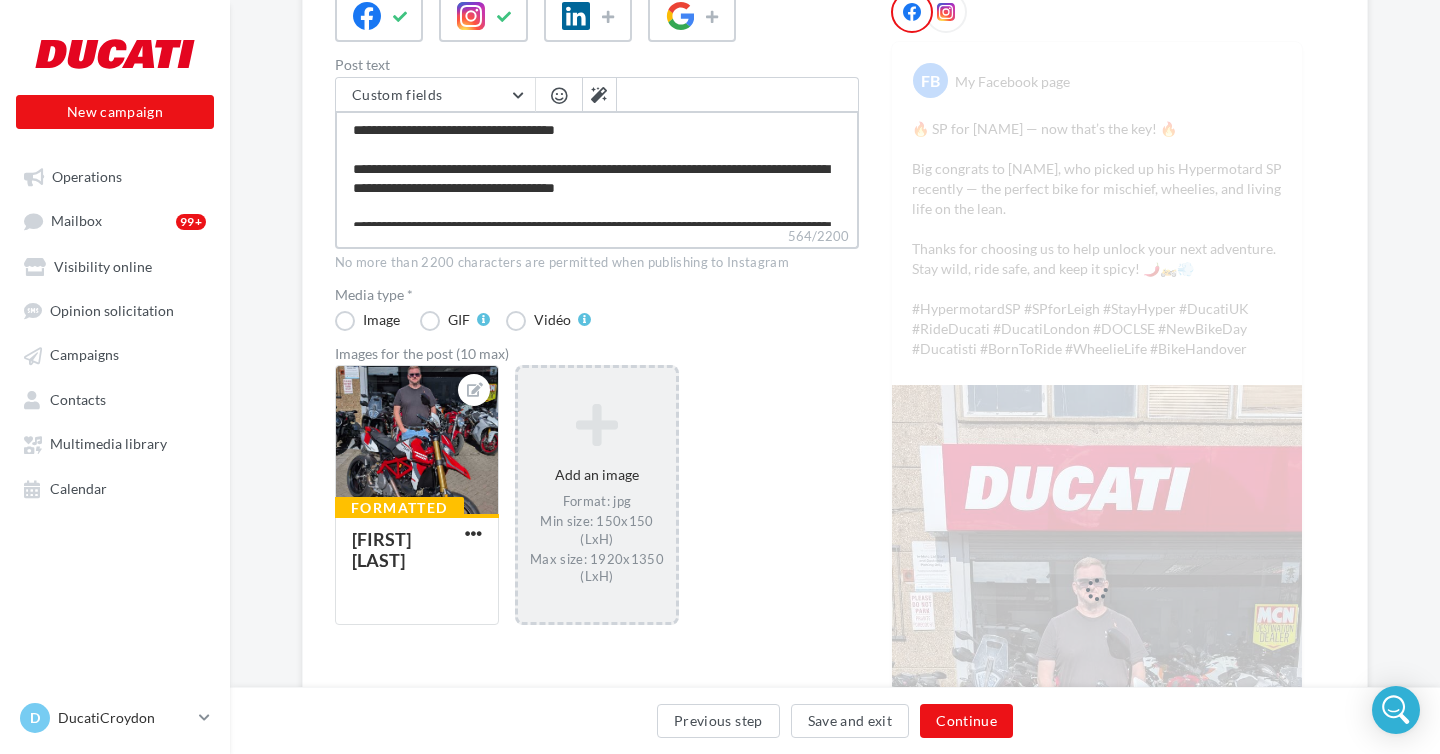 type on "**********" 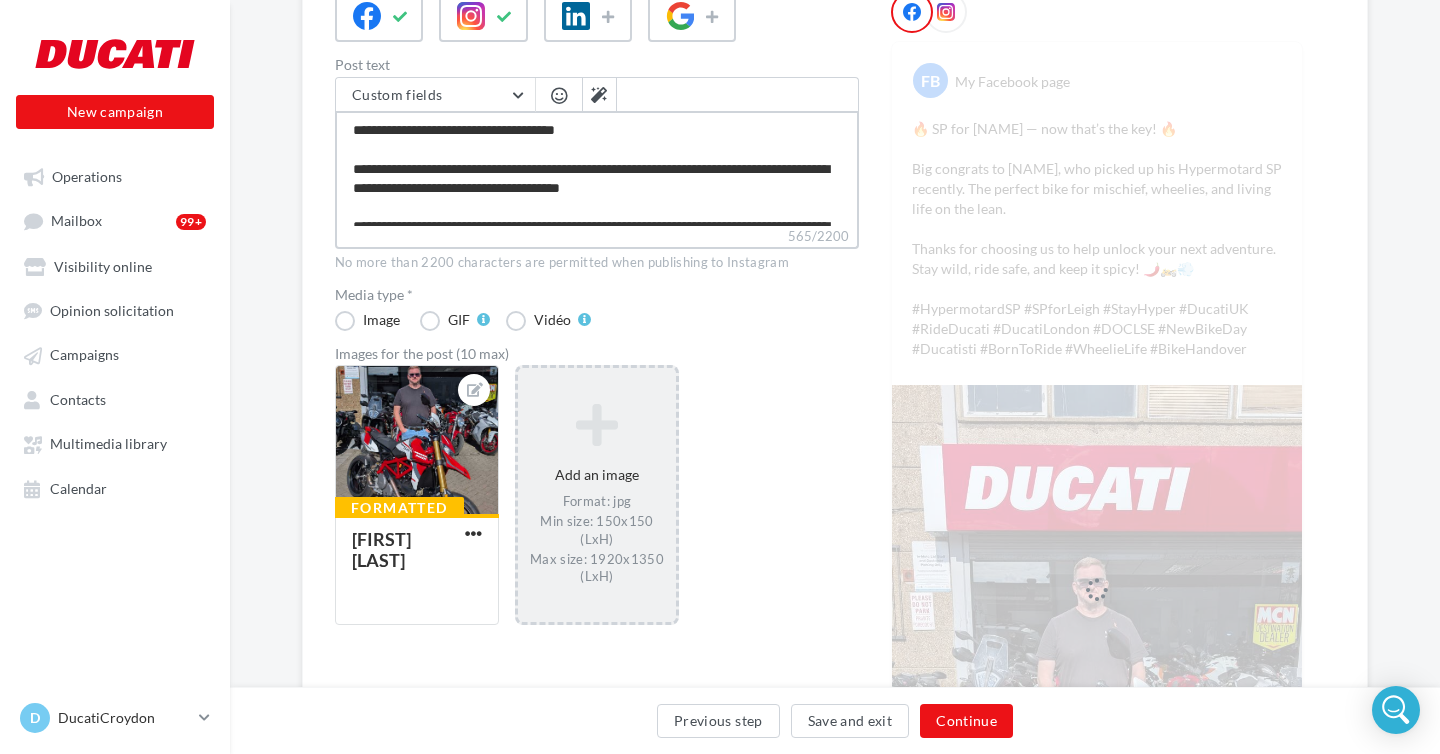 type on "**********" 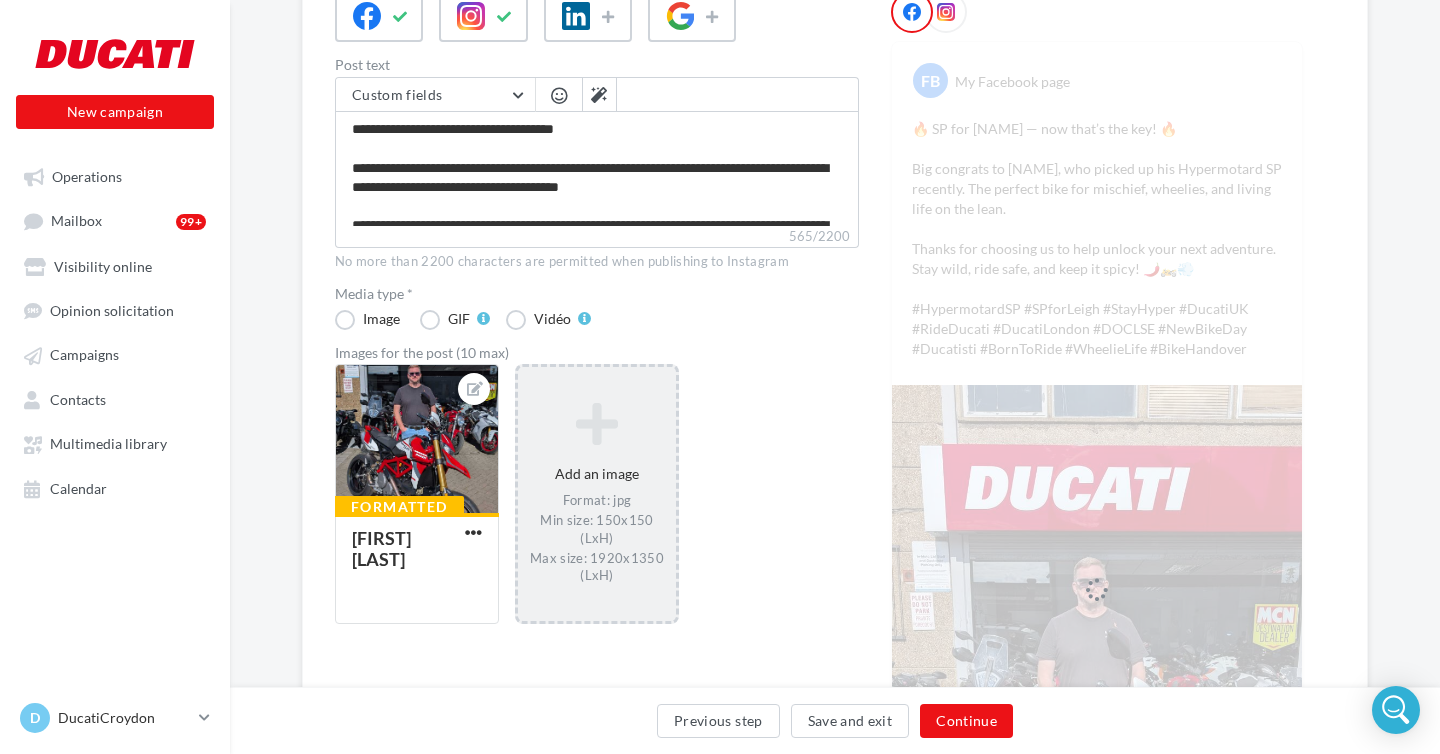 click at bounding box center (559, 95) 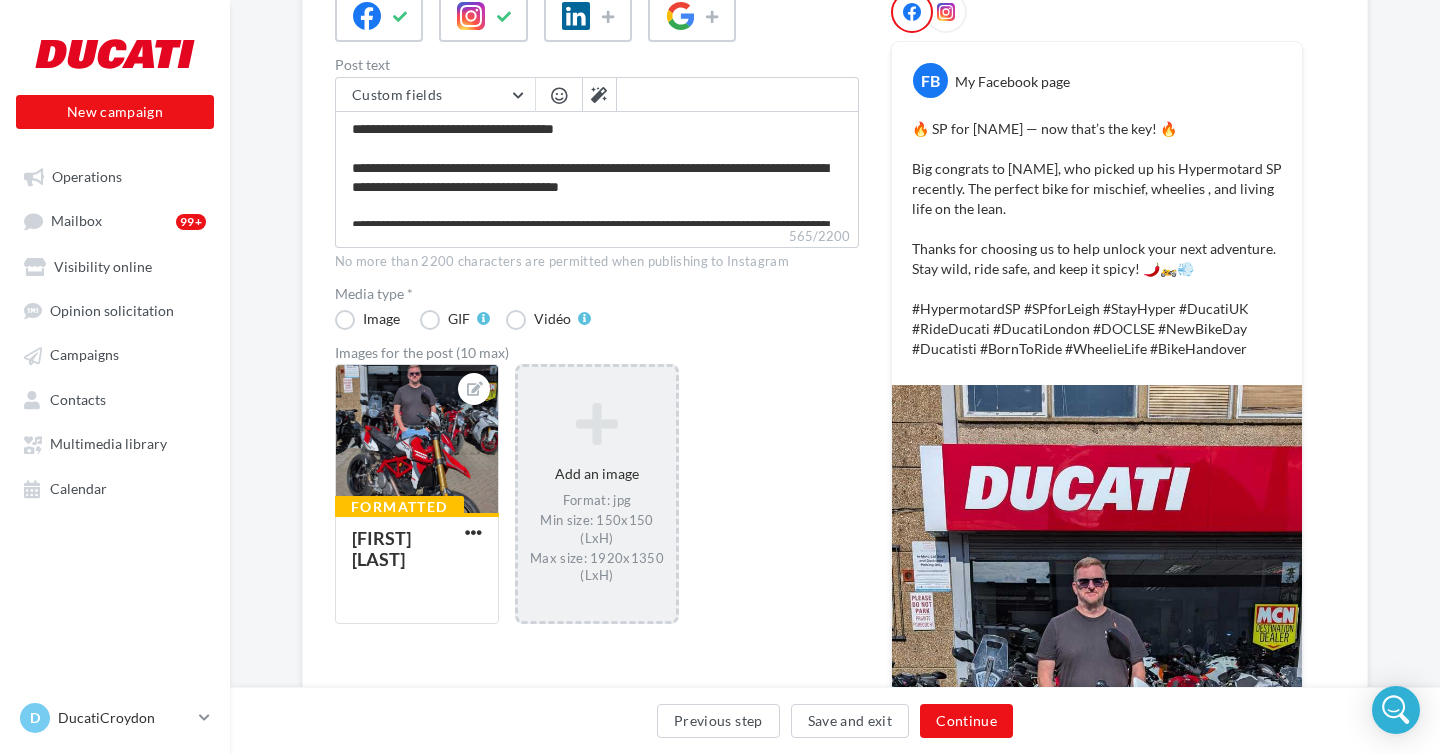 click at bounding box center (559, 95) 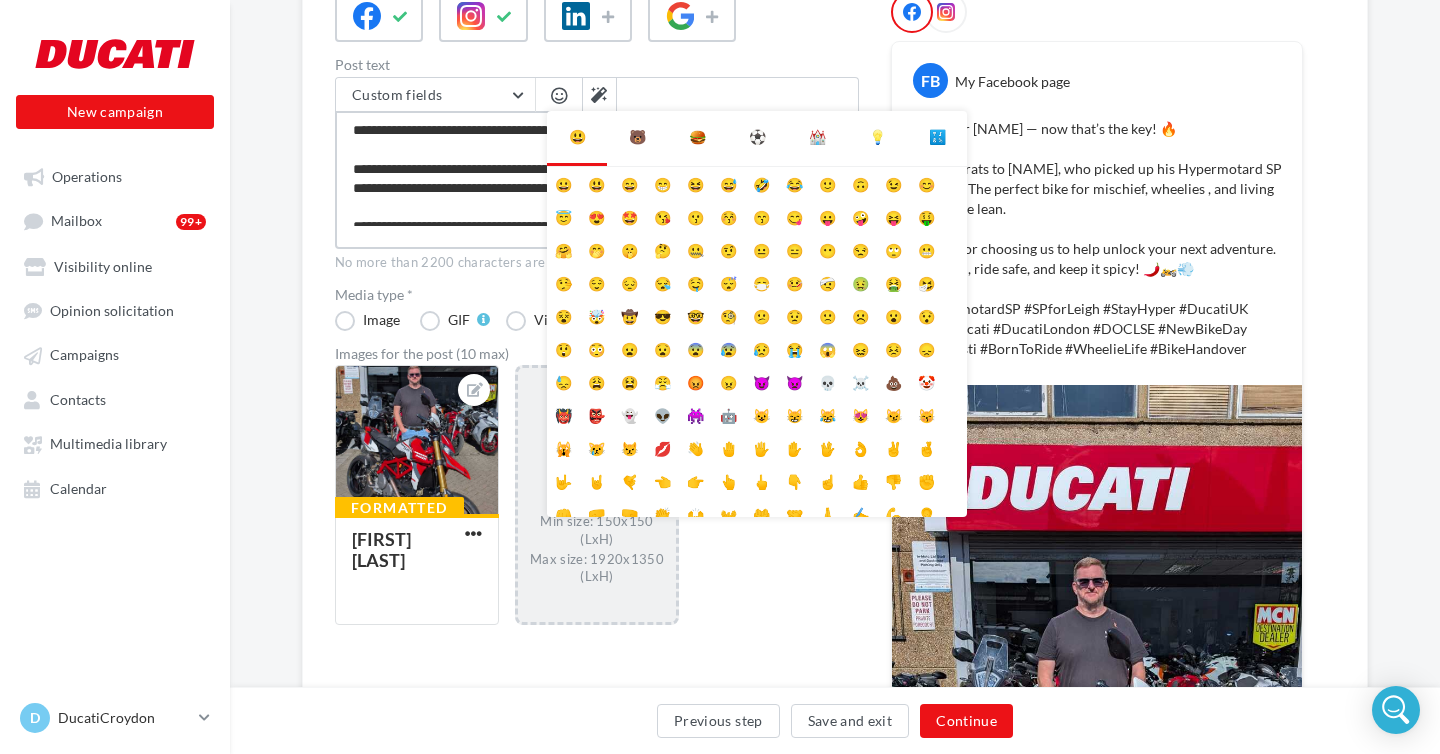 click on "**********" at bounding box center [597, 168] 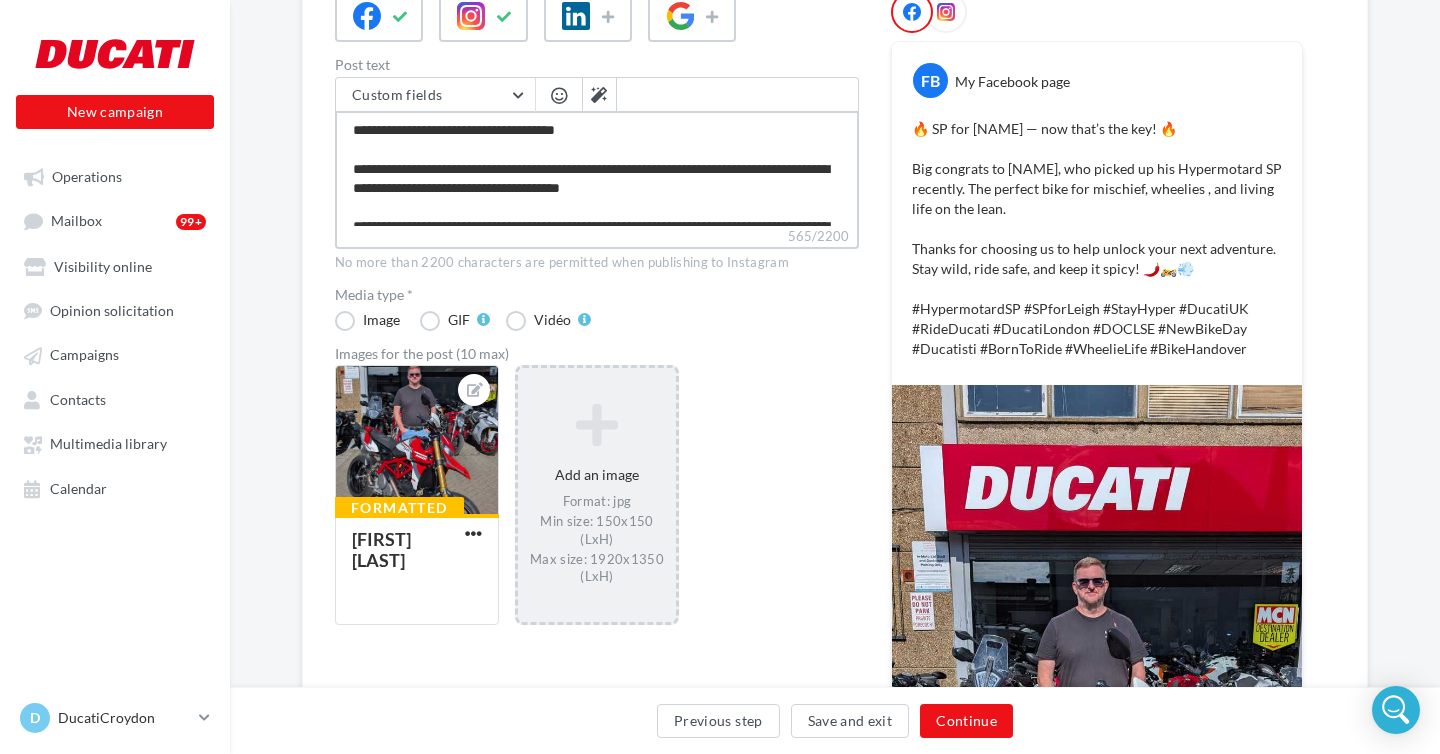type on "**********" 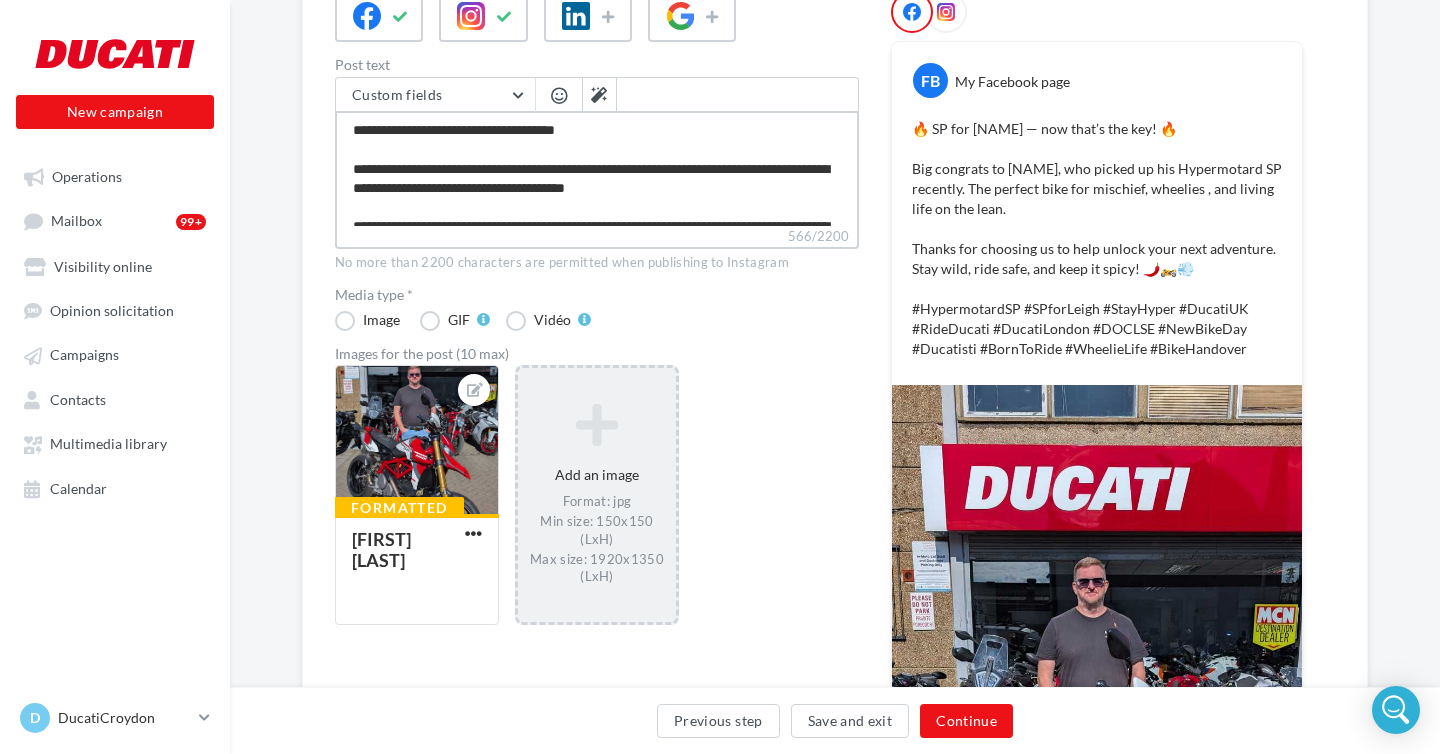 type on "**********" 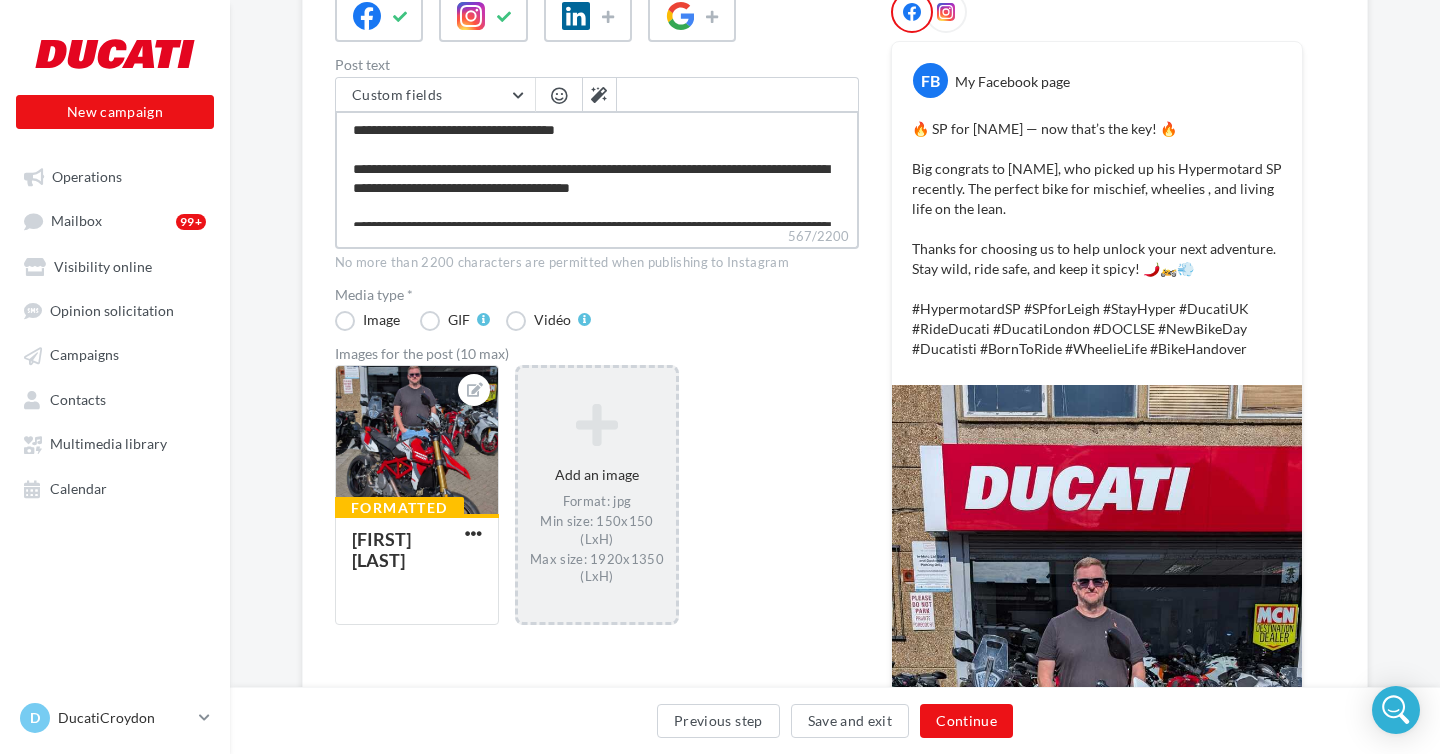 type on "**********" 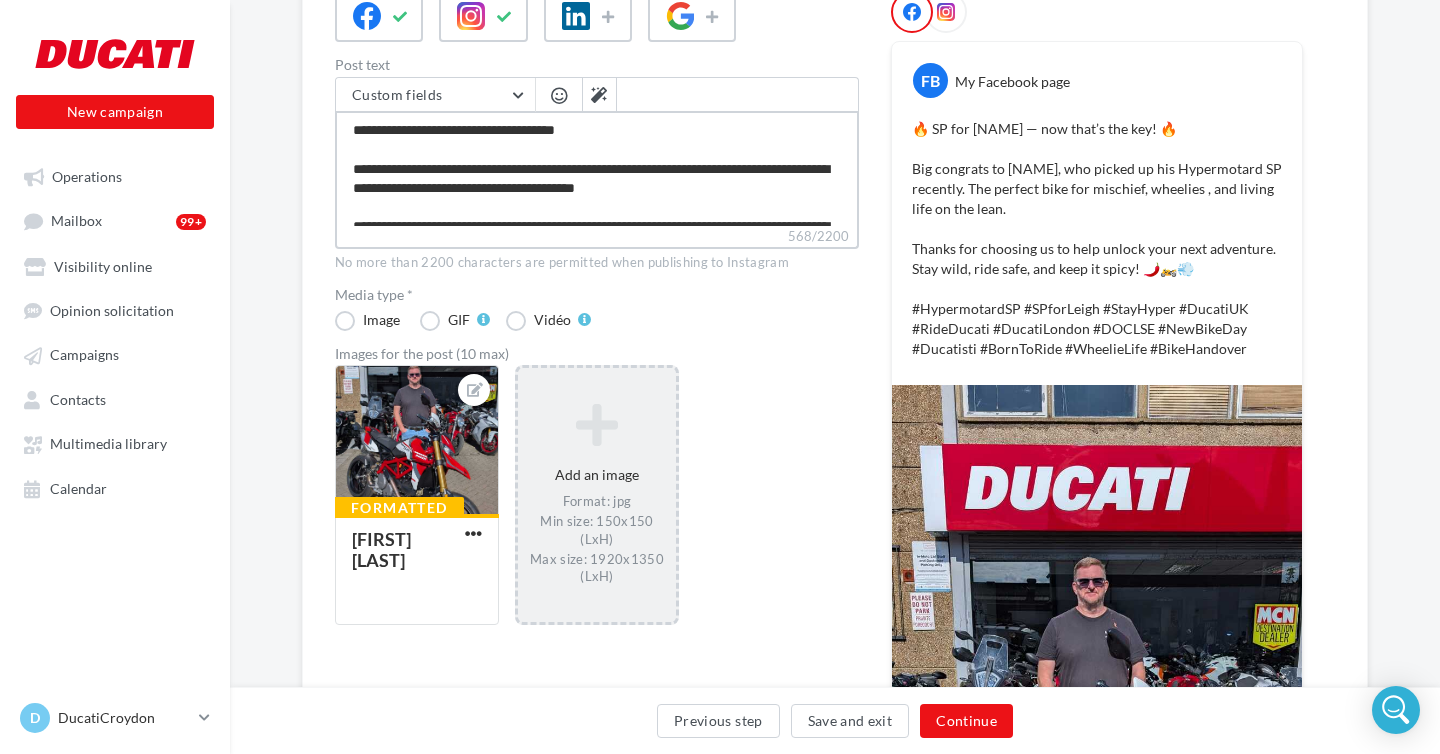 type on "**********" 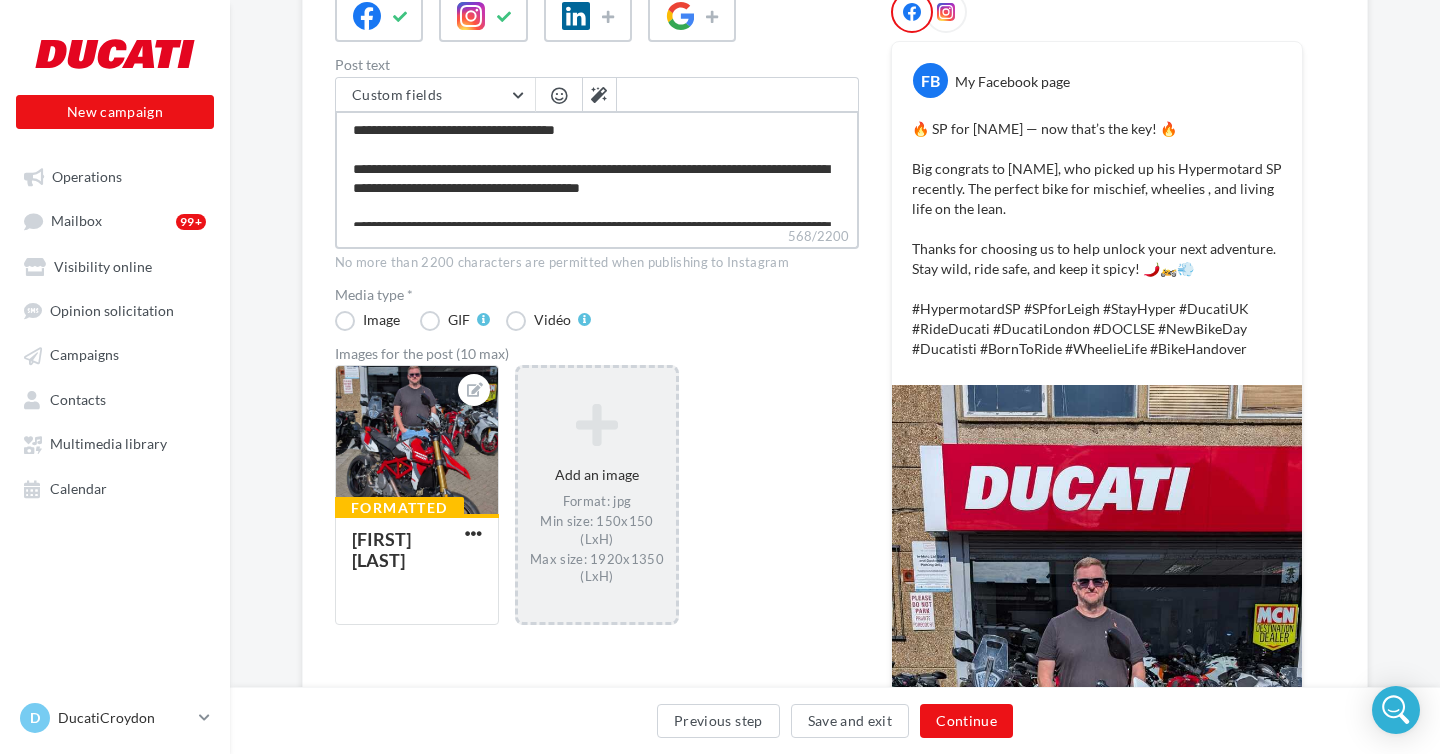 type on "**********" 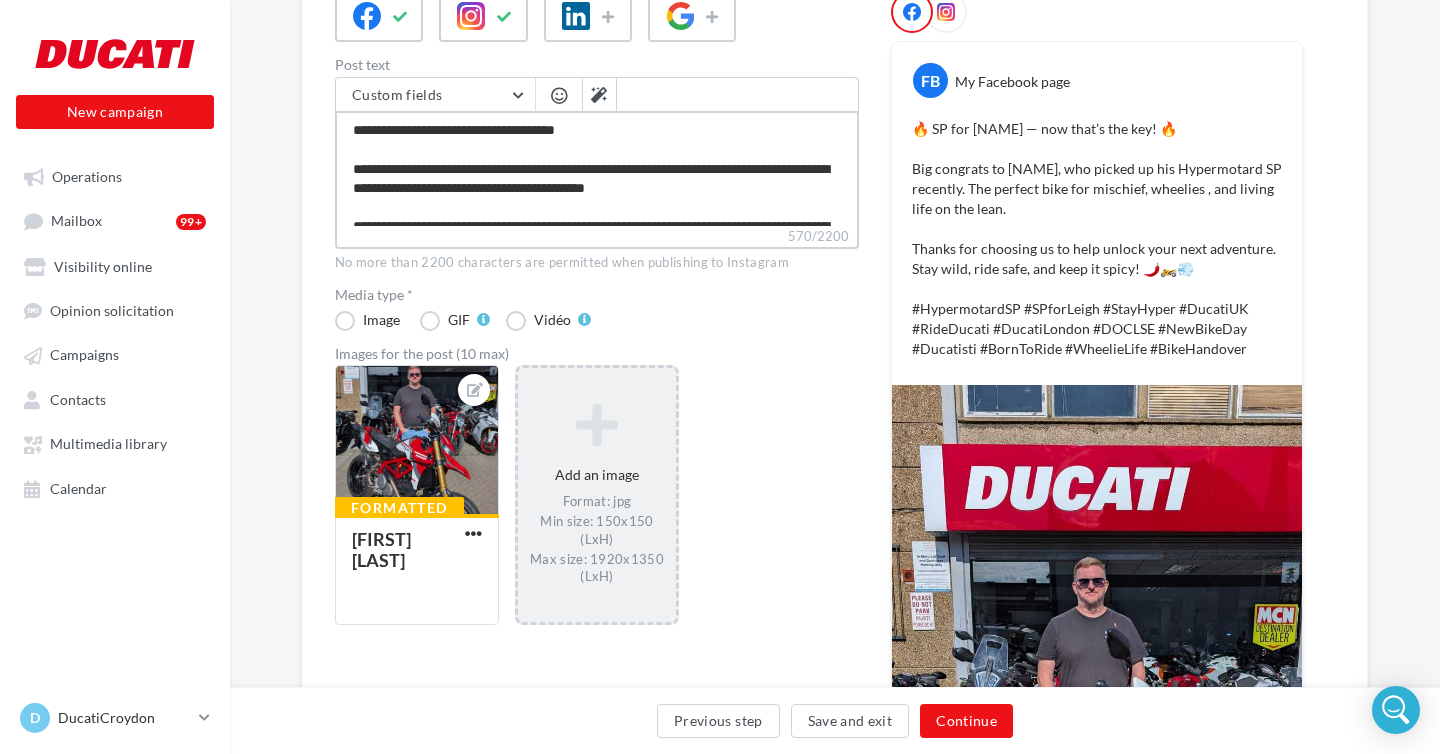 type on "**********" 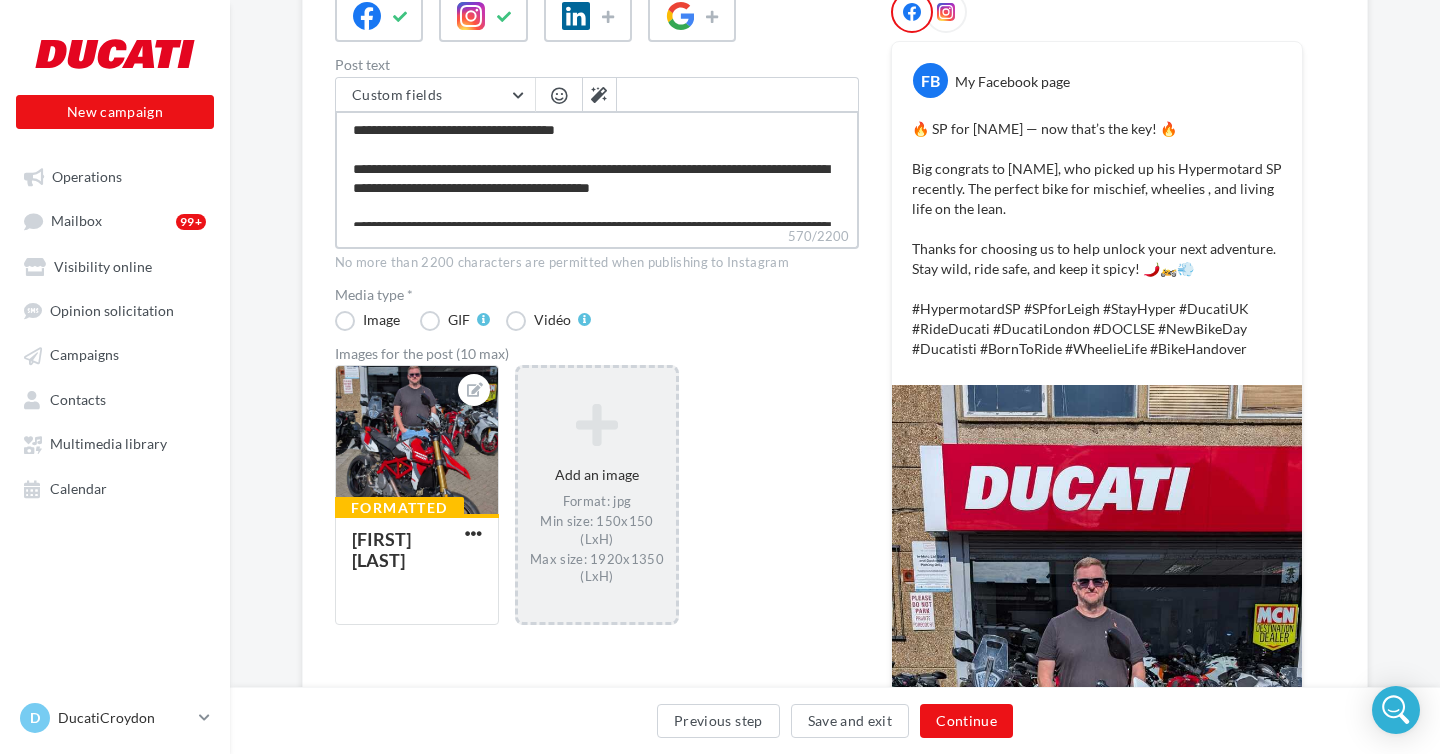 type on "**********" 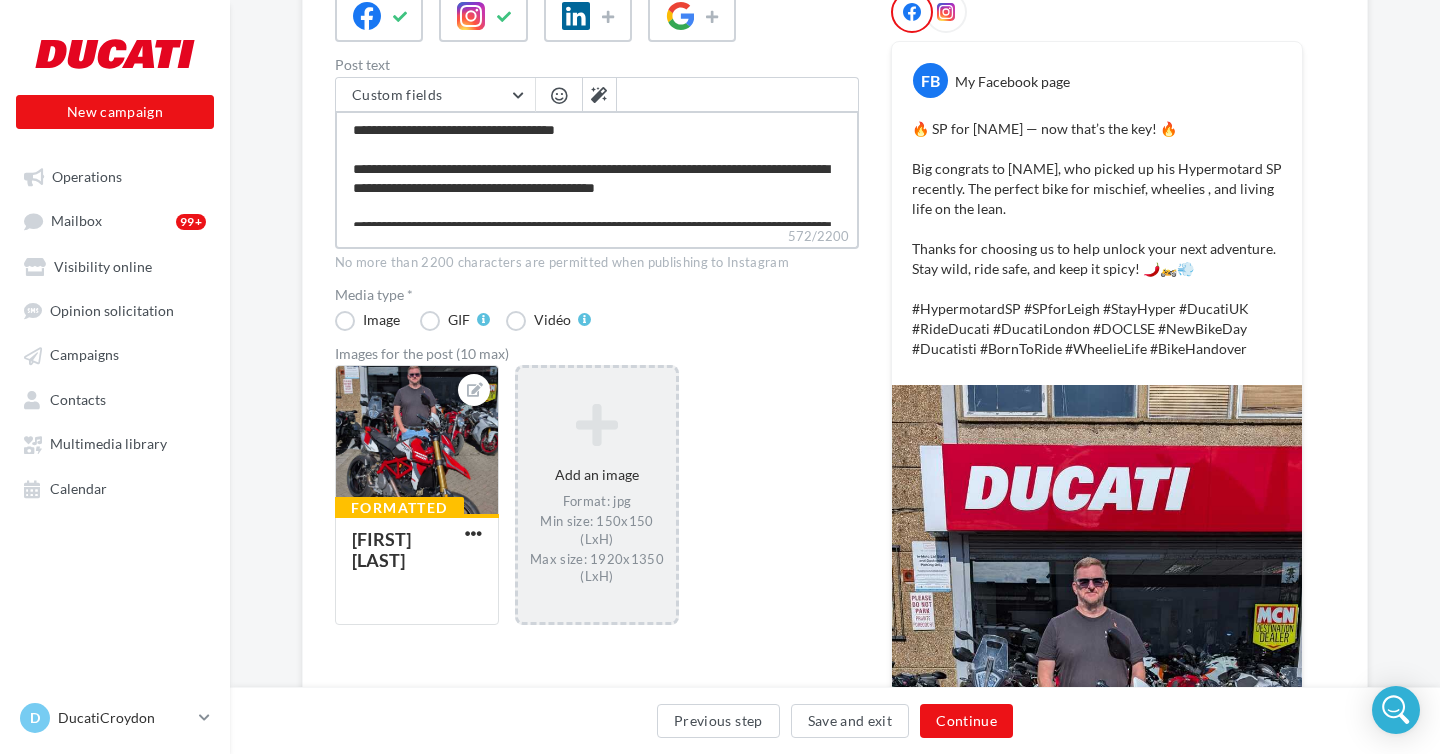 type on "**********" 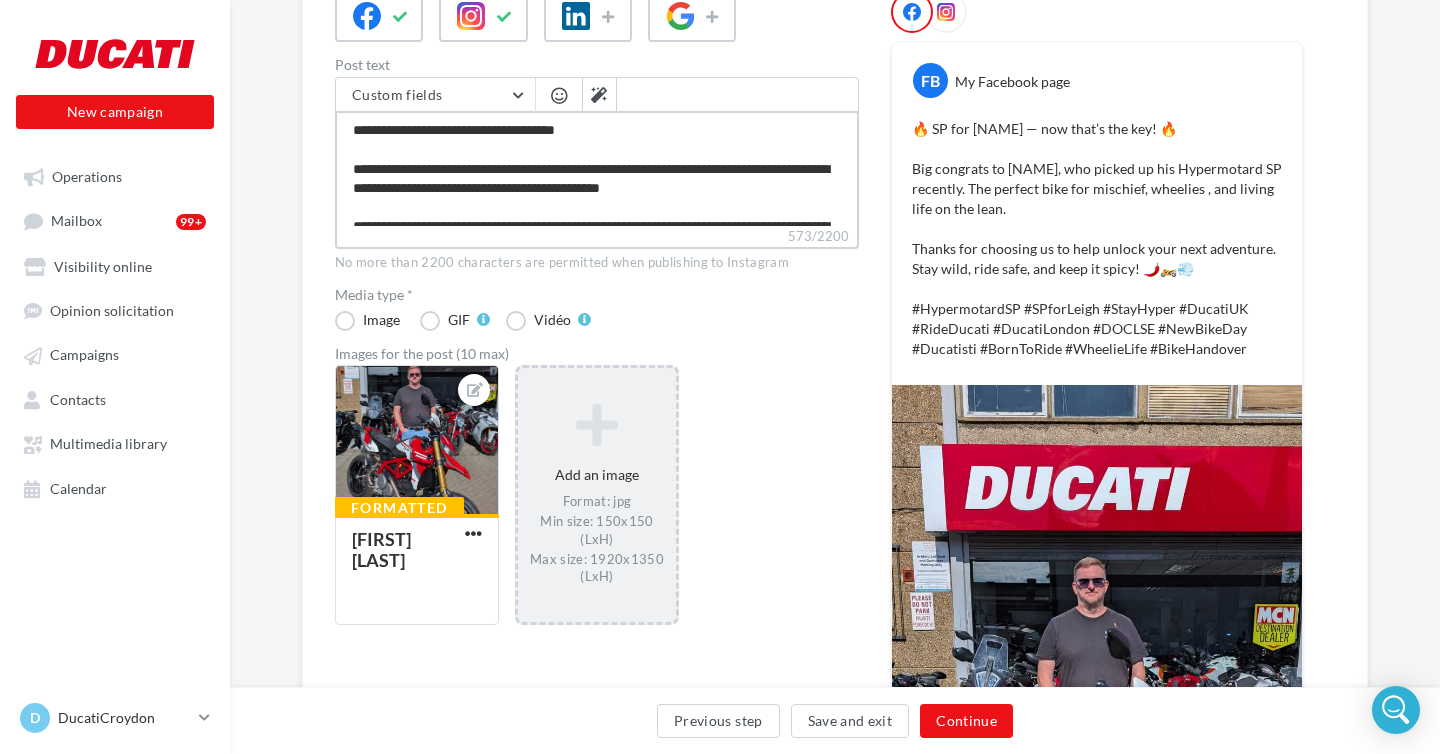type on "**********" 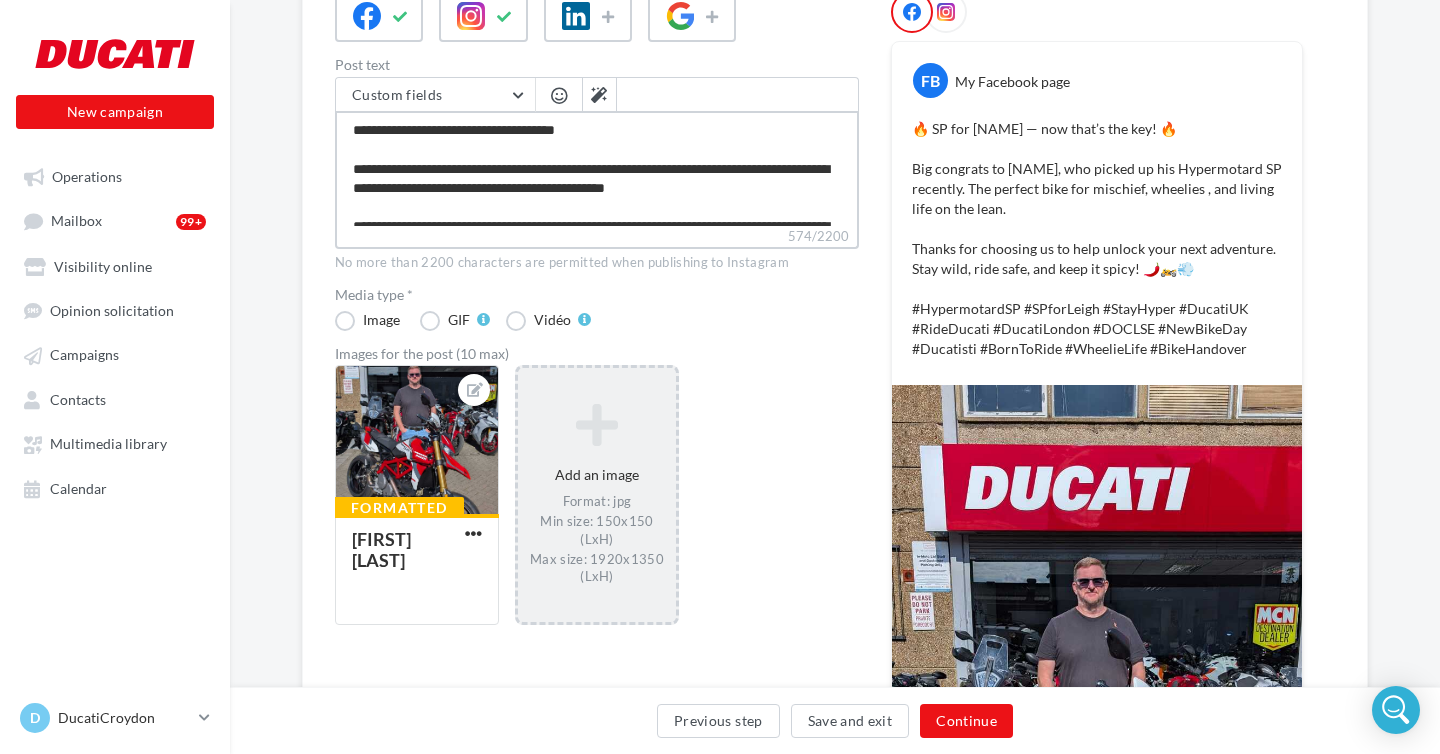 type on "**********" 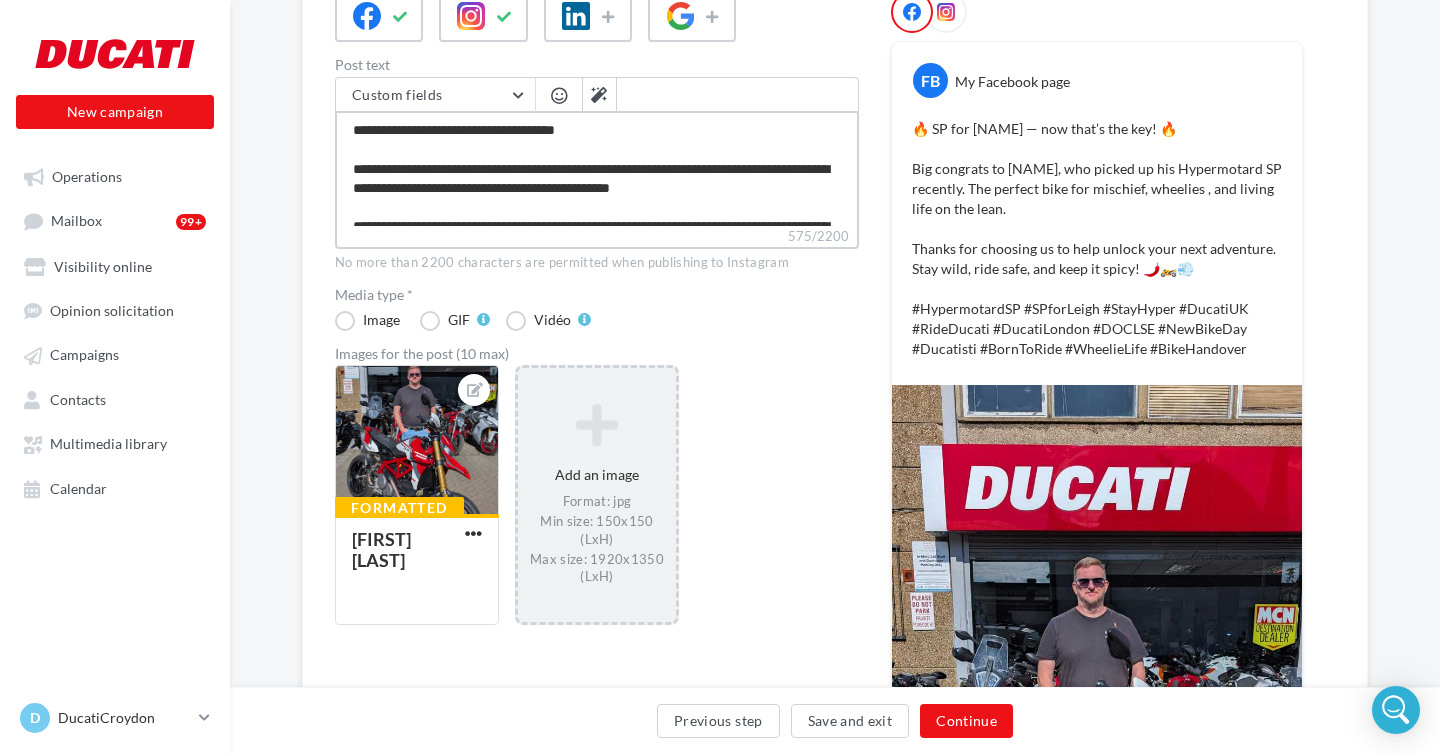 type on "**********" 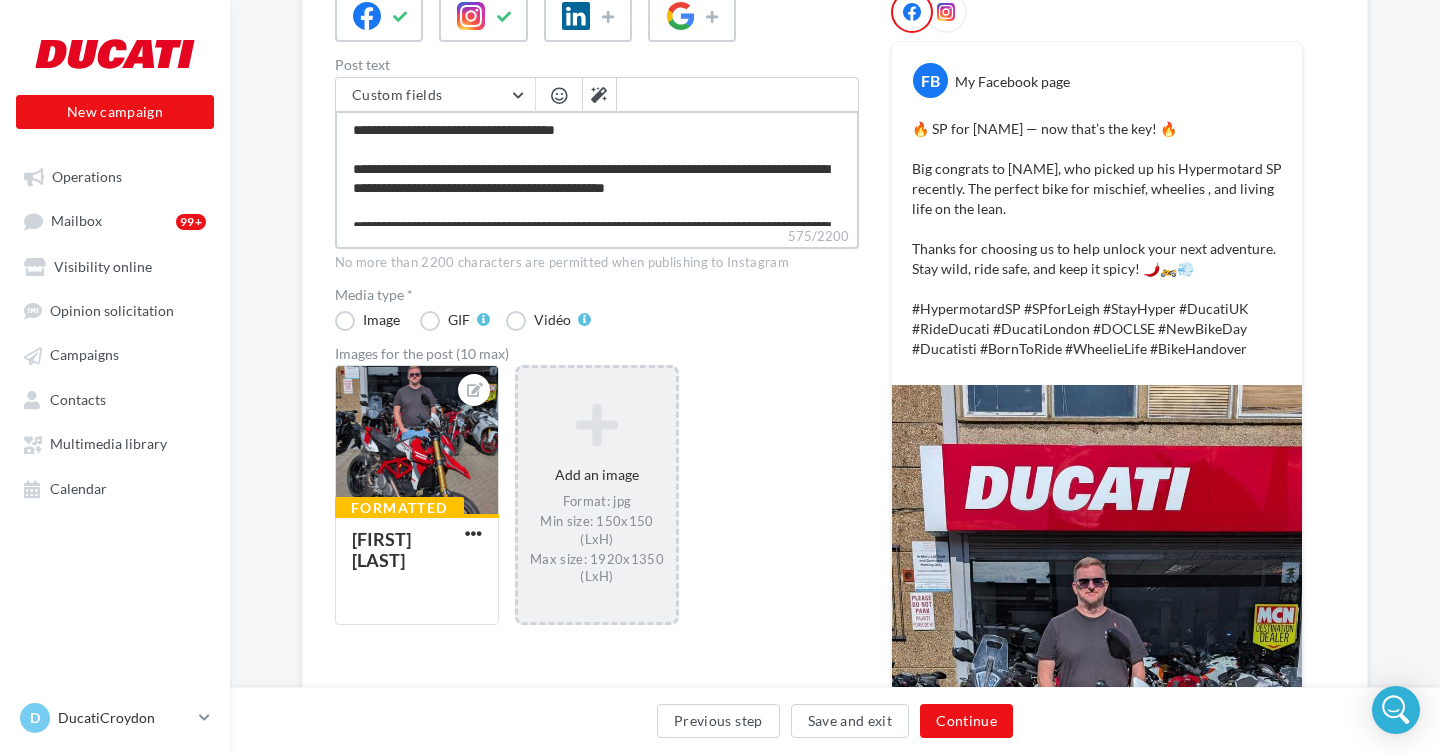 type on "**********" 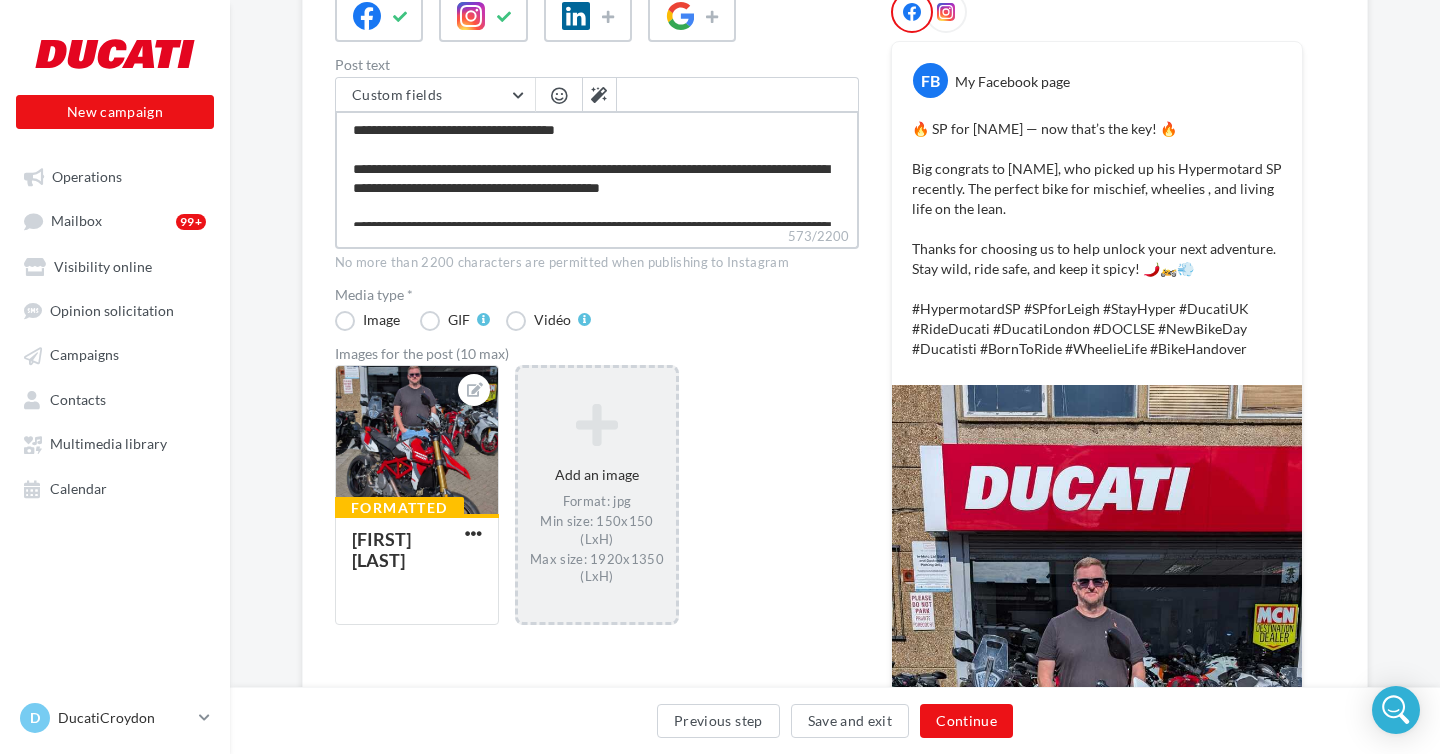type on "**********" 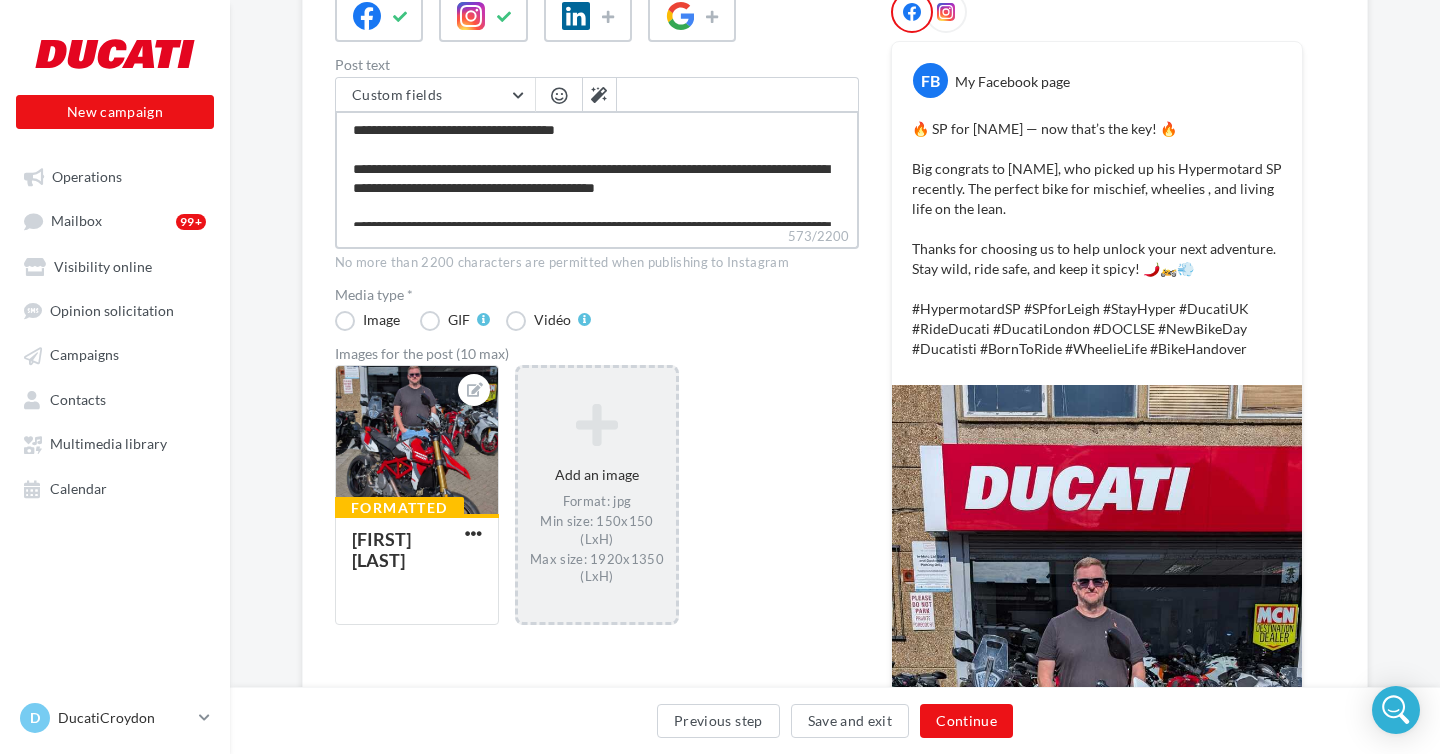 type on "**********" 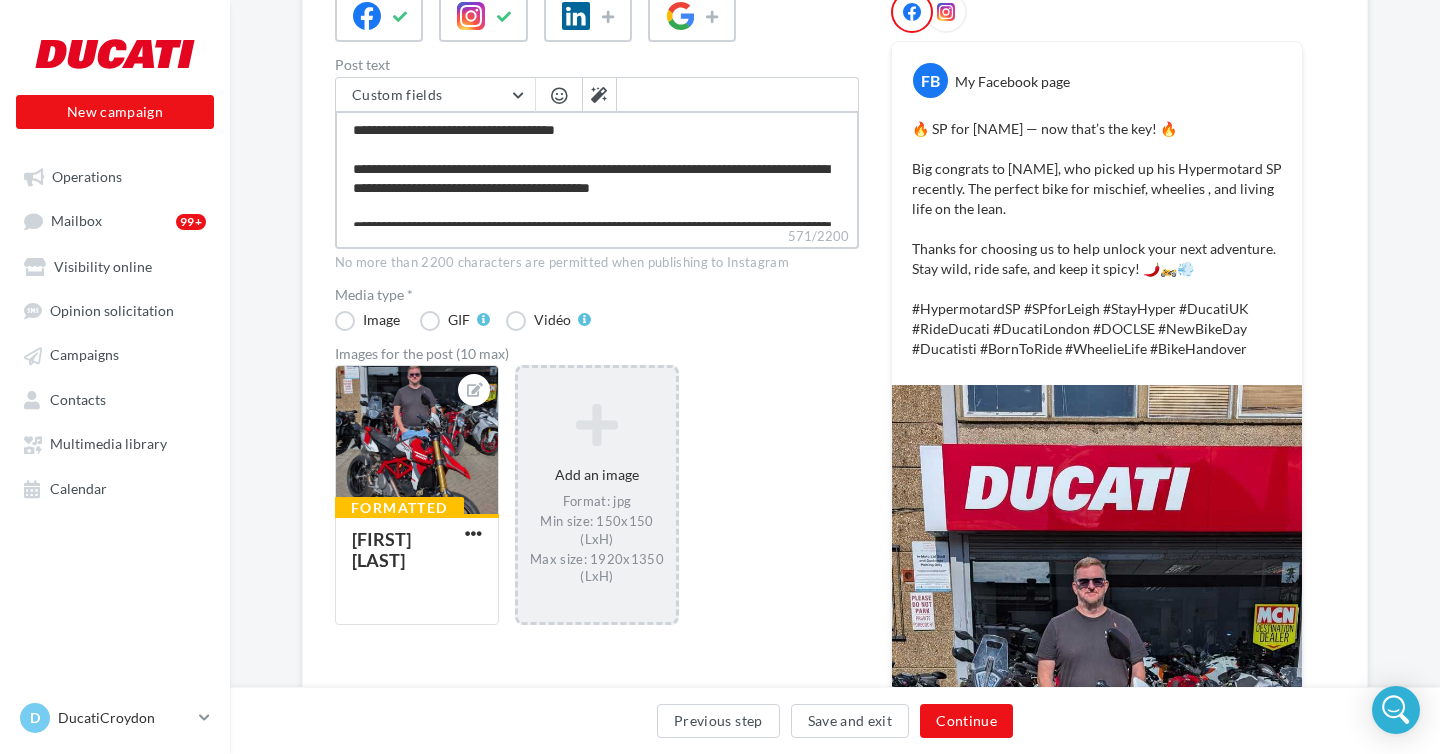 type on "**********" 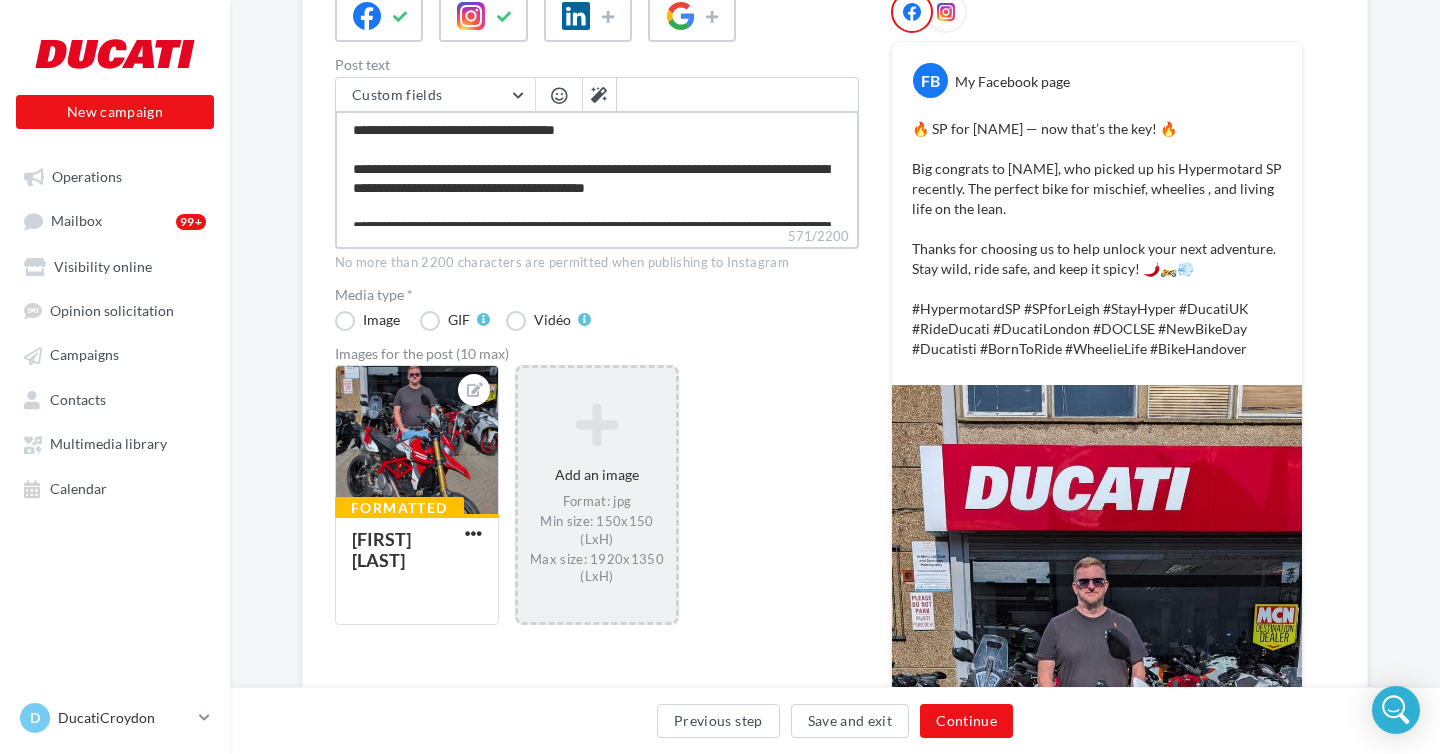 type on "**********" 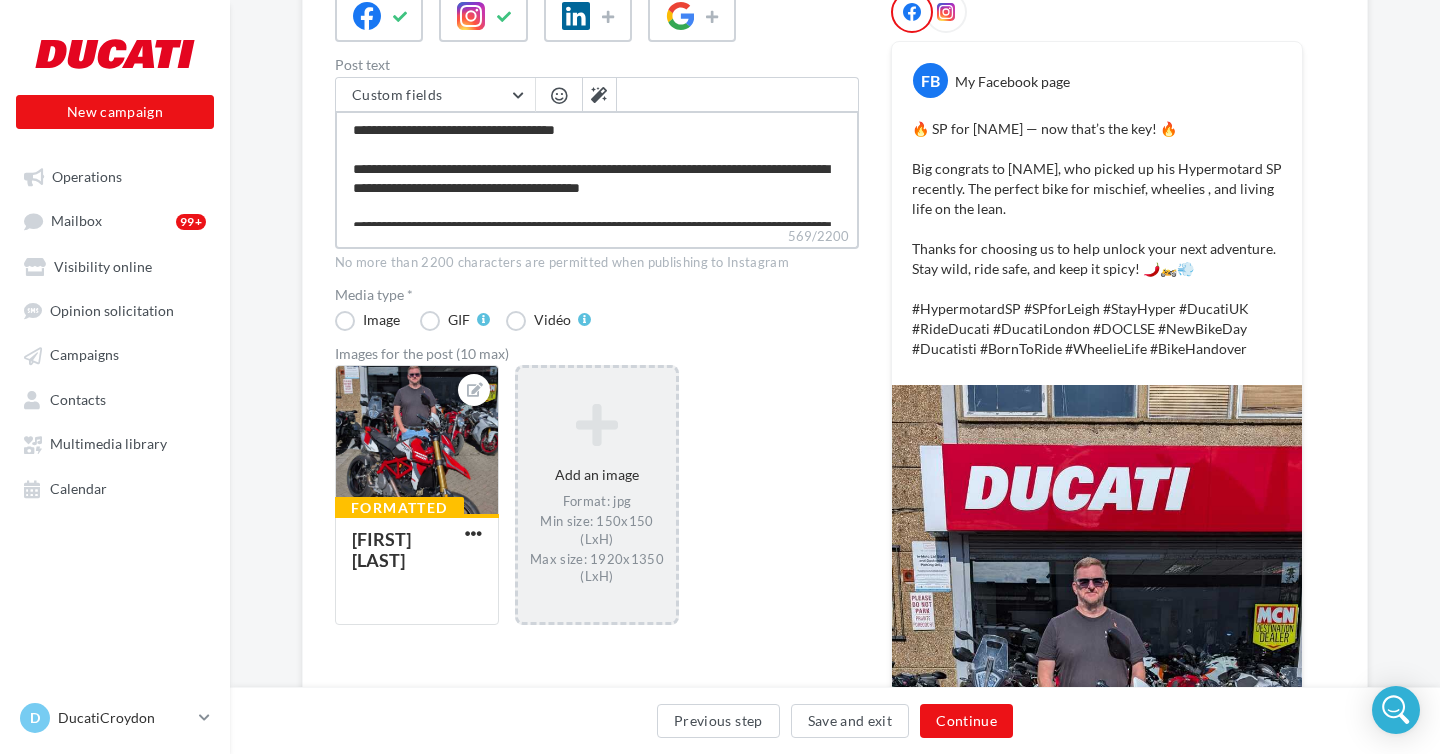 type on "**********" 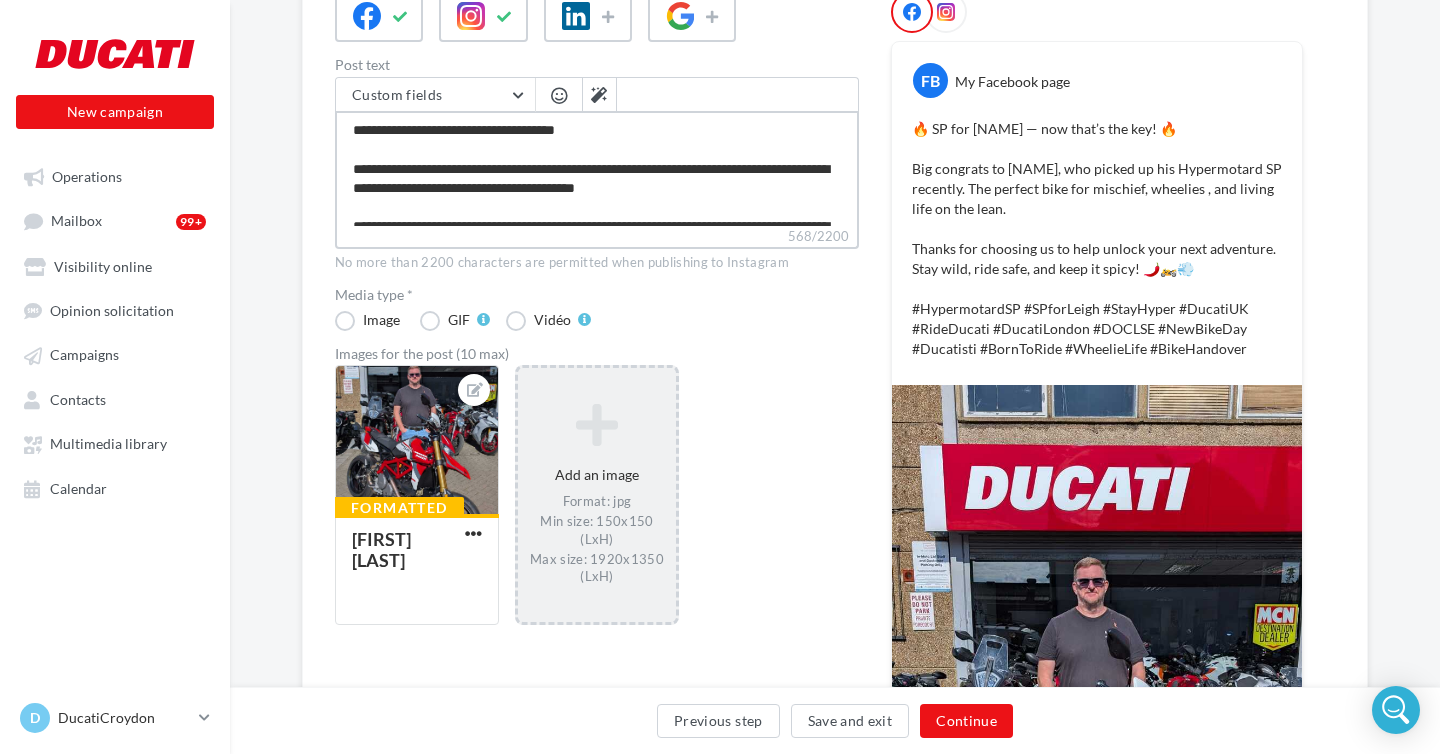 type on "**********" 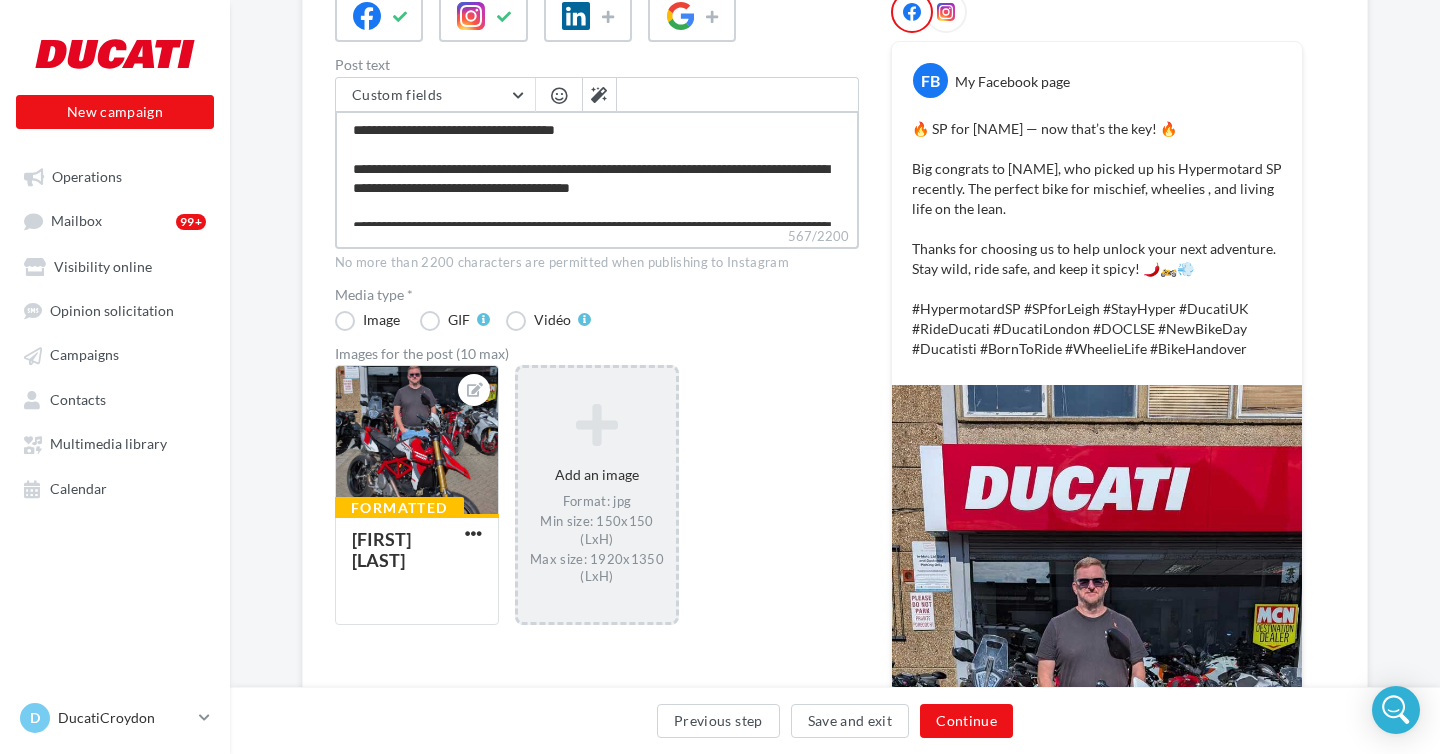 type on "**********" 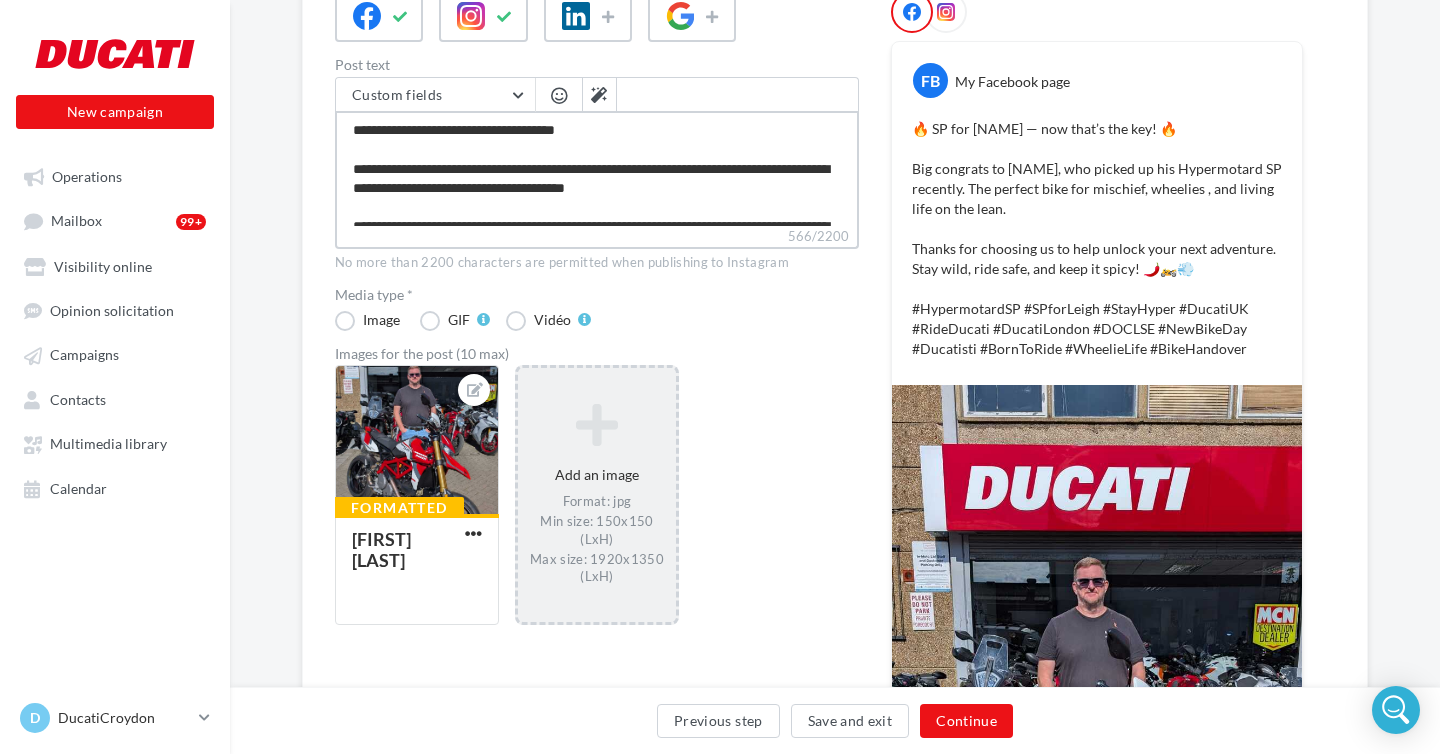 type on "**********" 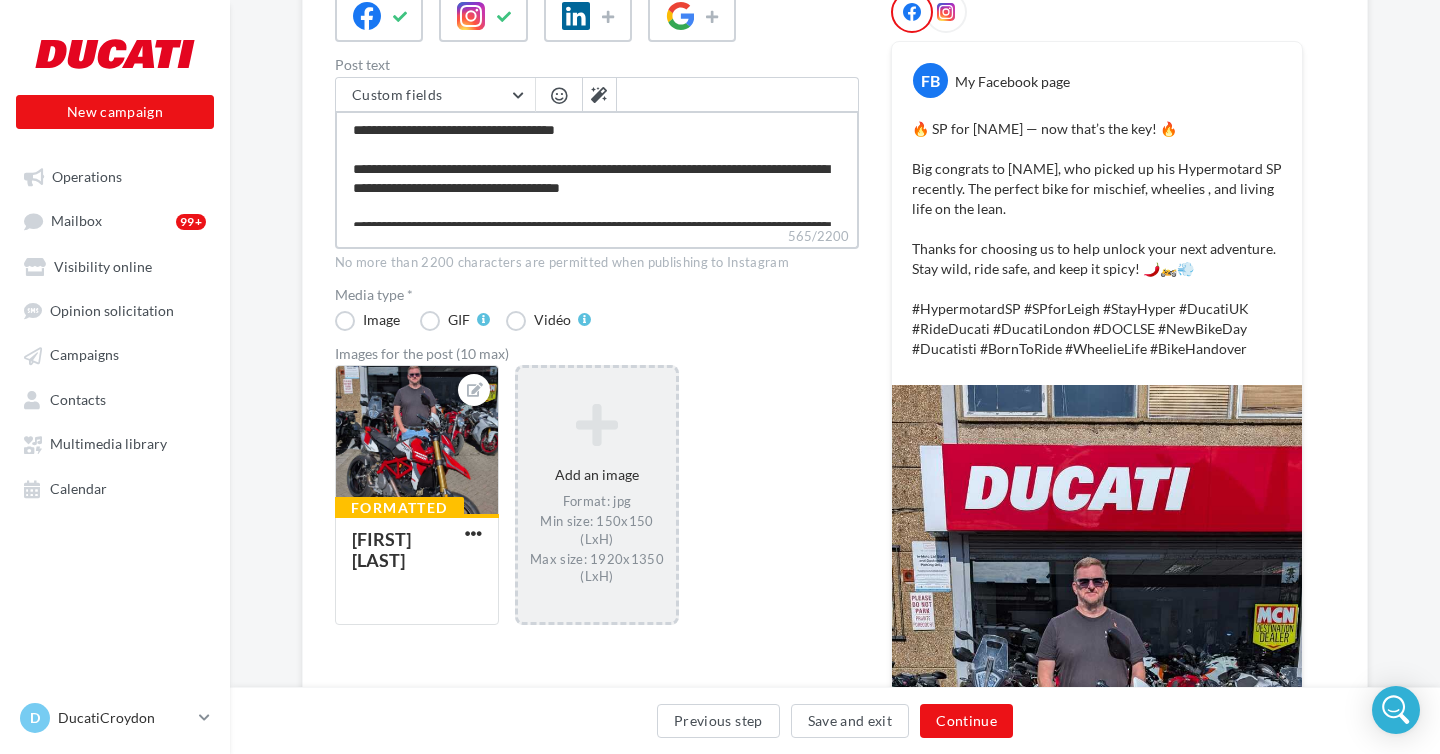 type on "**********" 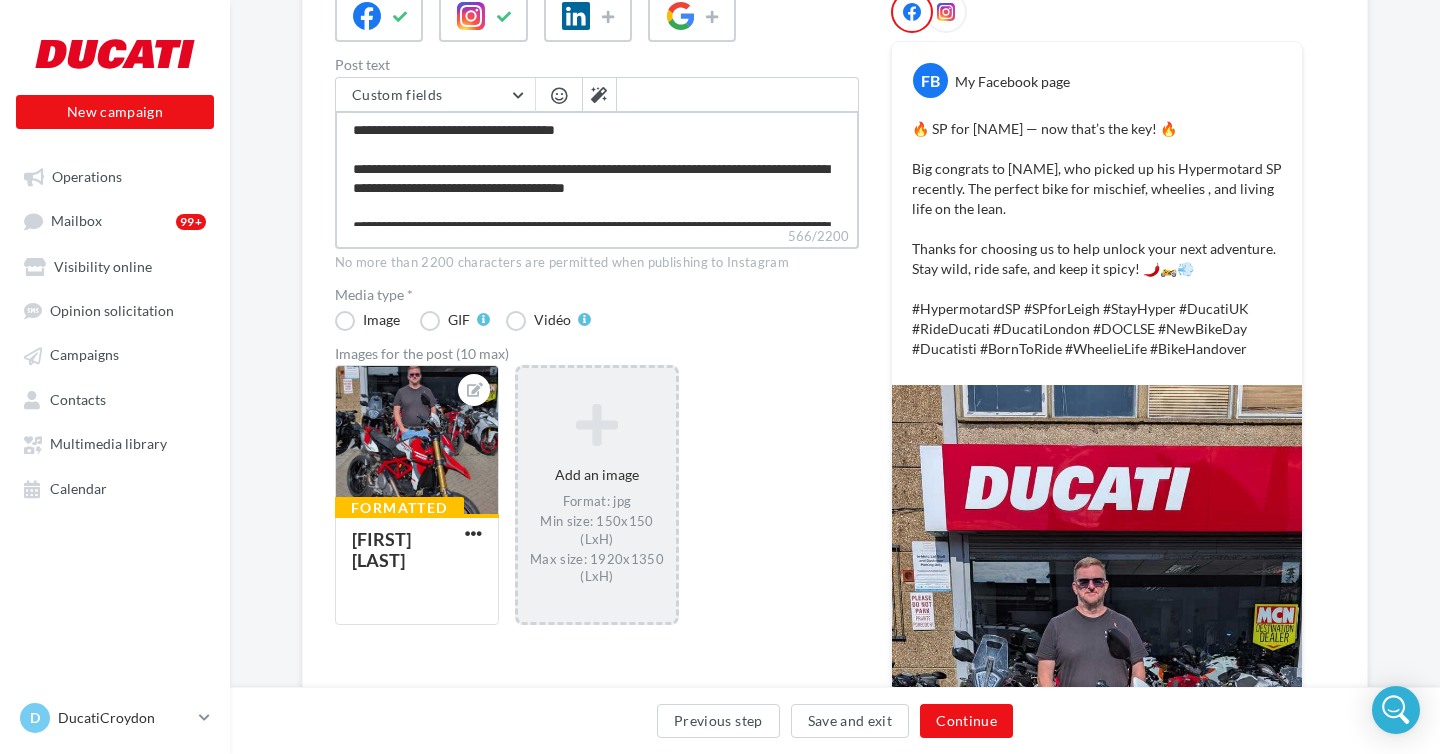 type on "**********" 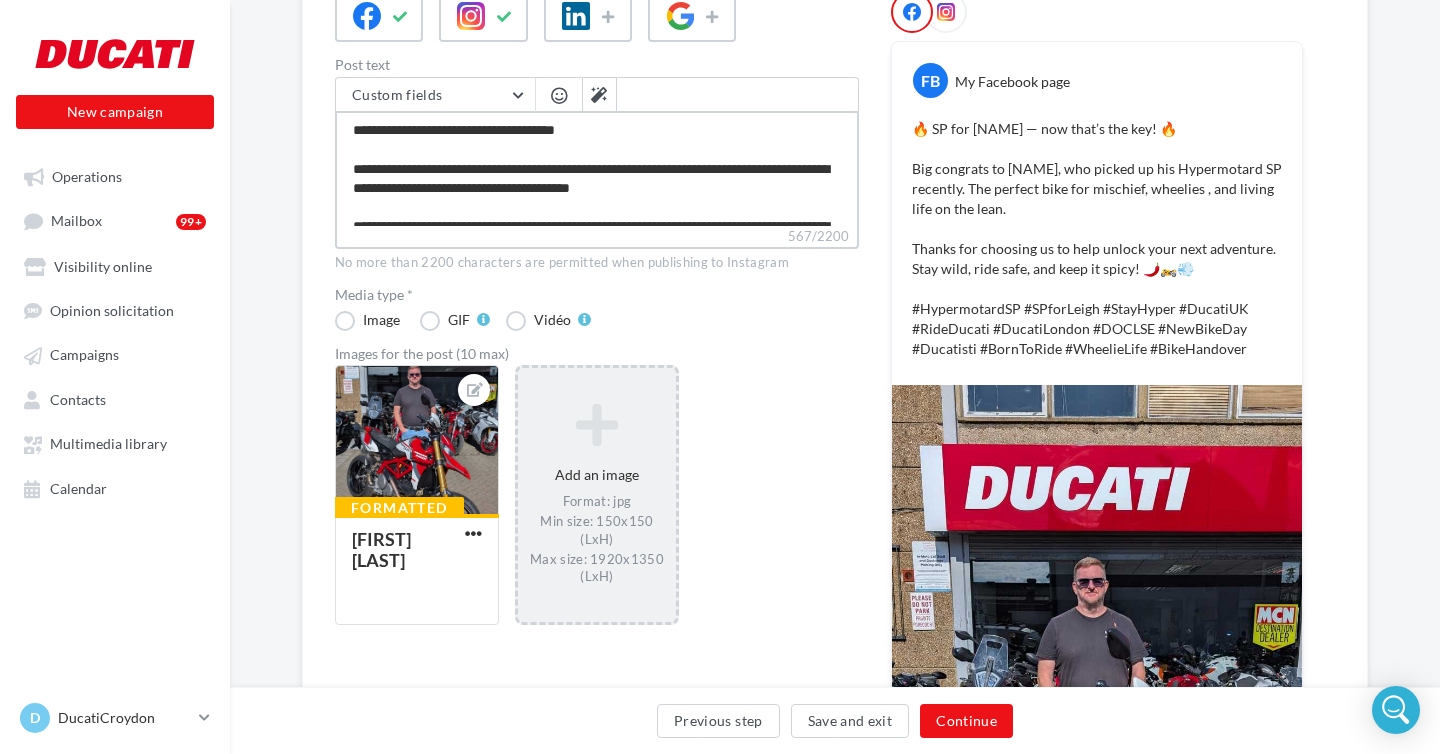 type on "**********" 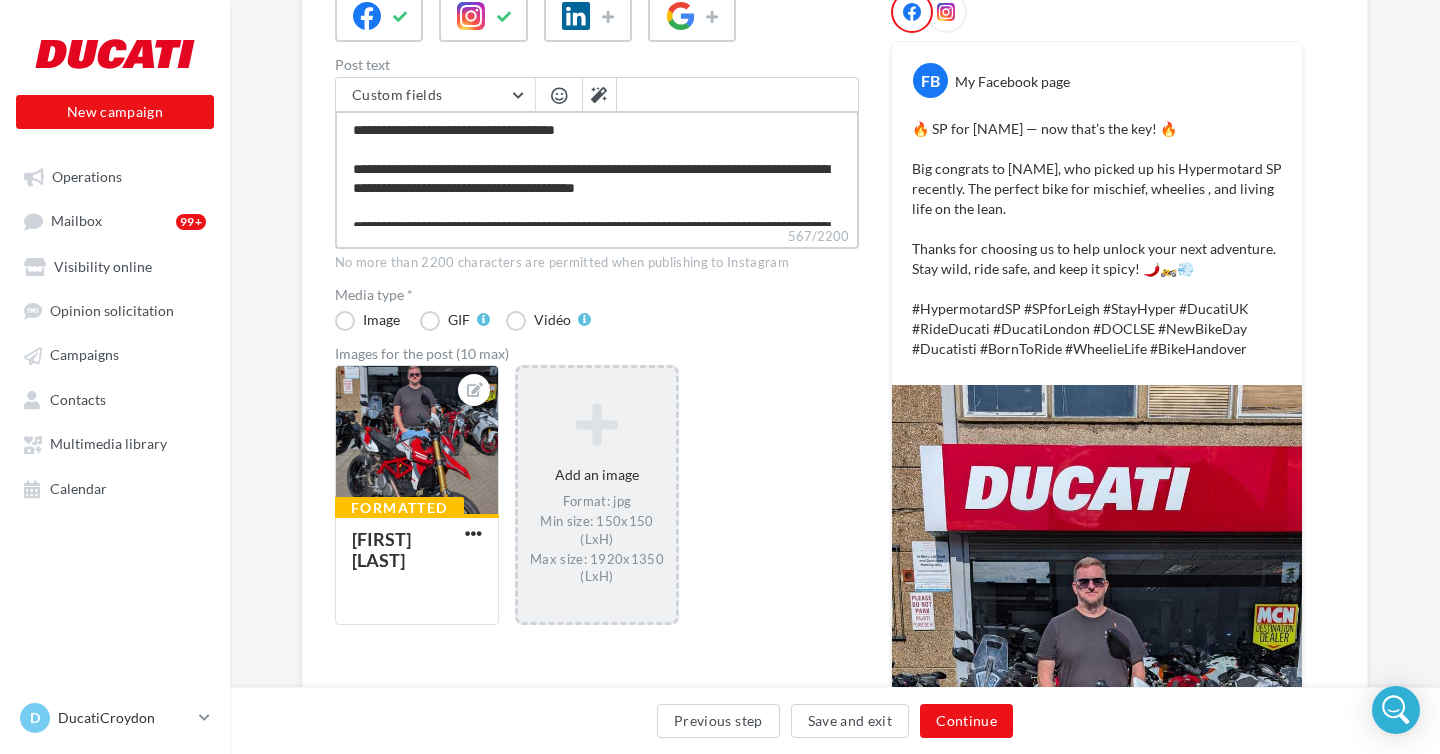 type on "**********" 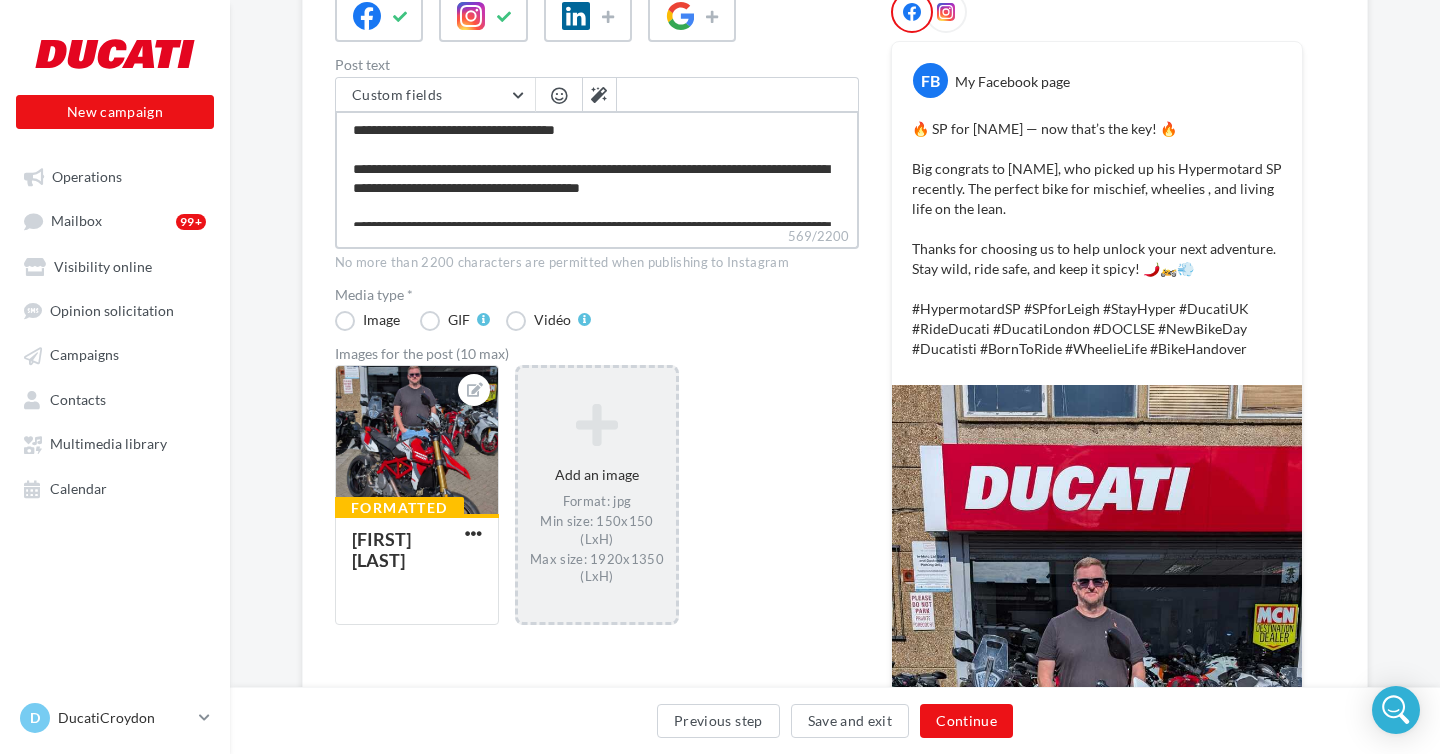 type on "**********" 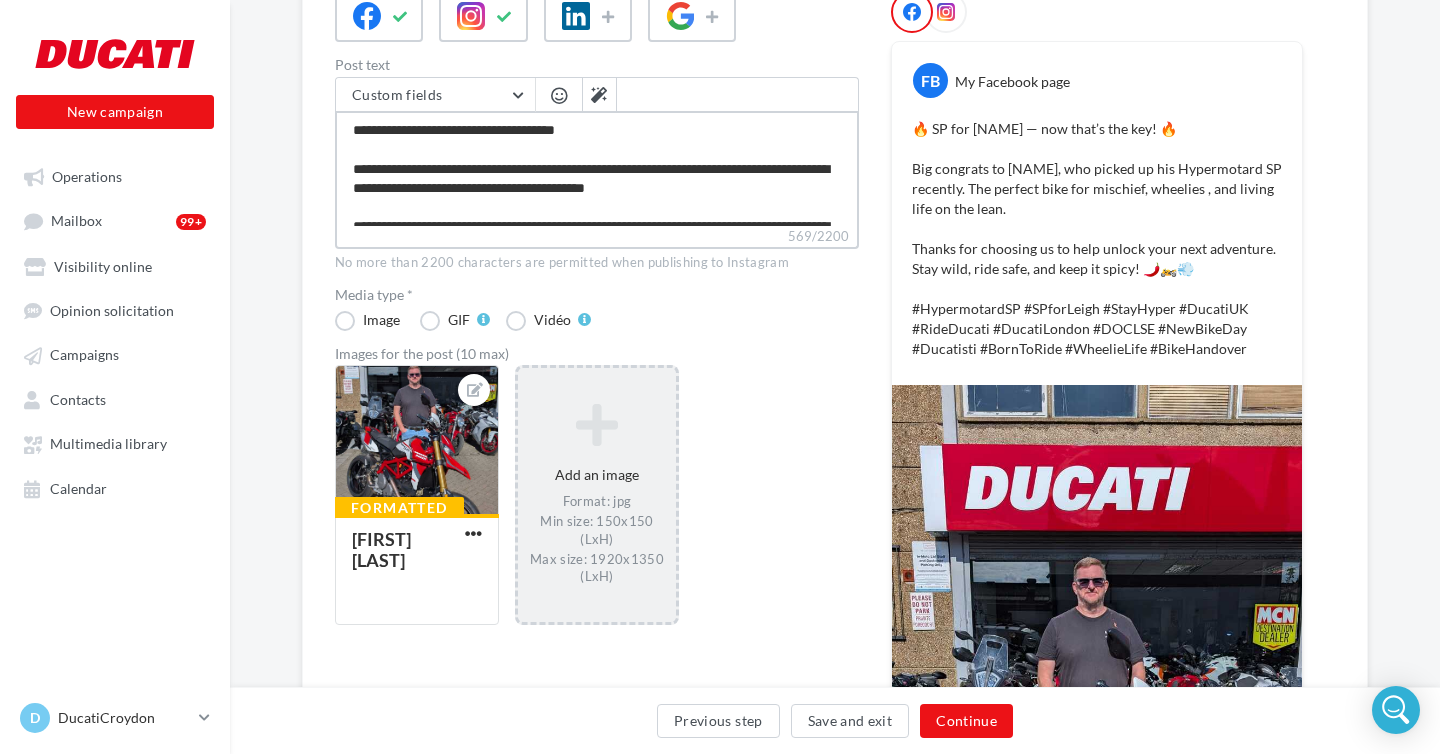 type on "**********" 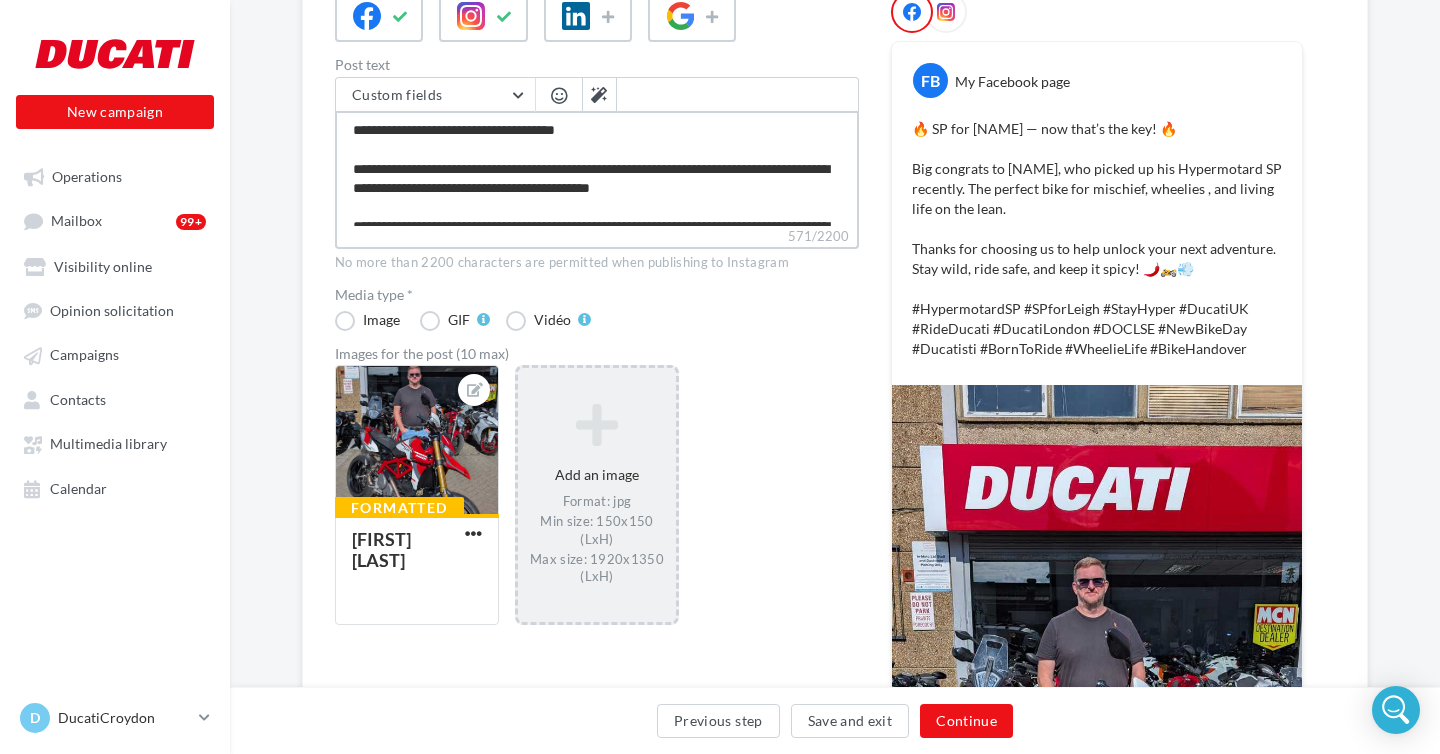 type on "**********" 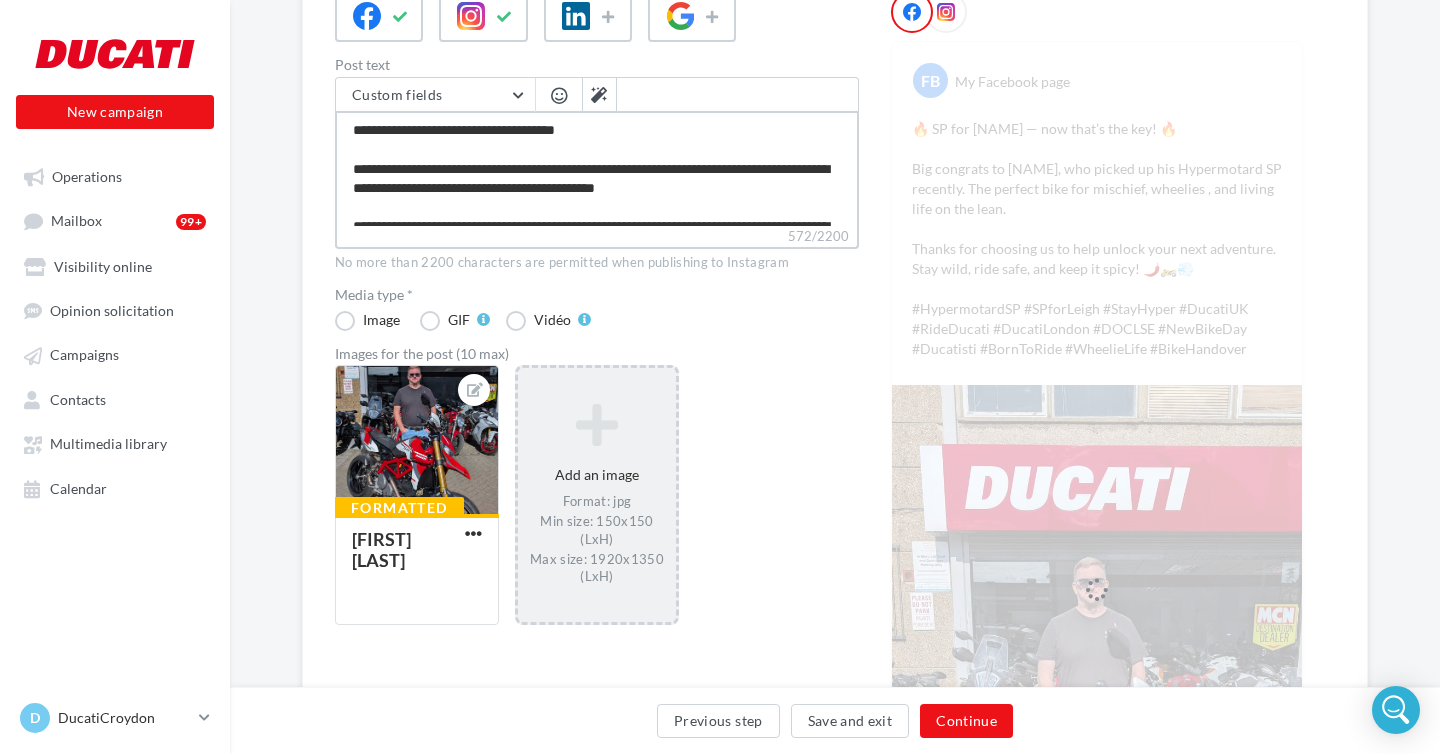 type on "**********" 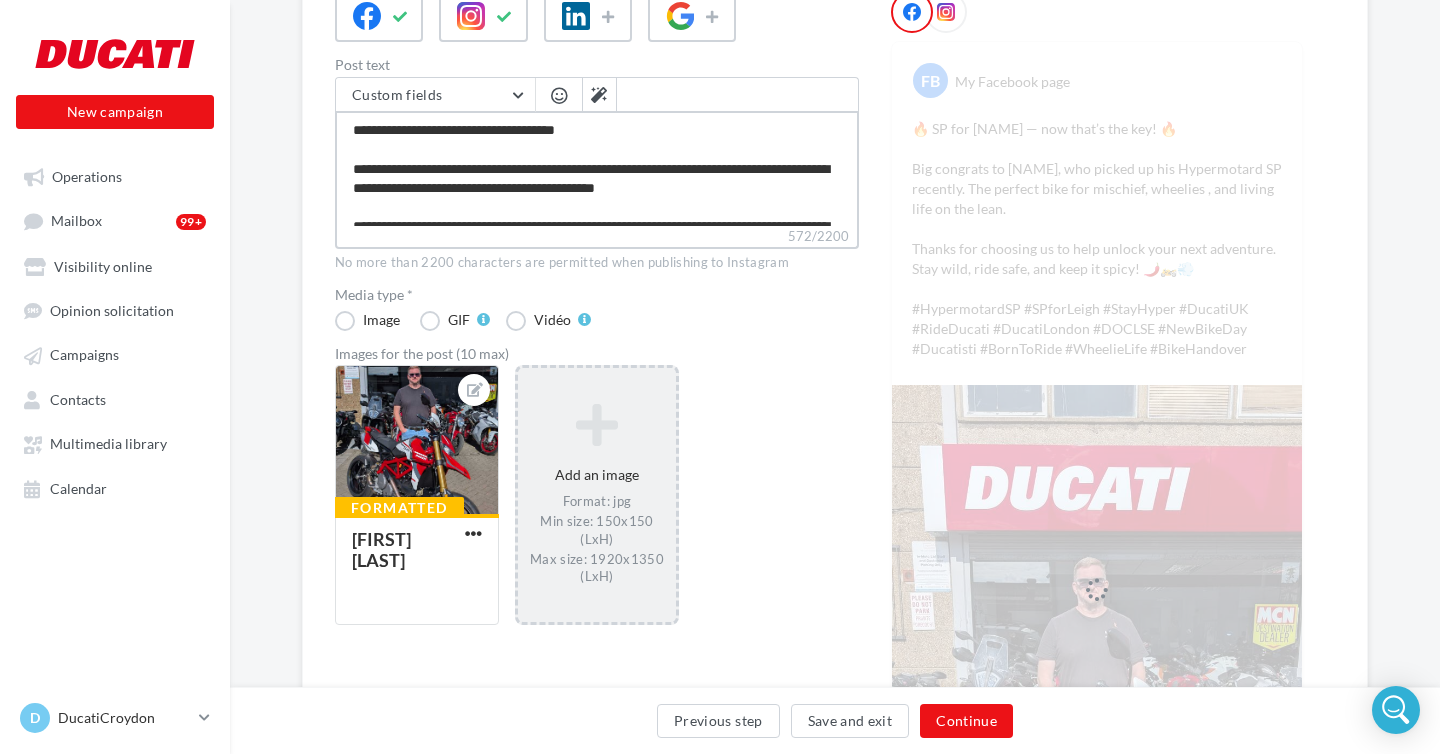 type on "**********" 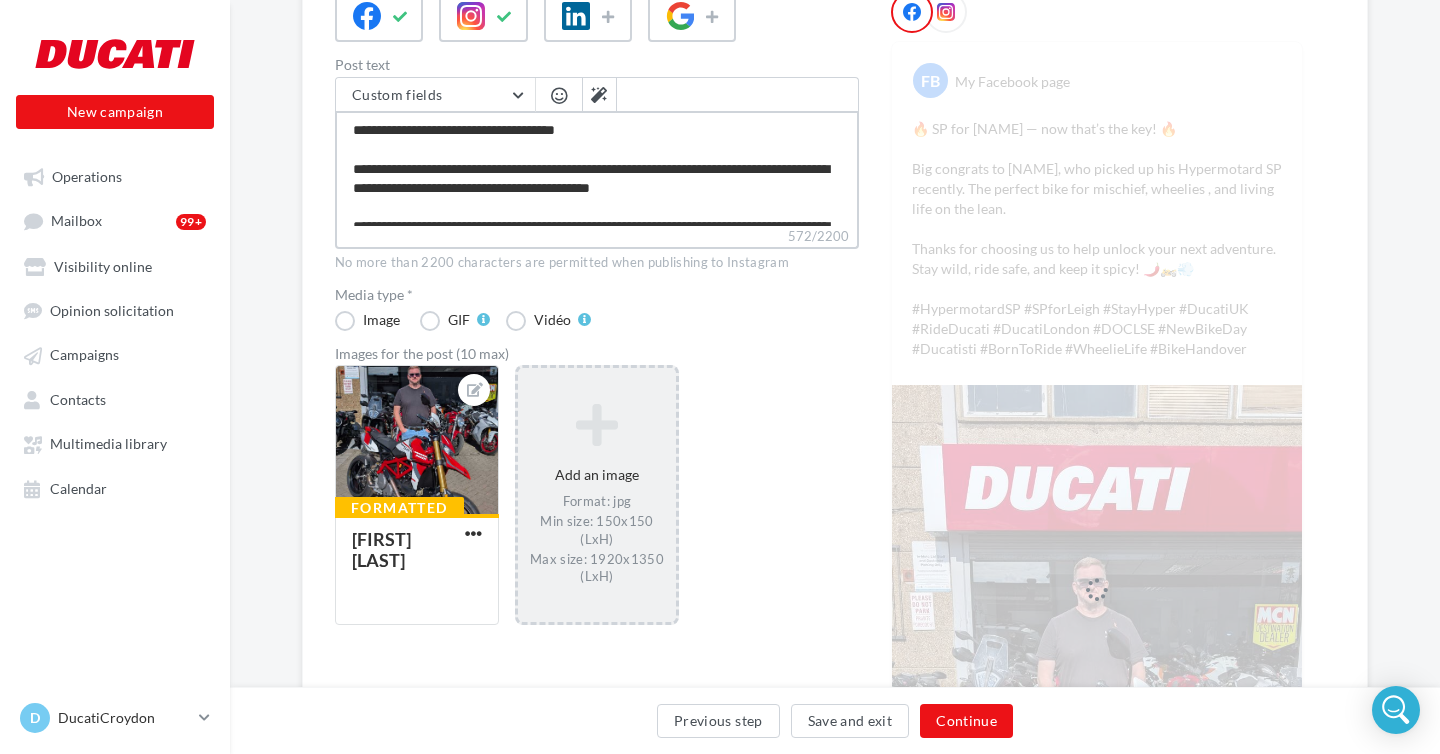 type on "**********" 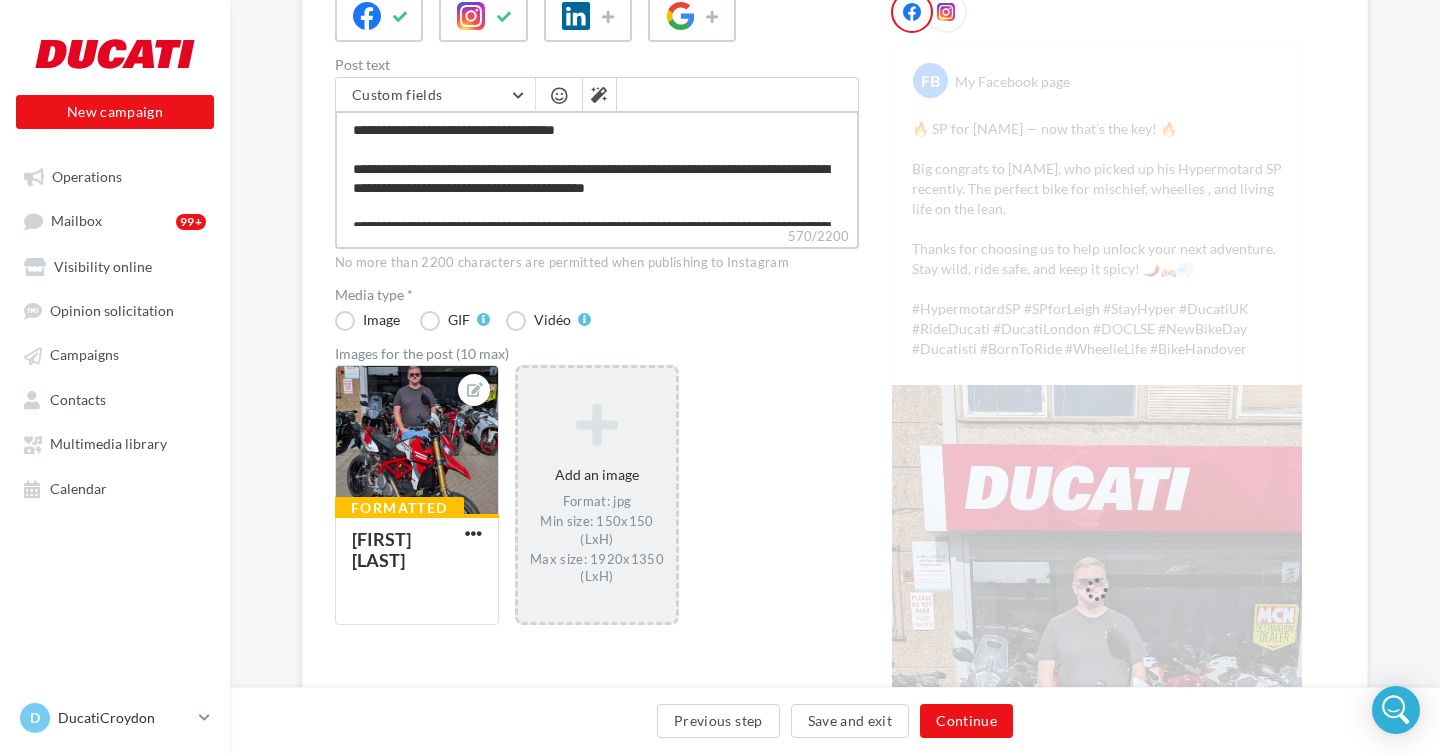 type on "**********" 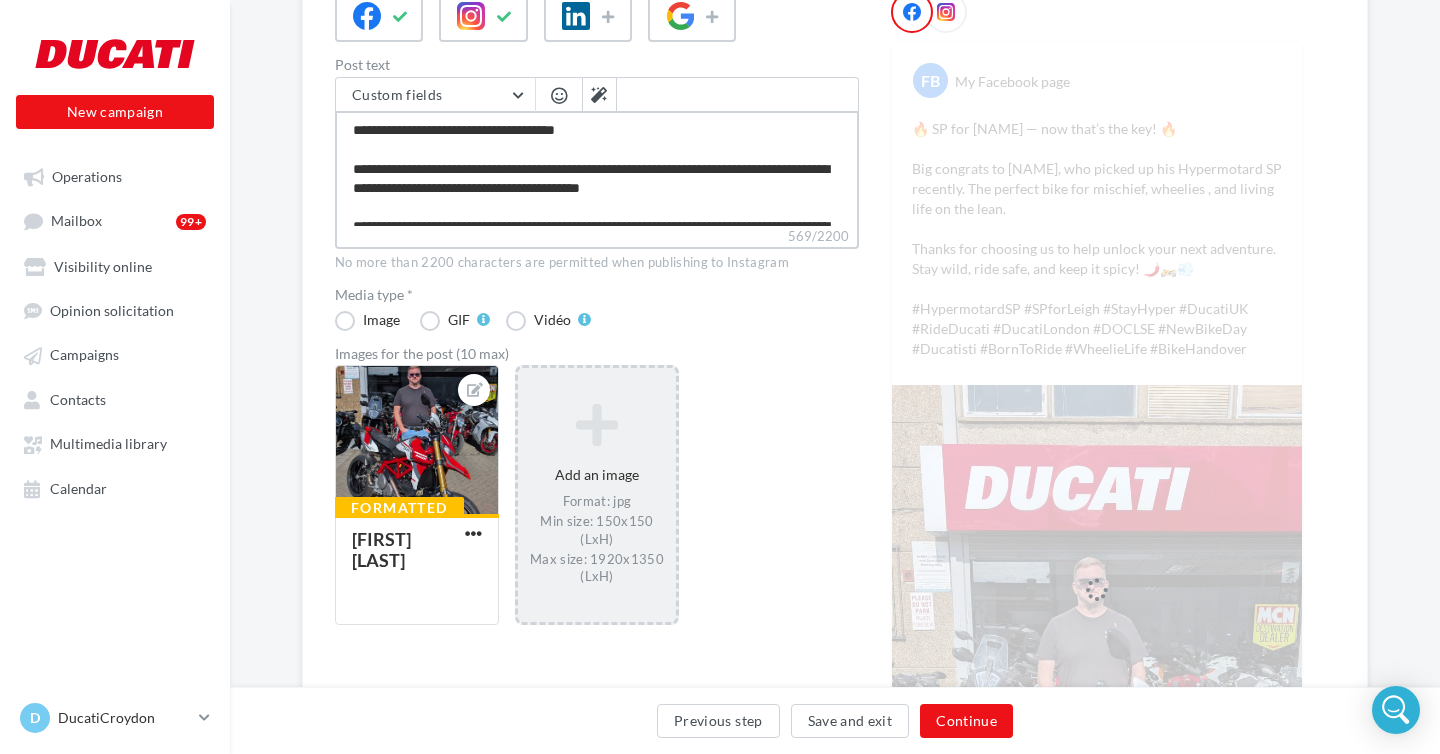 type on "**********" 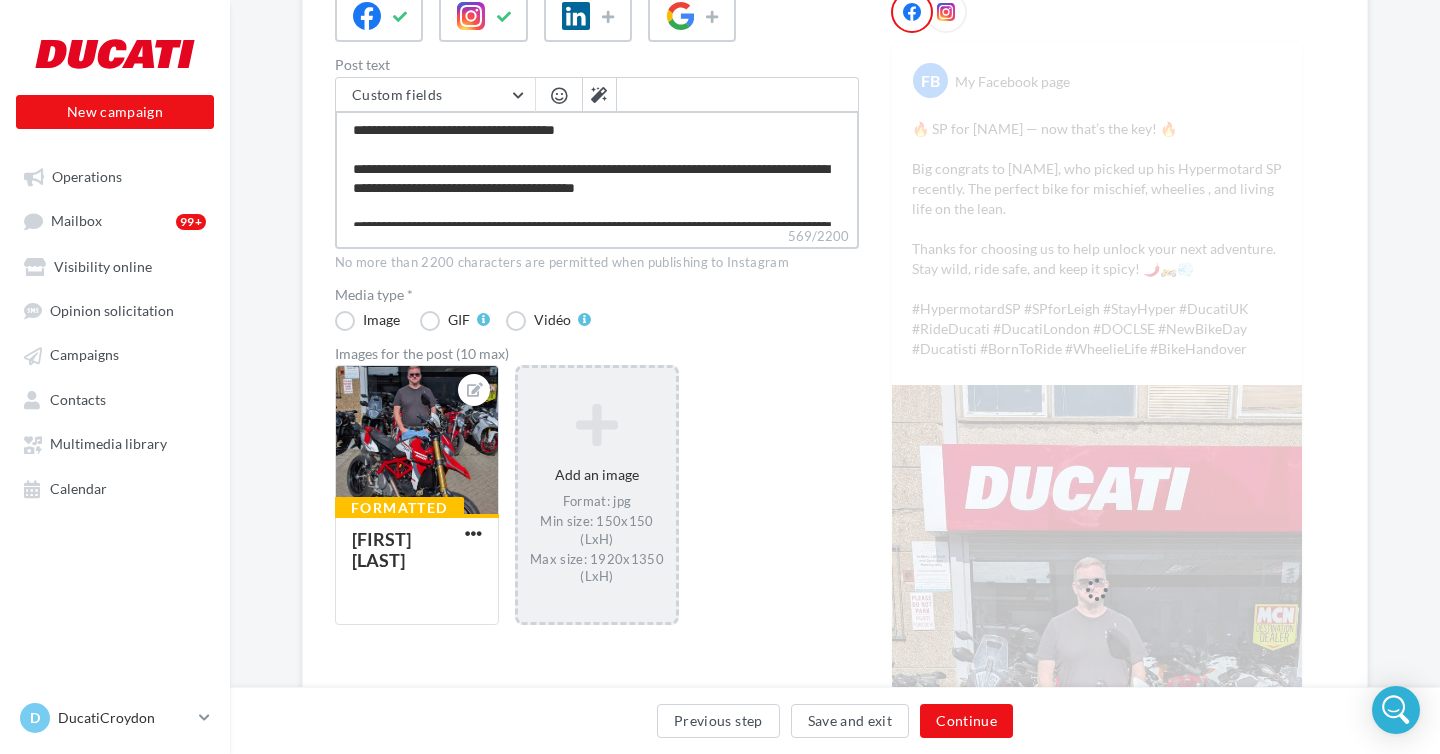 type on "**********" 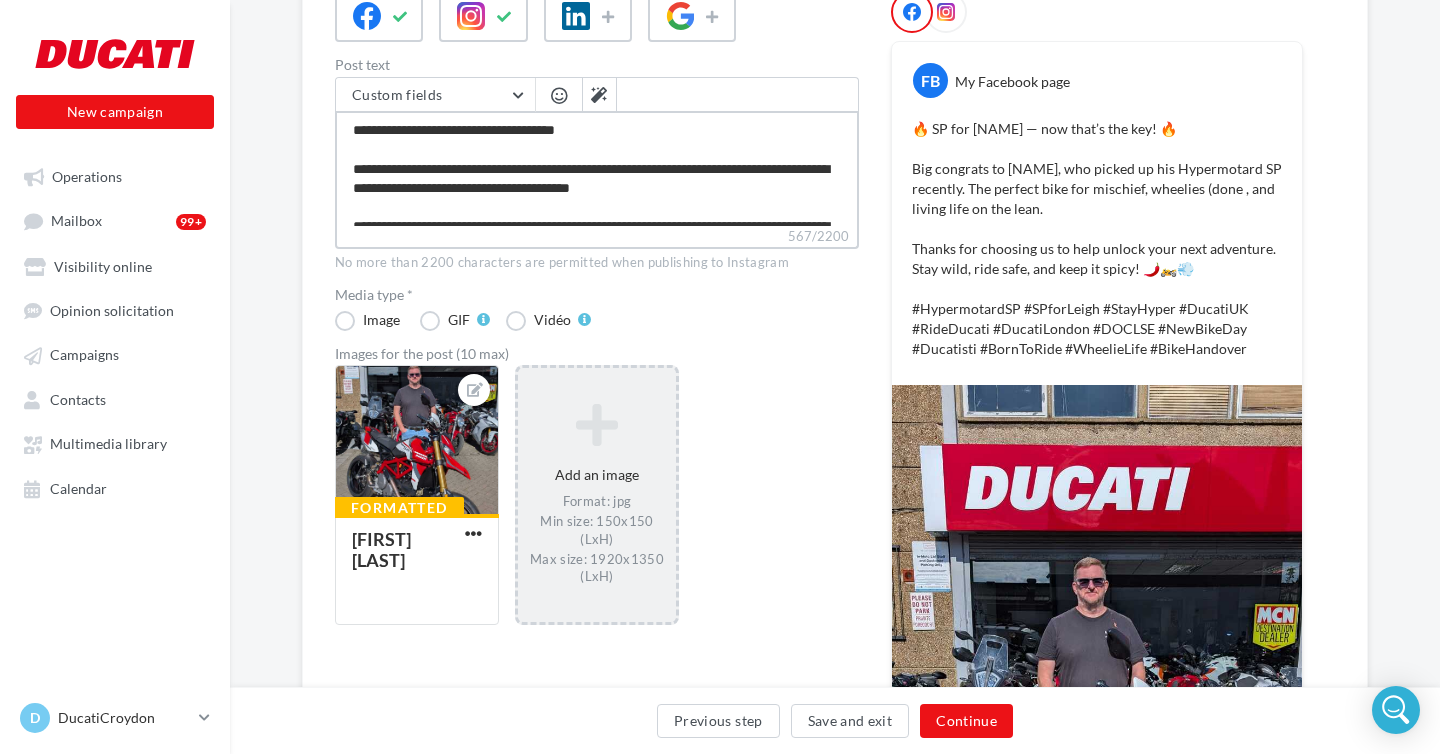 type on "**********" 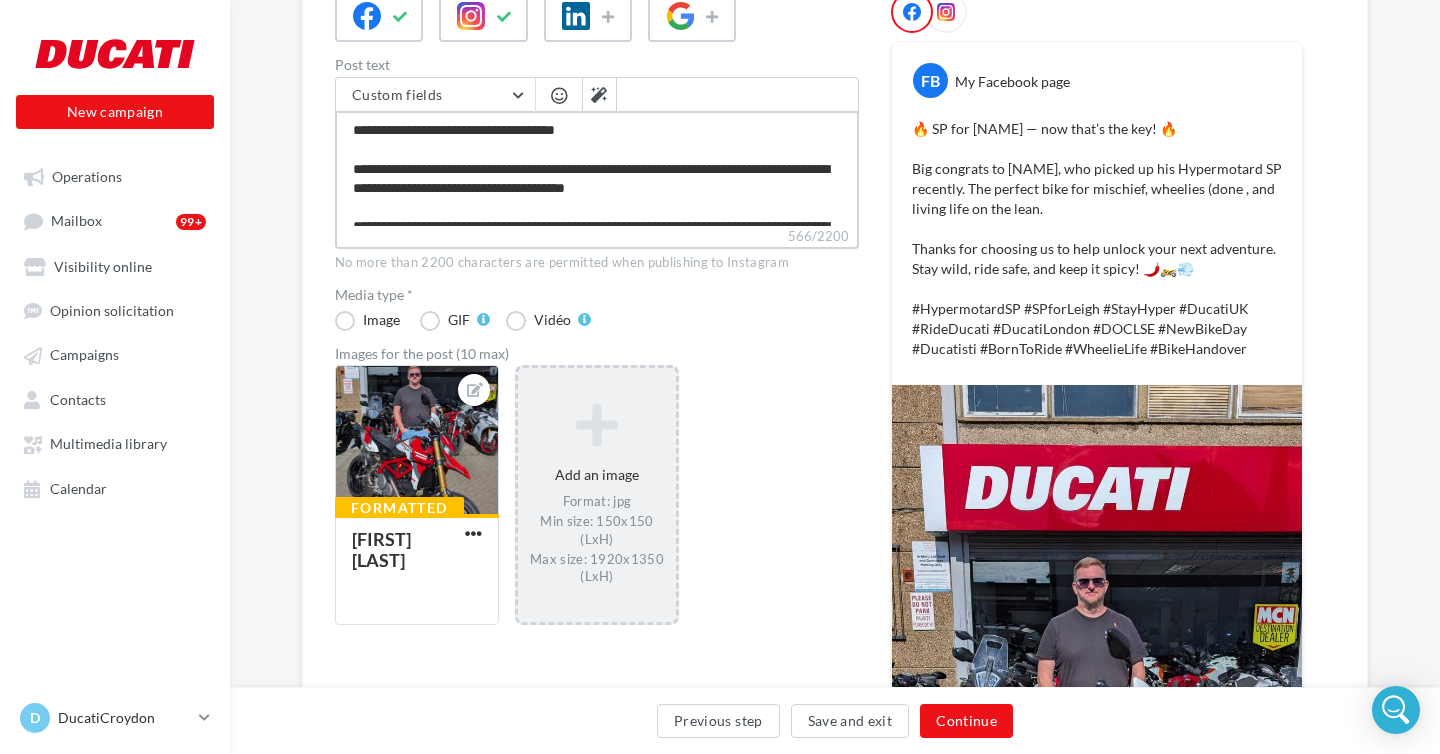 type on "**********" 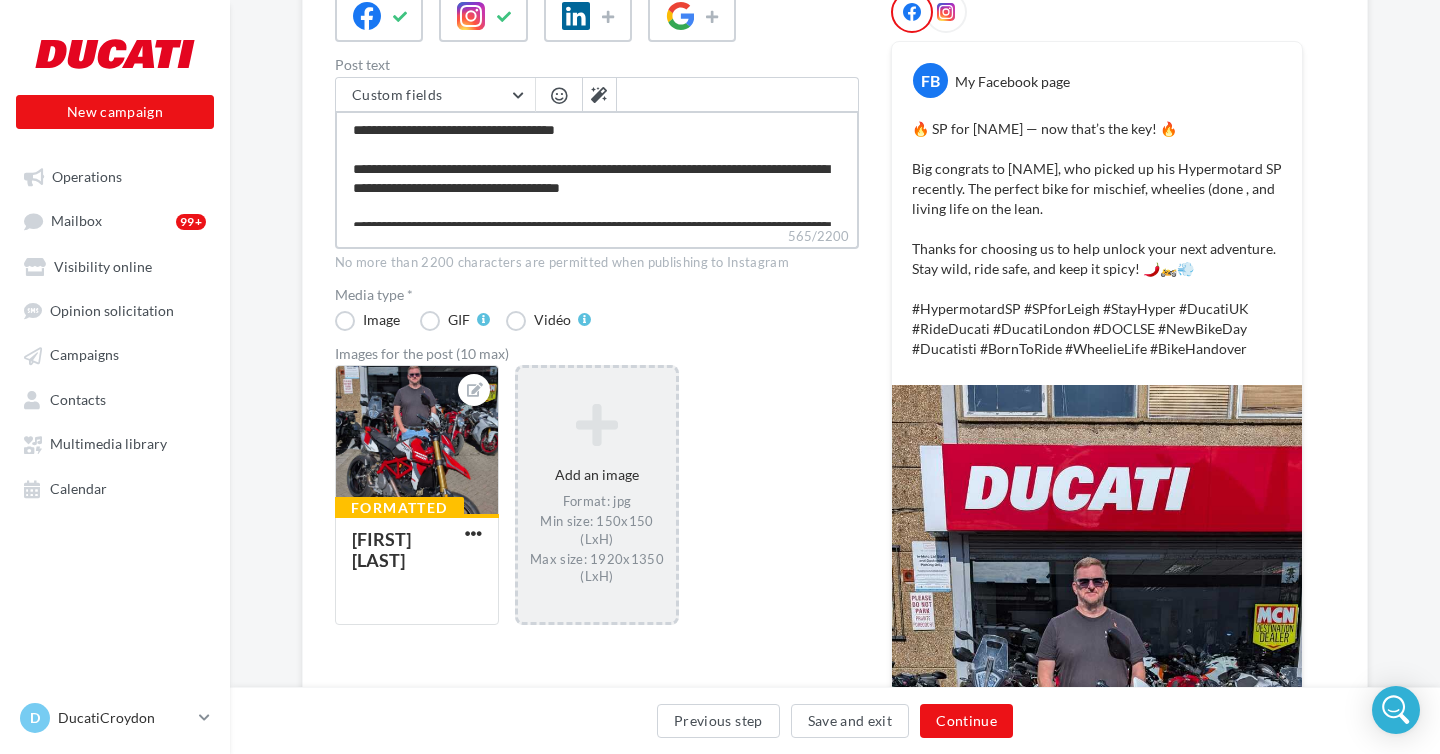 click on "**********" at bounding box center [597, 168] 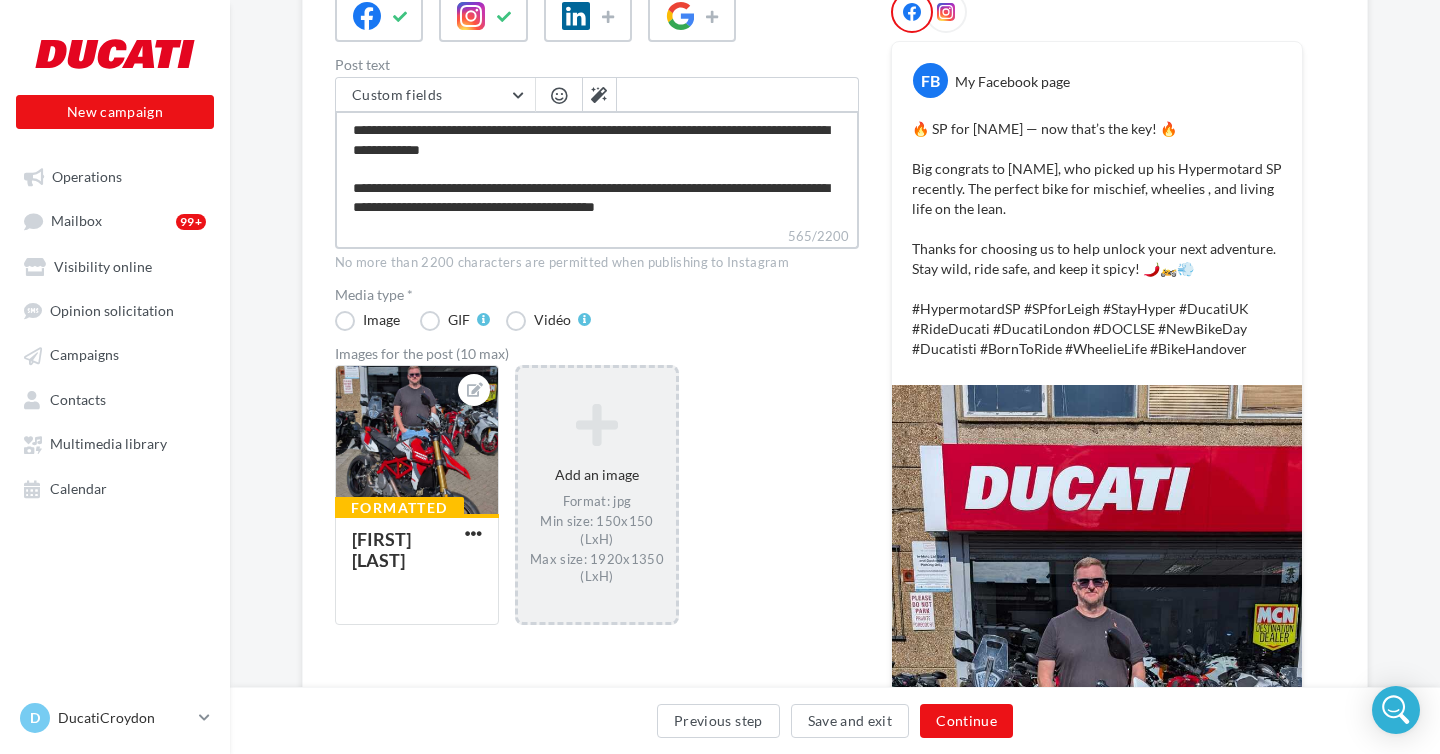scroll, scrollTop: 115, scrollLeft: 0, axis: vertical 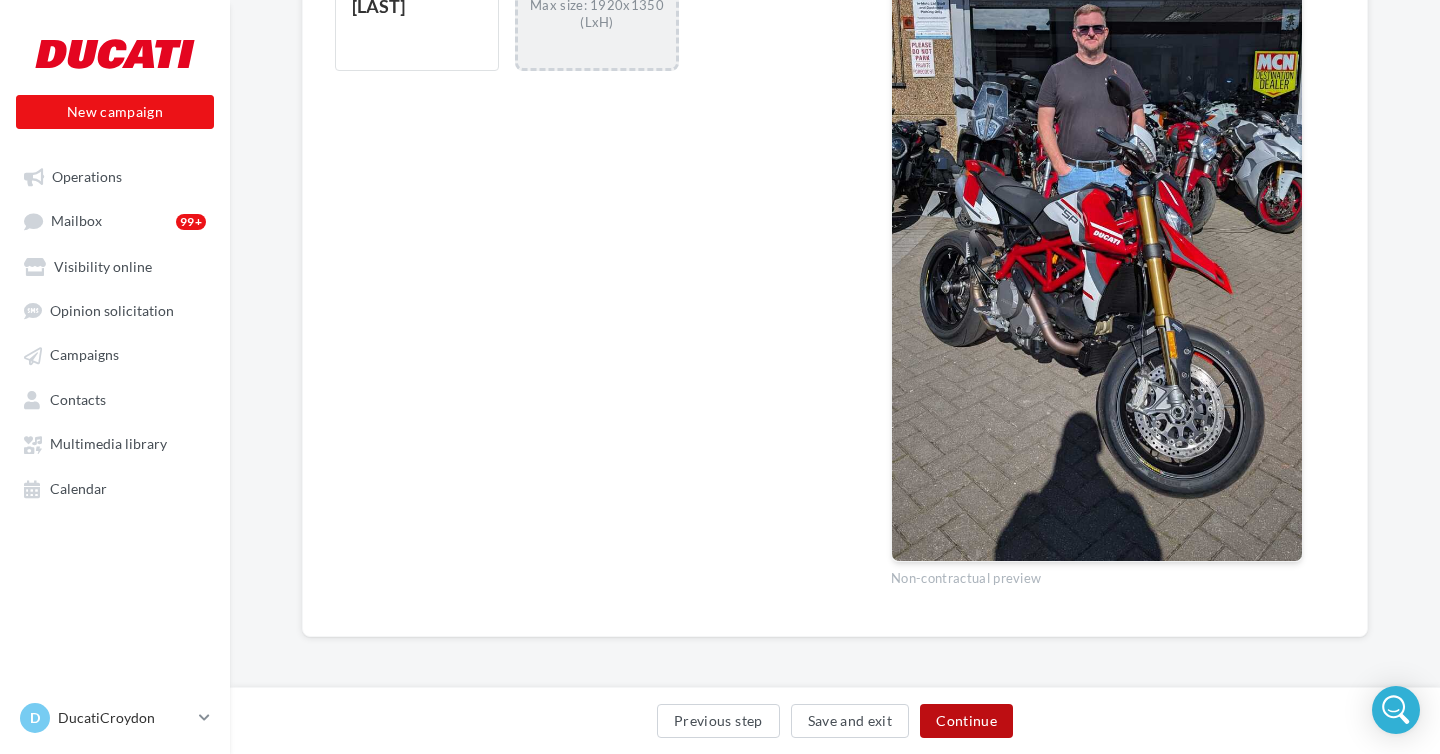click on "Continue" at bounding box center (966, 721) 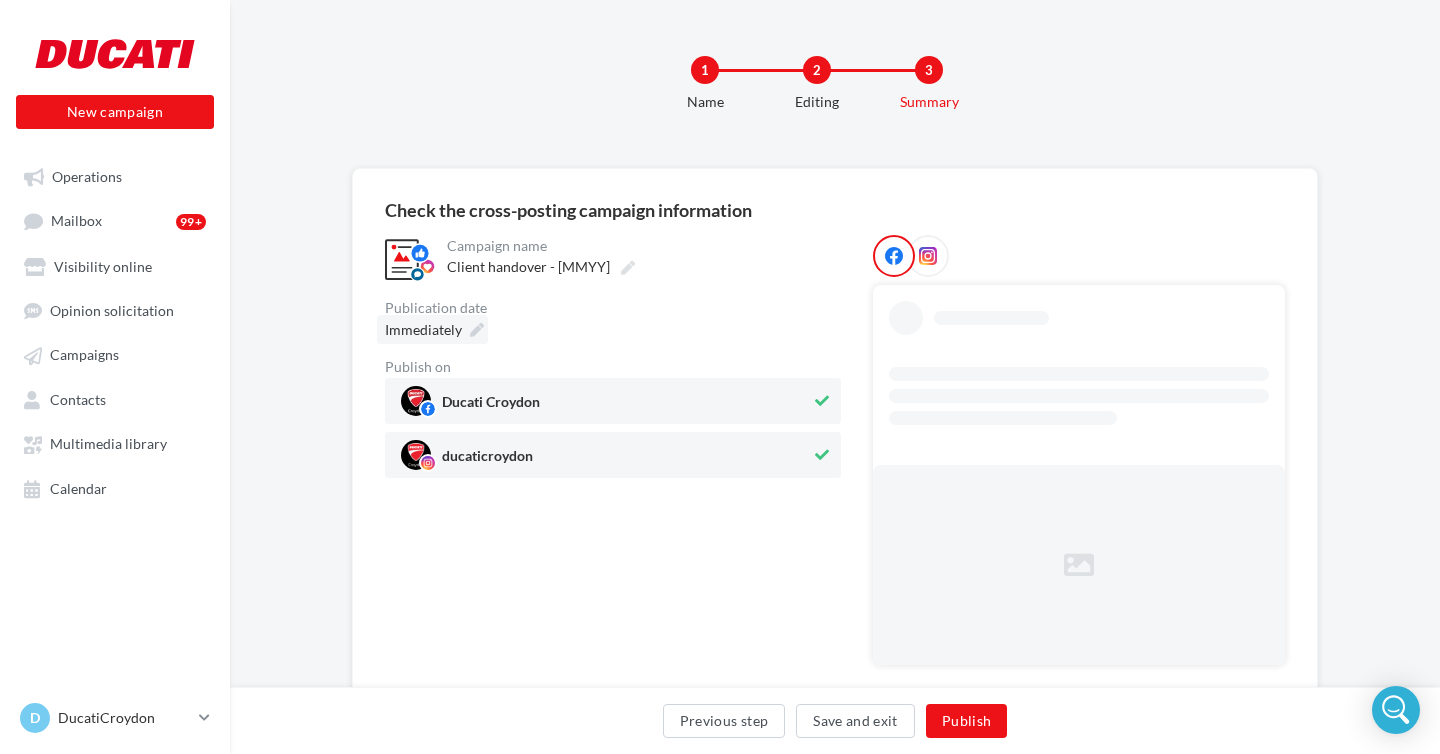 click on "Immediately" at bounding box center [423, 329] 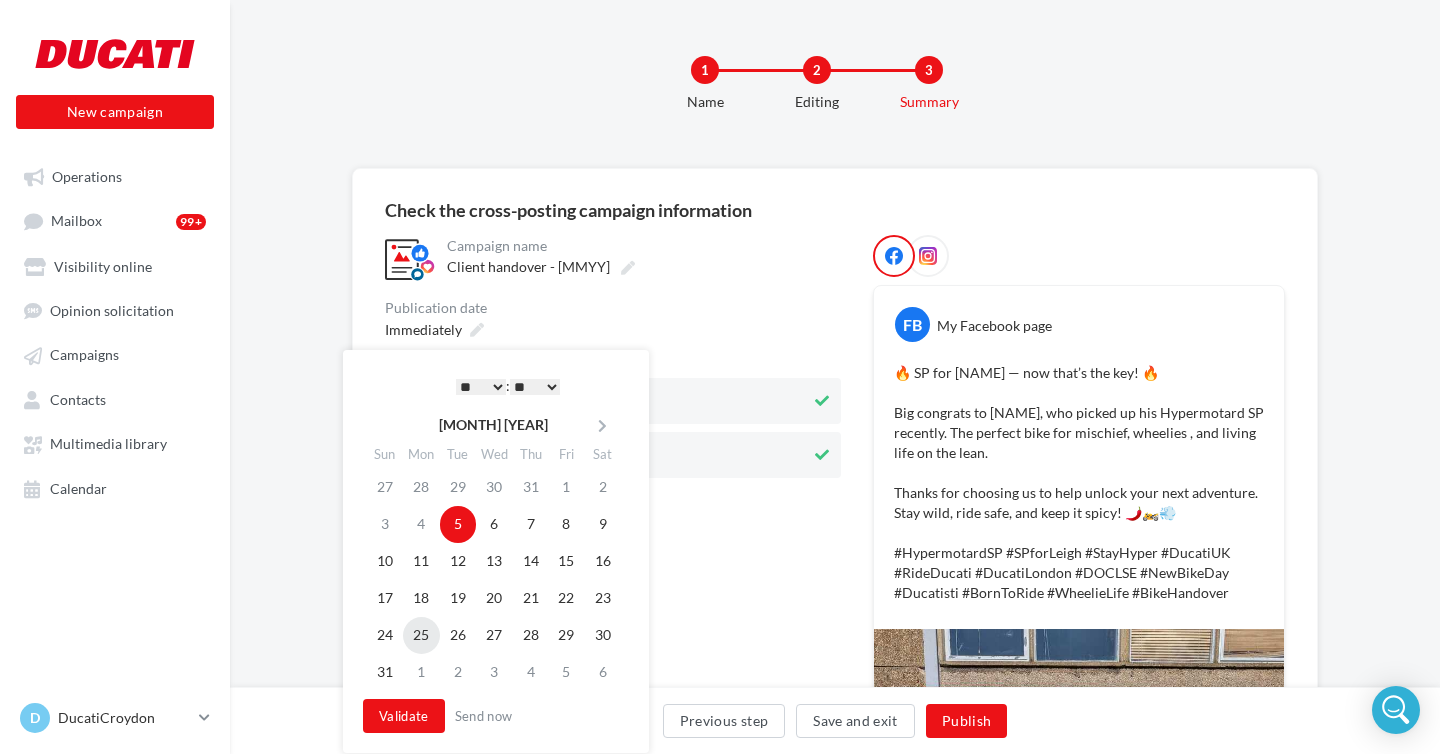 click on "25" at bounding box center [421, 635] 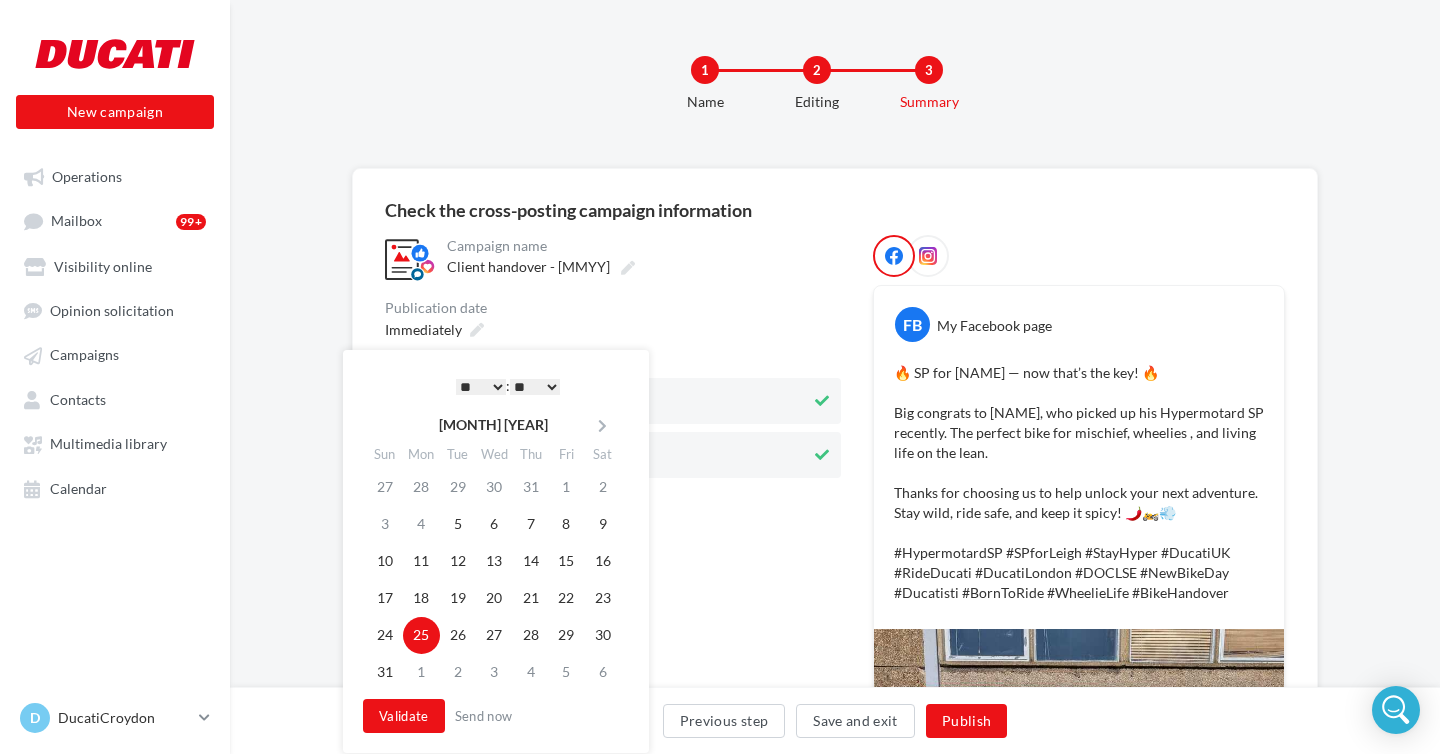 click on "* * * * * * * * * * ** ** ** ** ** ** ** ** ** ** ** ** ** **" at bounding box center (481, 387) 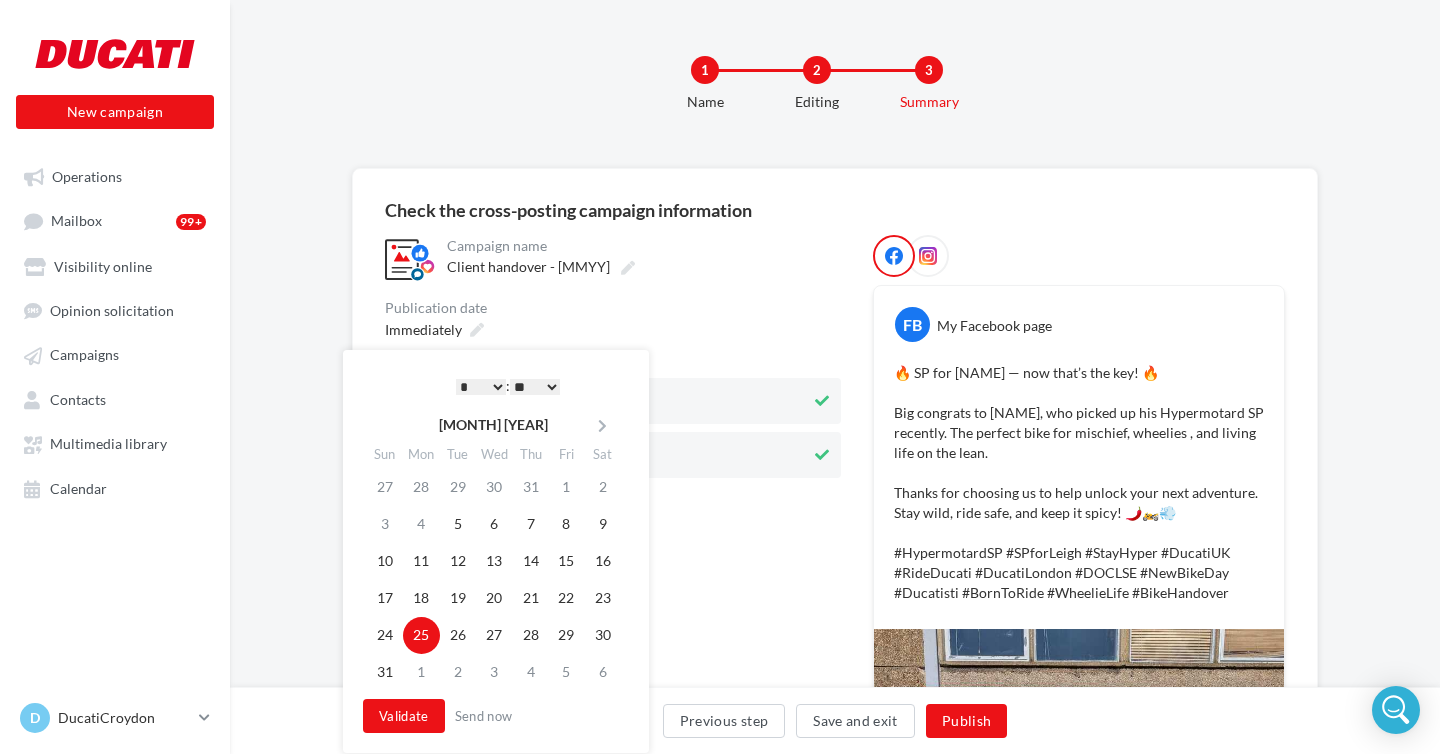 click on "** ** ** ** ** **" at bounding box center (535, 387) 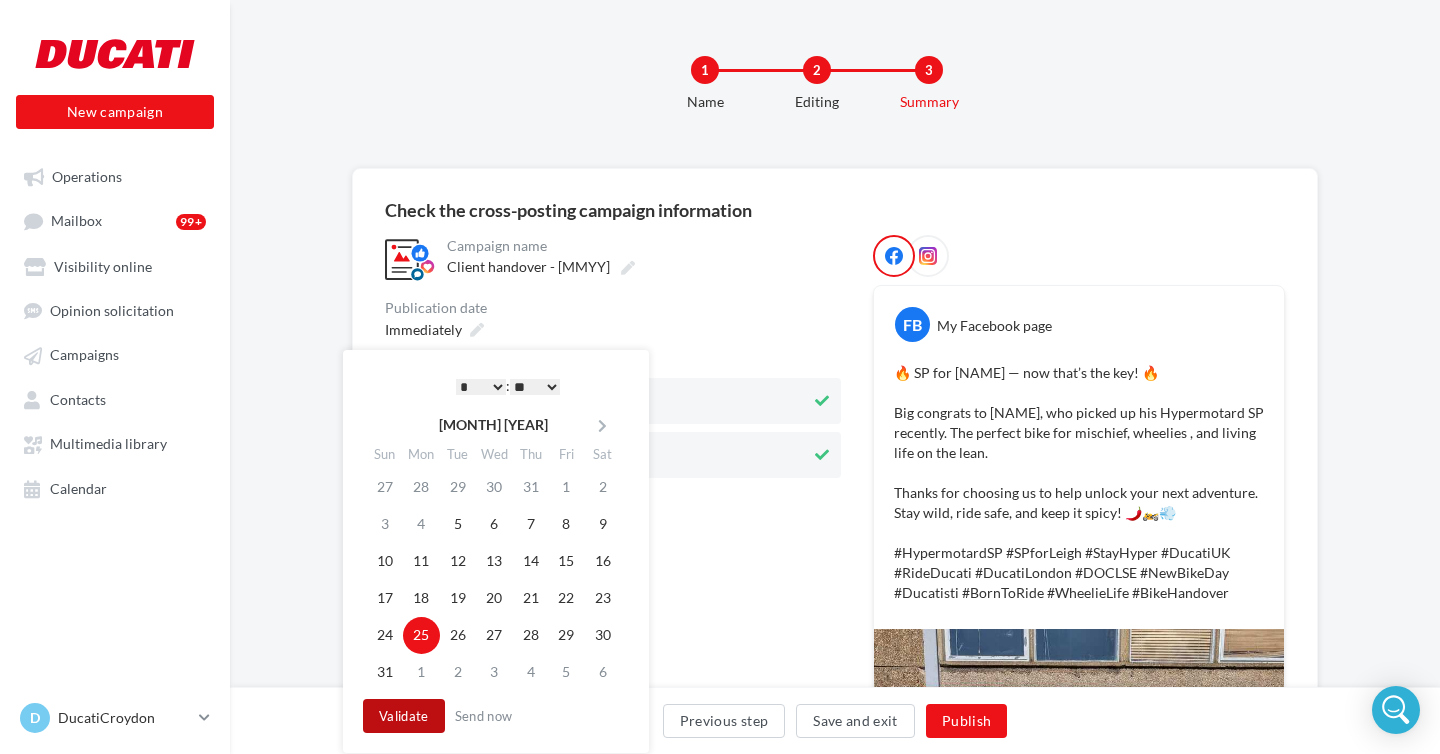 click on "Validate" at bounding box center [404, 716] 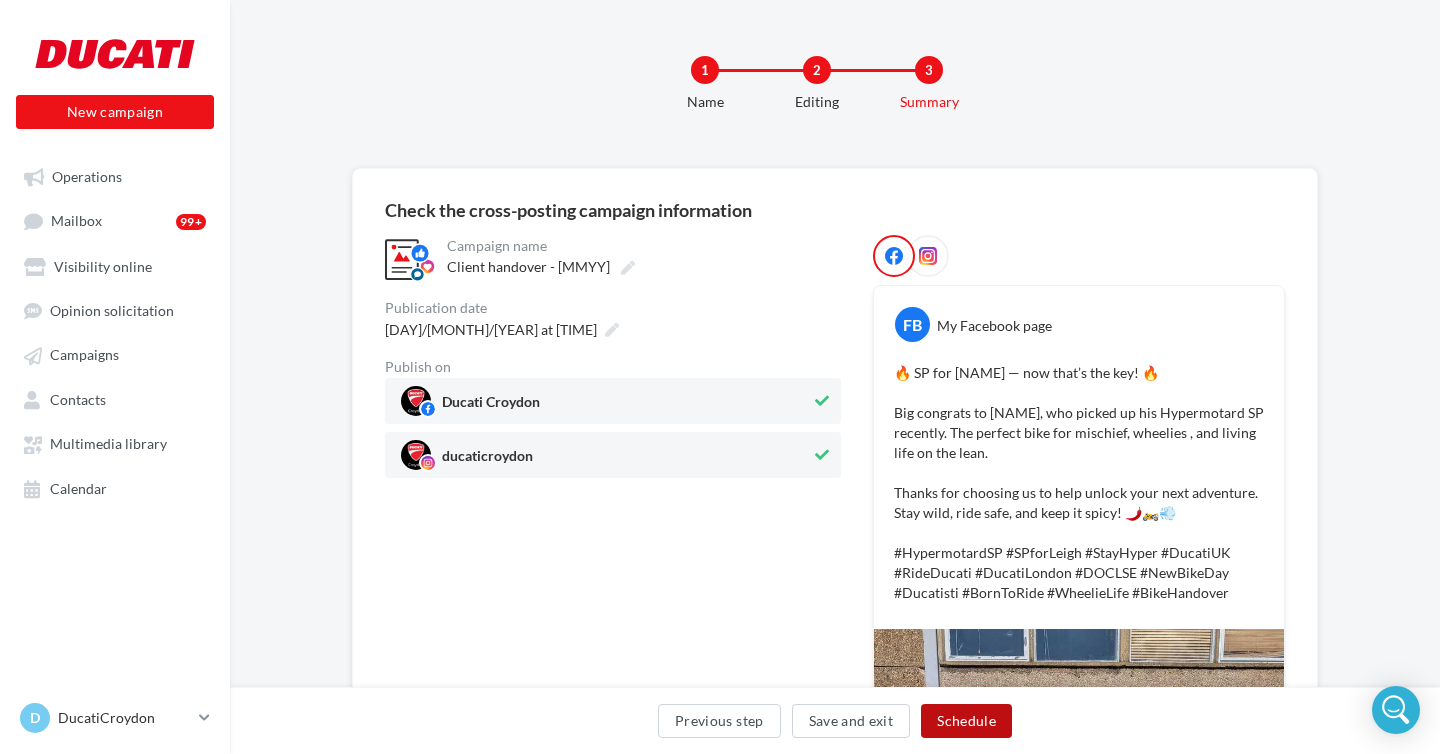 click on "Schedule" at bounding box center [966, 721] 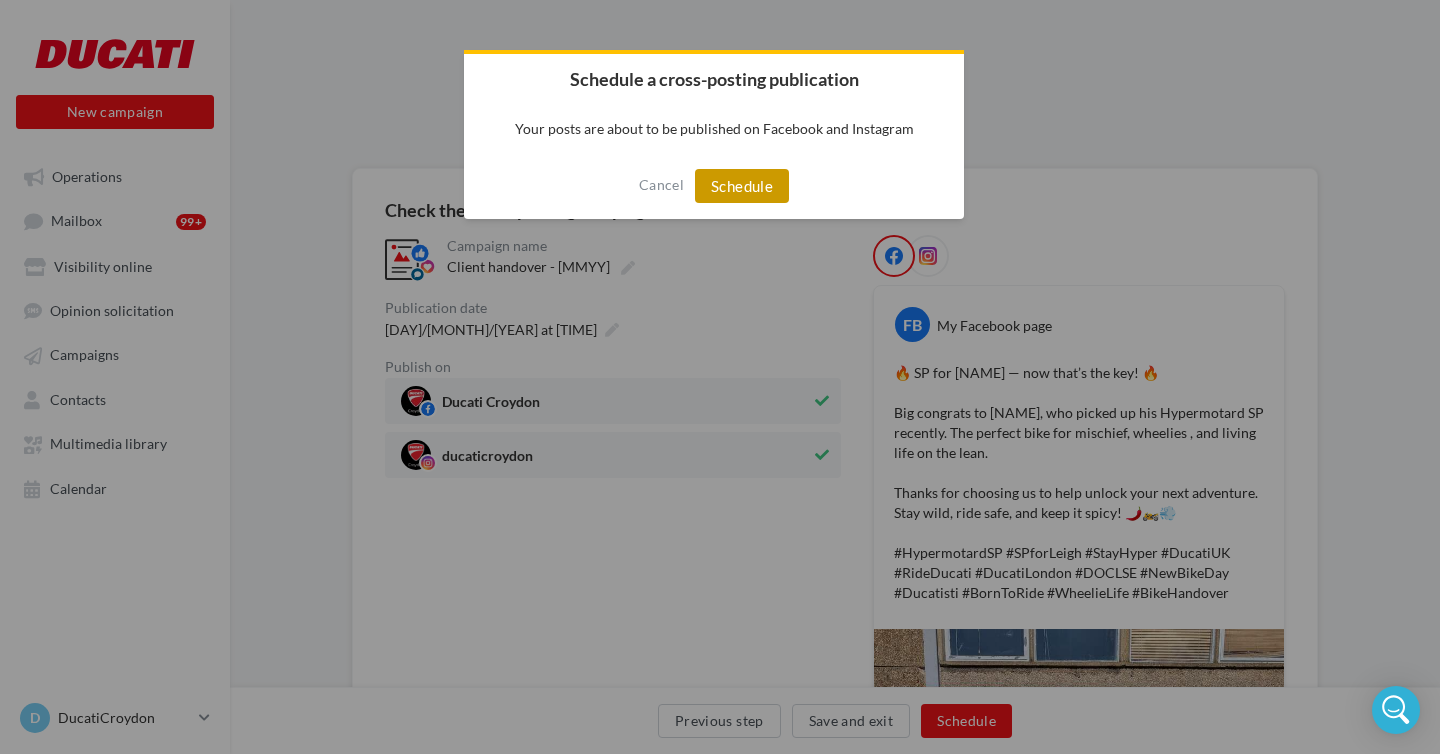 click on "Schedule" at bounding box center [742, 186] 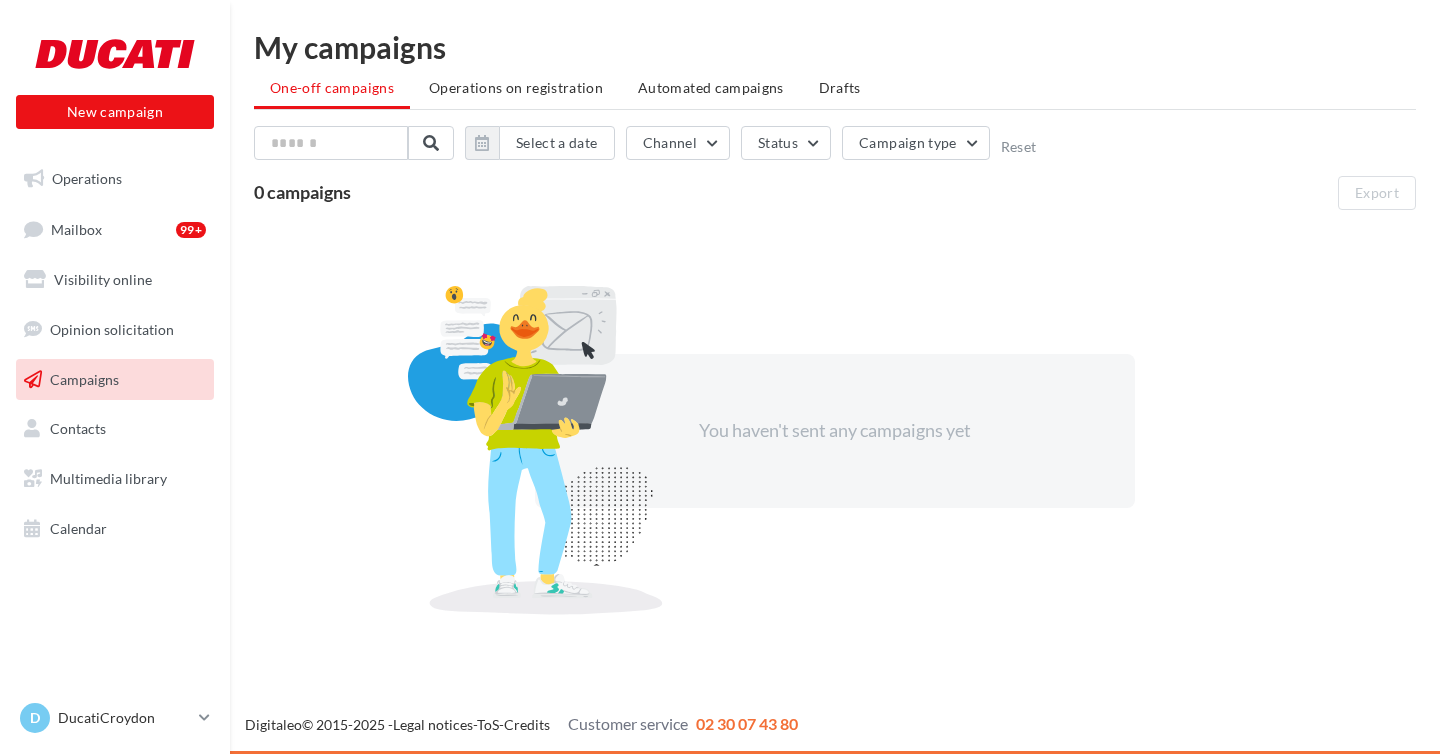 scroll, scrollTop: 0, scrollLeft: 0, axis: both 